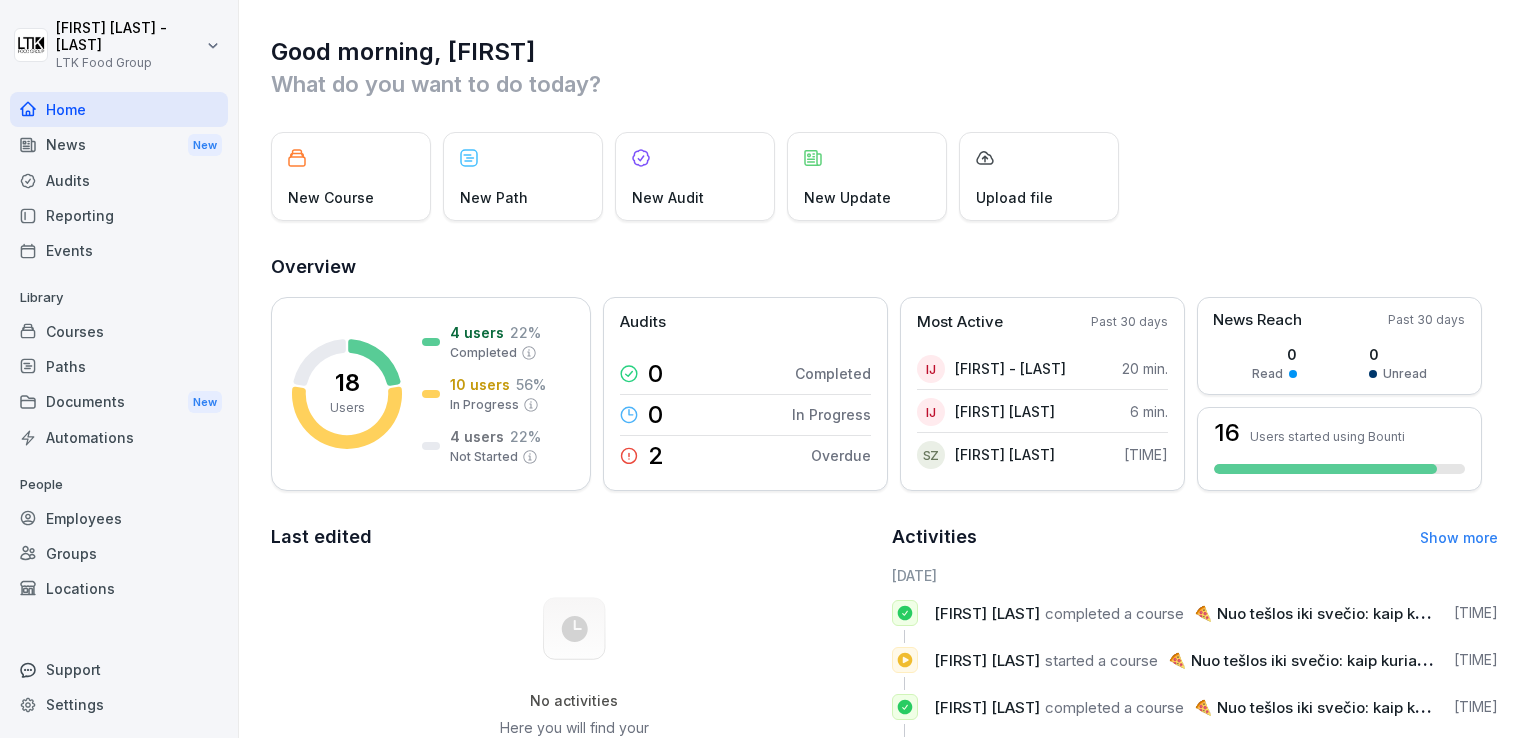 scroll, scrollTop: 0, scrollLeft: 0, axis: both 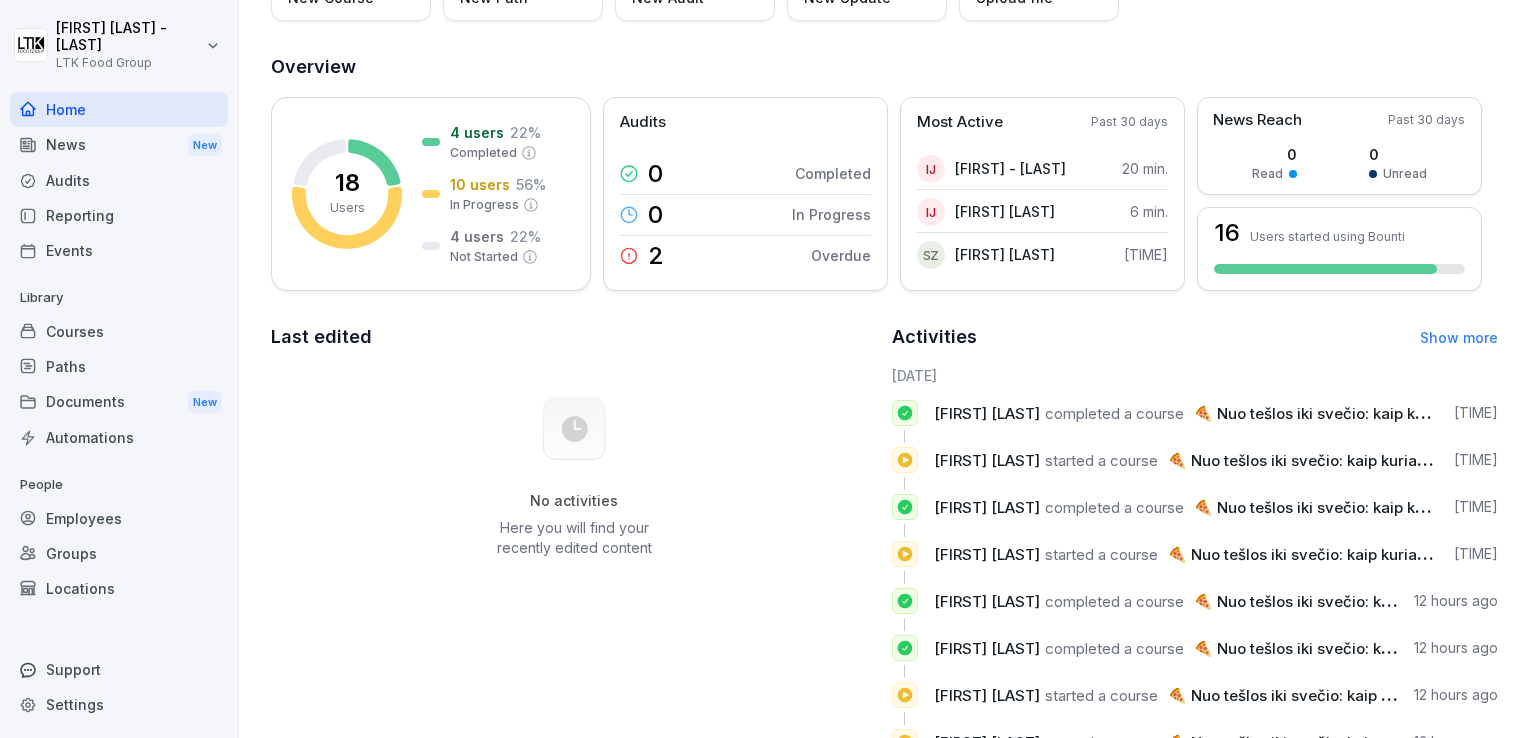 click on "Settings" at bounding box center (119, 704) 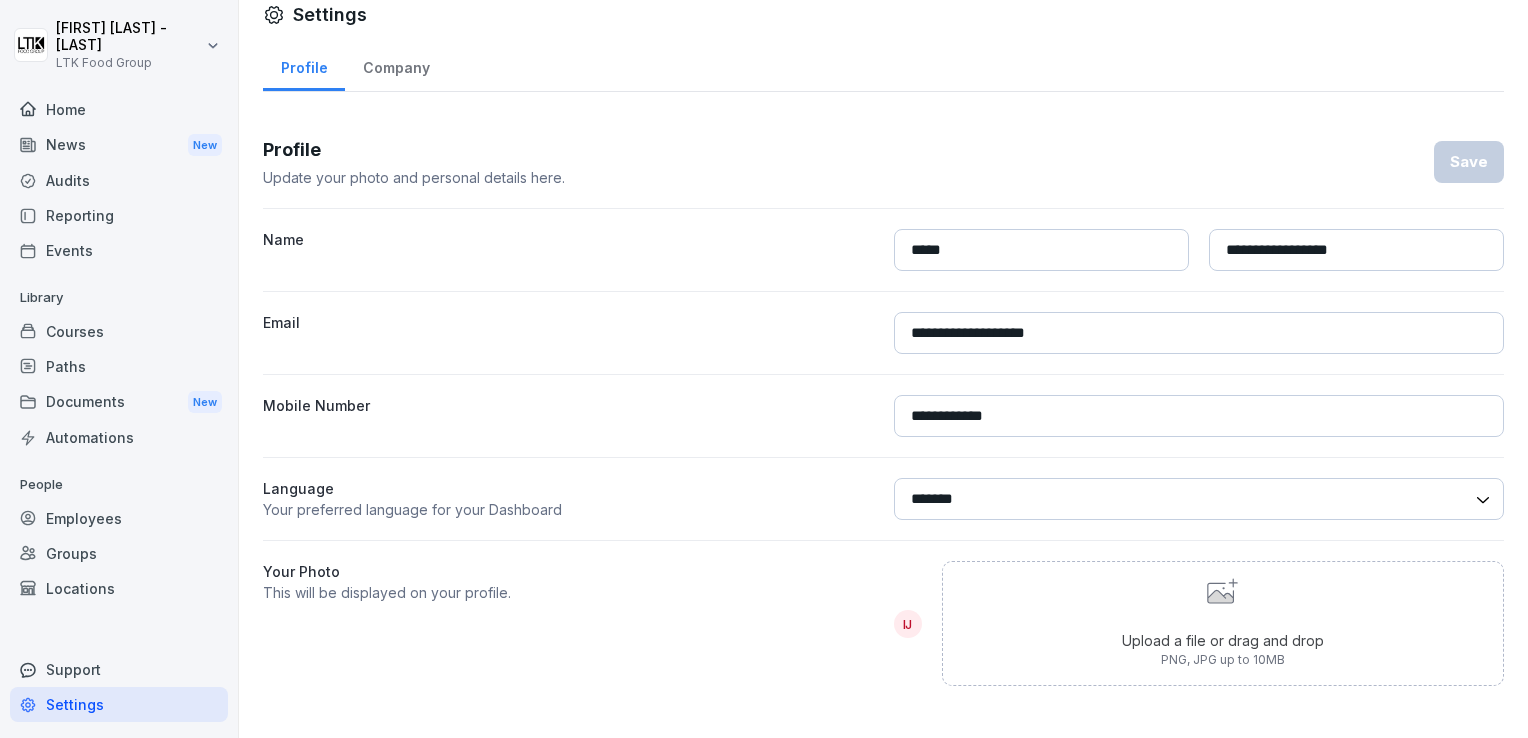 scroll, scrollTop: 30, scrollLeft: 0, axis: vertical 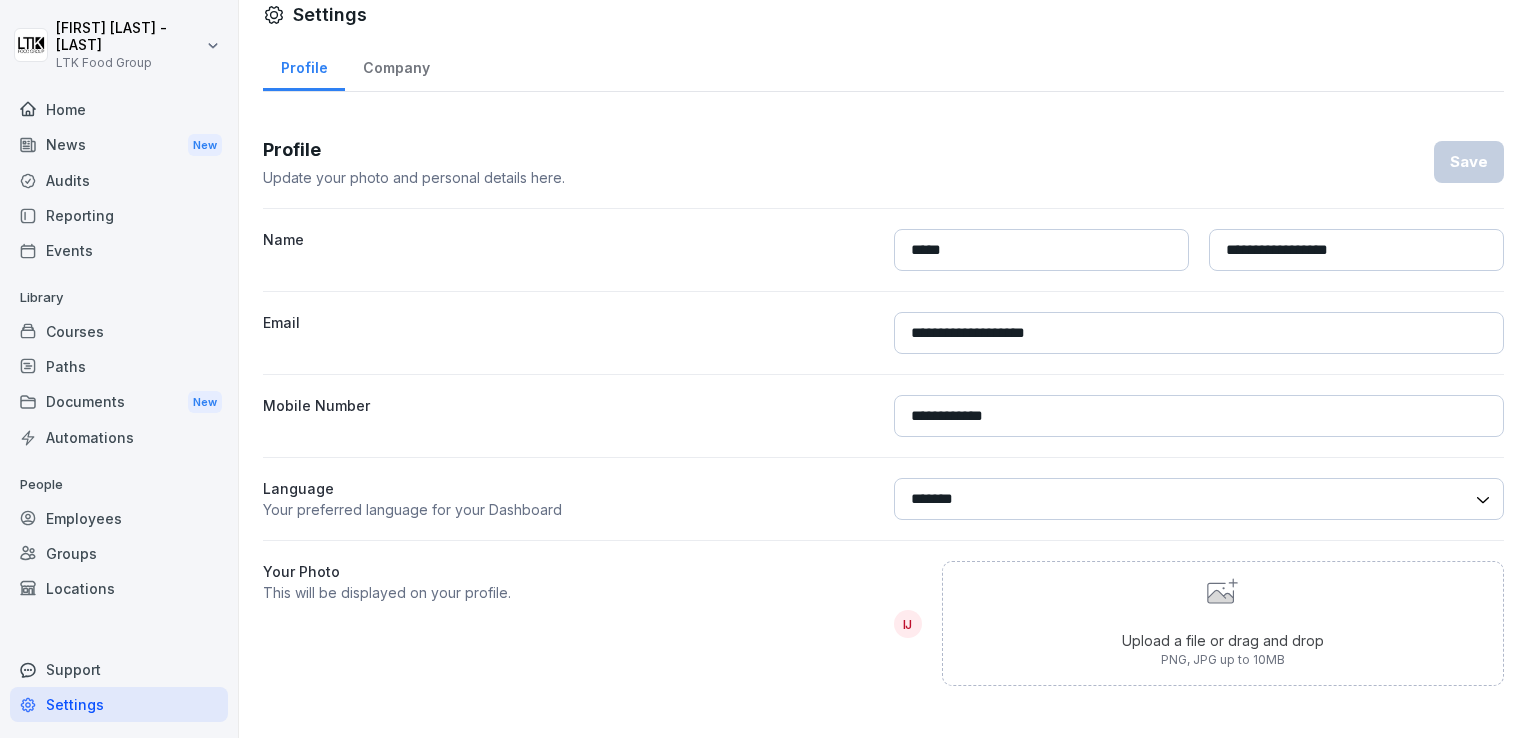 click on "******* ******" at bounding box center (1199, 499) 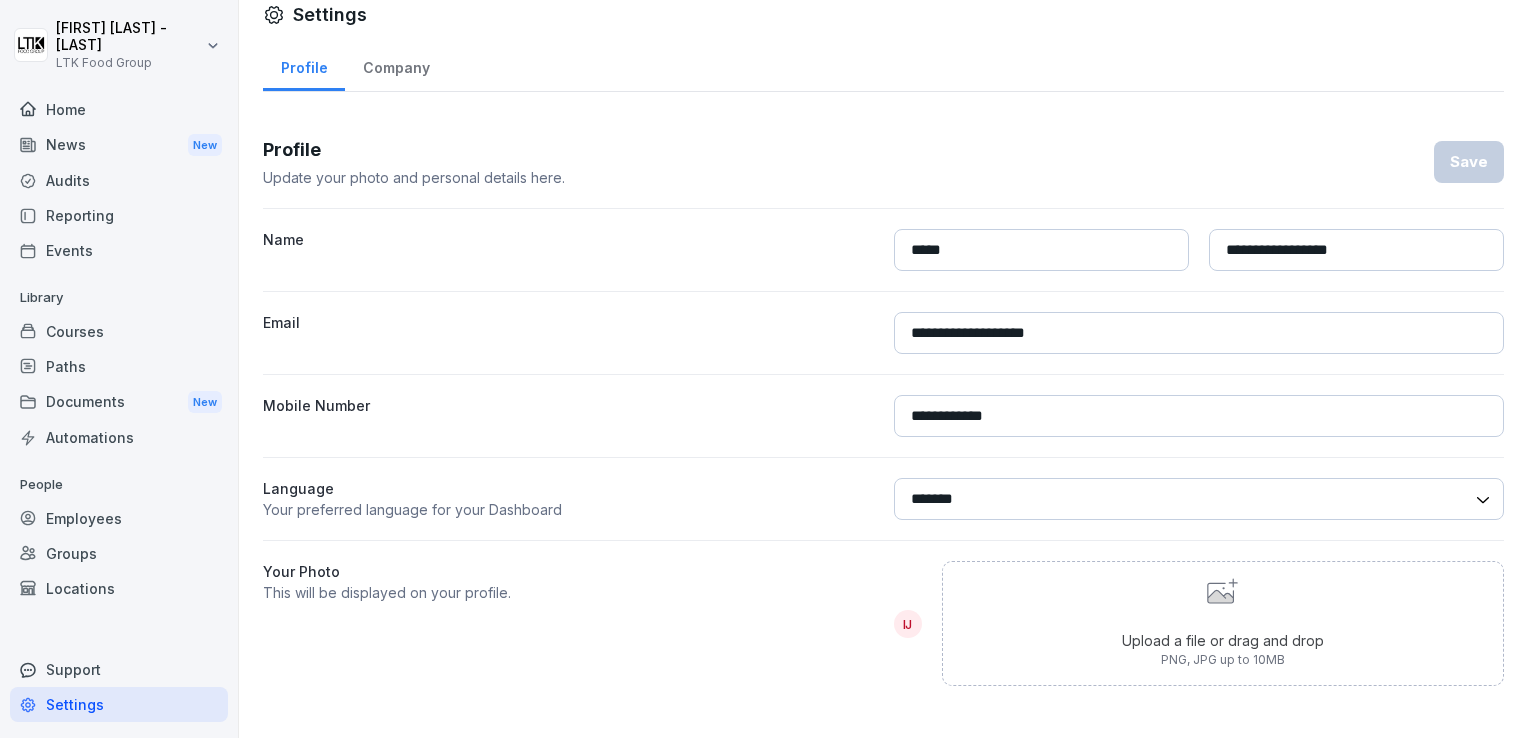 click on "Home" at bounding box center [119, 109] 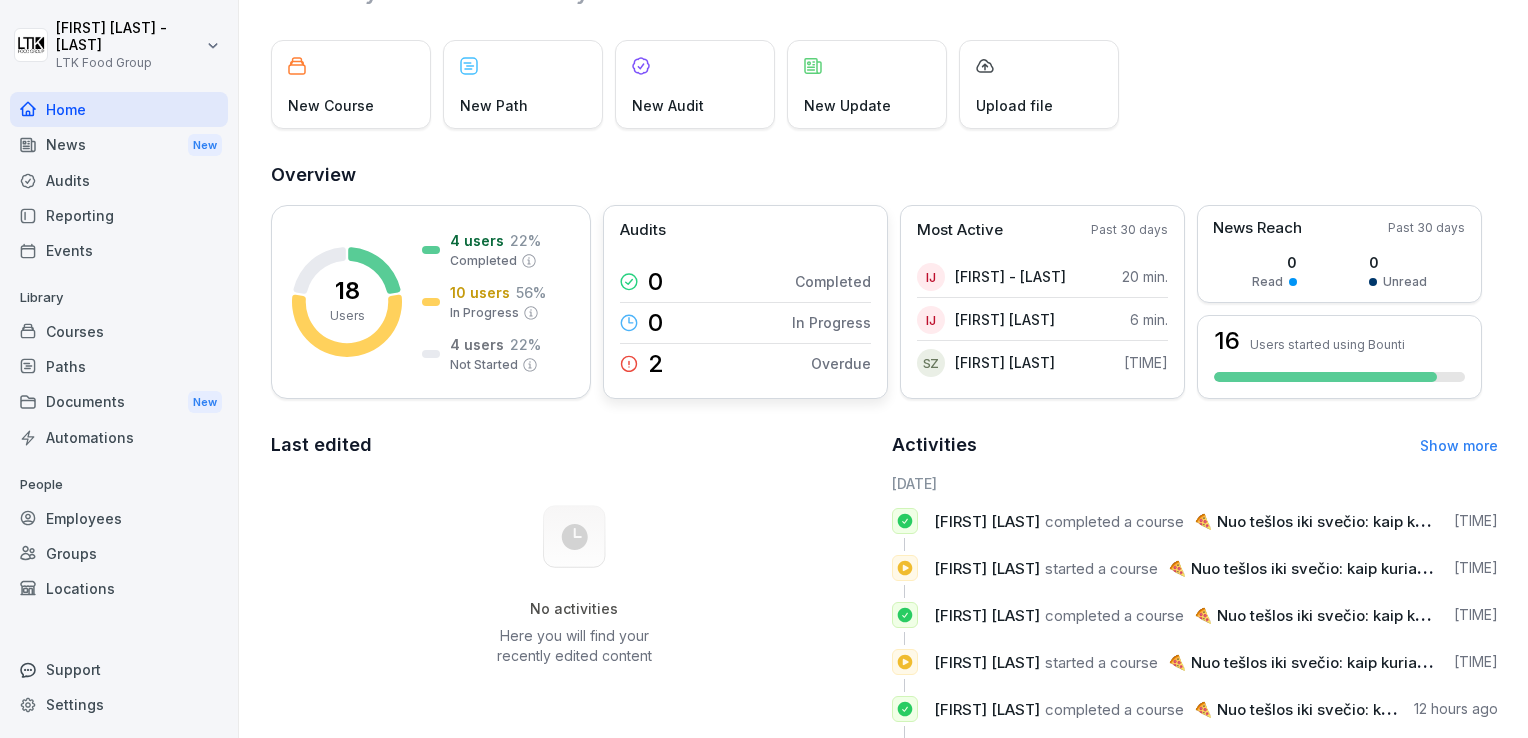 scroll, scrollTop: 200, scrollLeft: 0, axis: vertical 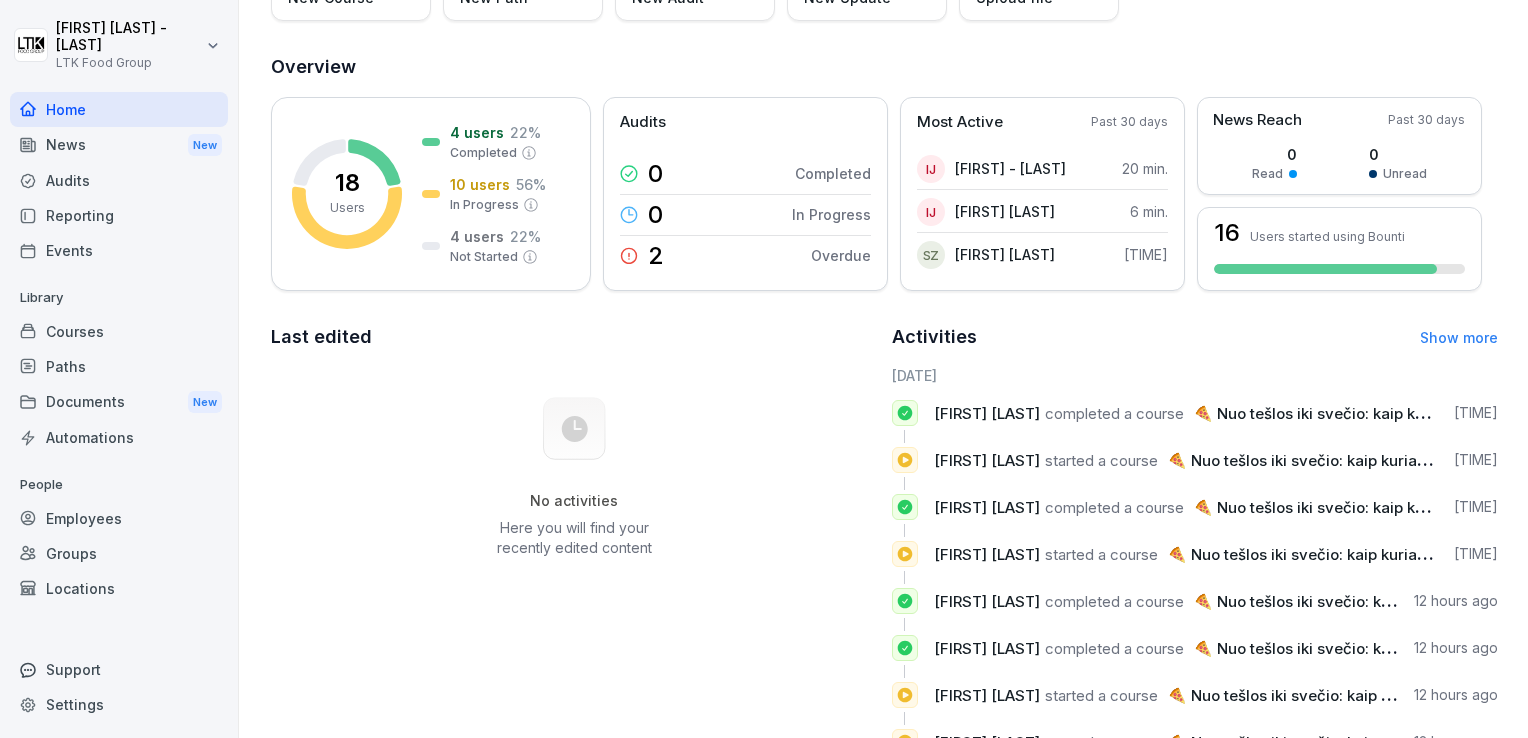 click on "Activities" at bounding box center [934, 337] 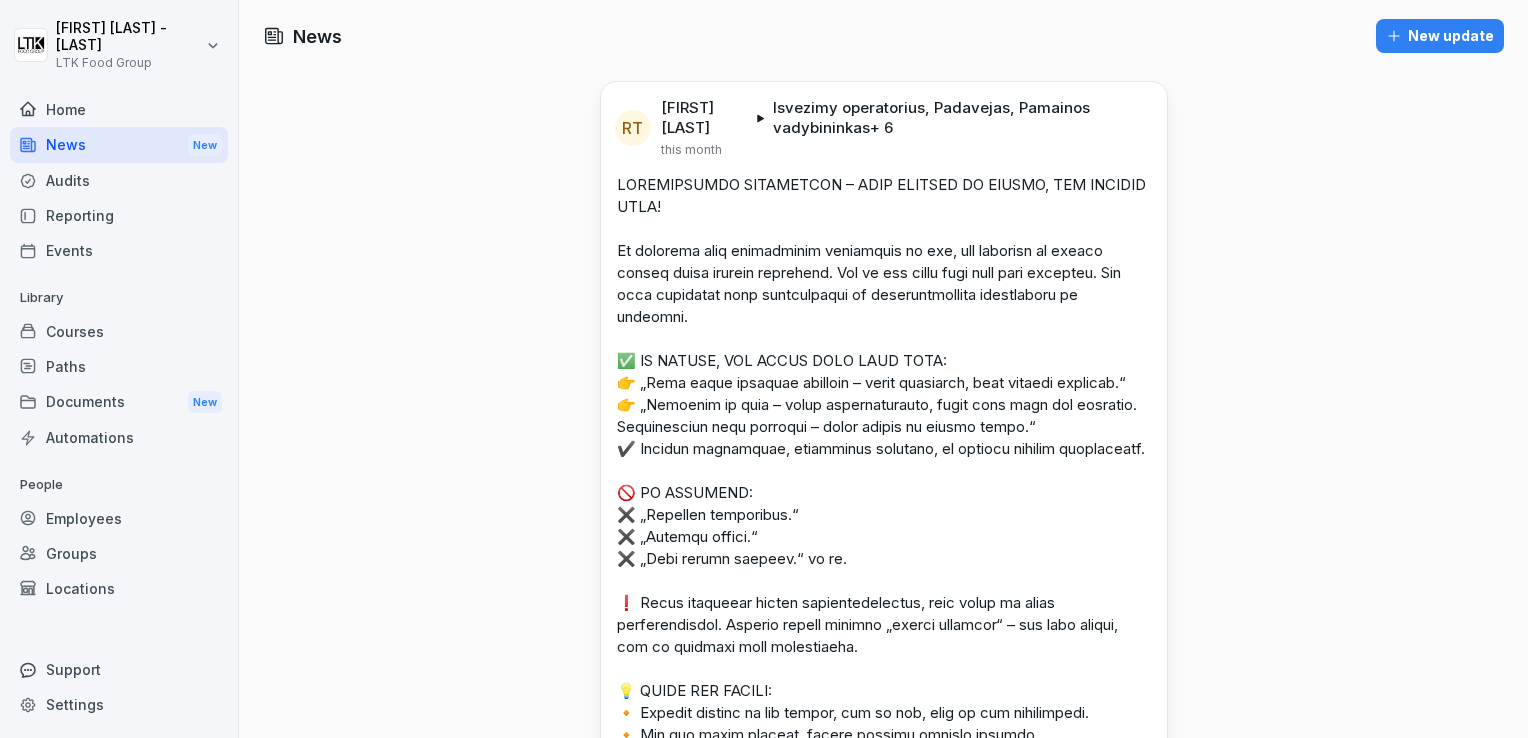 scroll, scrollTop: 0, scrollLeft: 0, axis: both 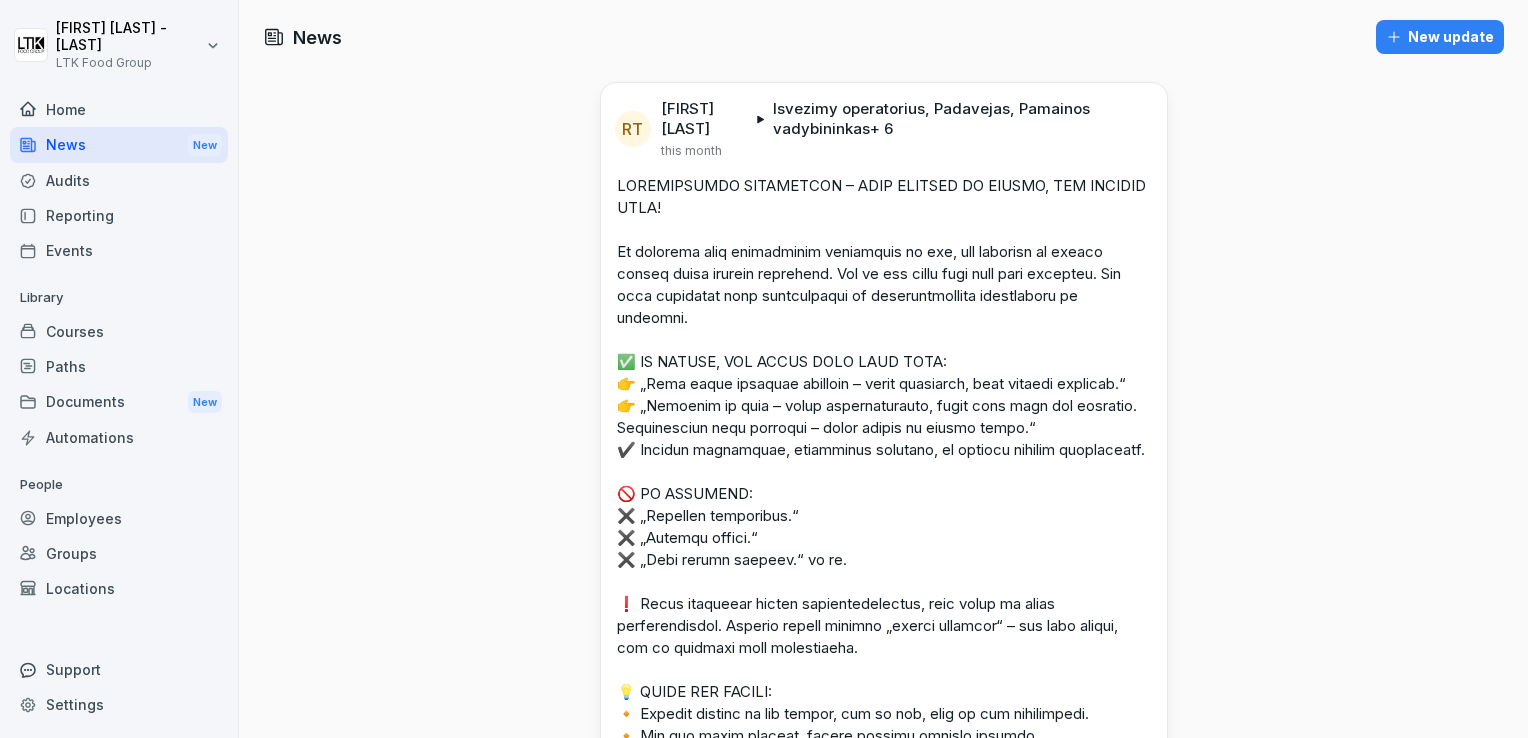 click on "Audits" at bounding box center [119, 180] 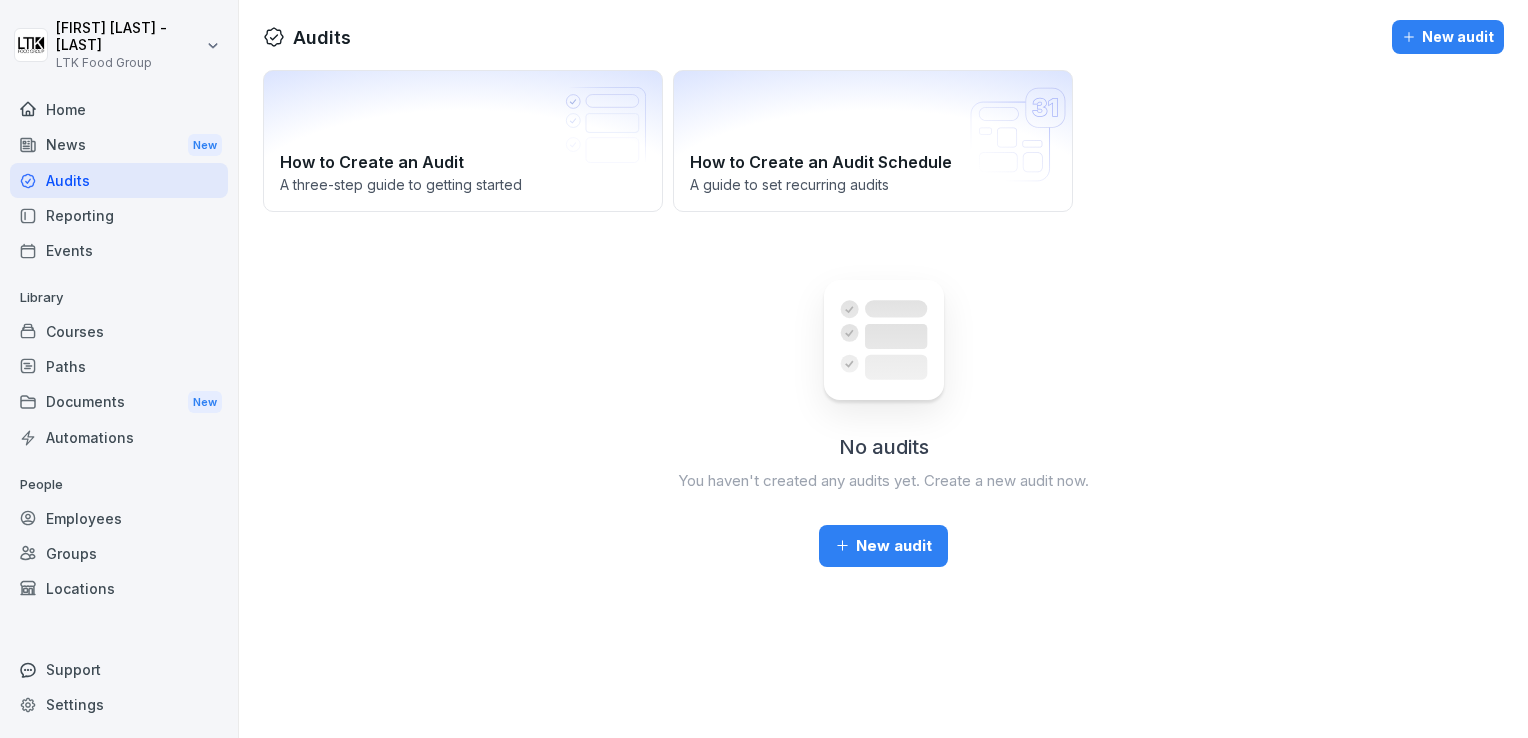 click on "Reporting" at bounding box center [119, 215] 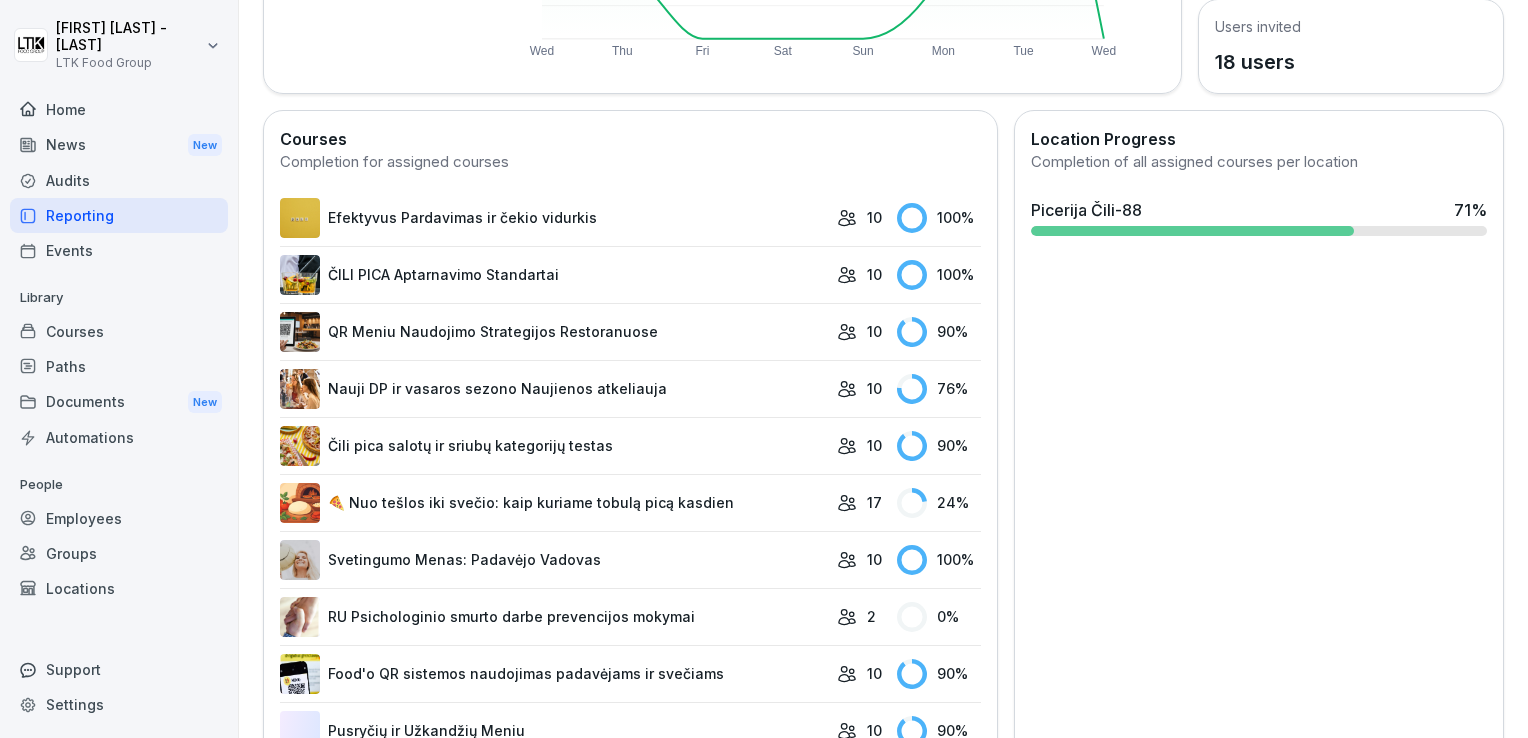 scroll, scrollTop: 500, scrollLeft: 0, axis: vertical 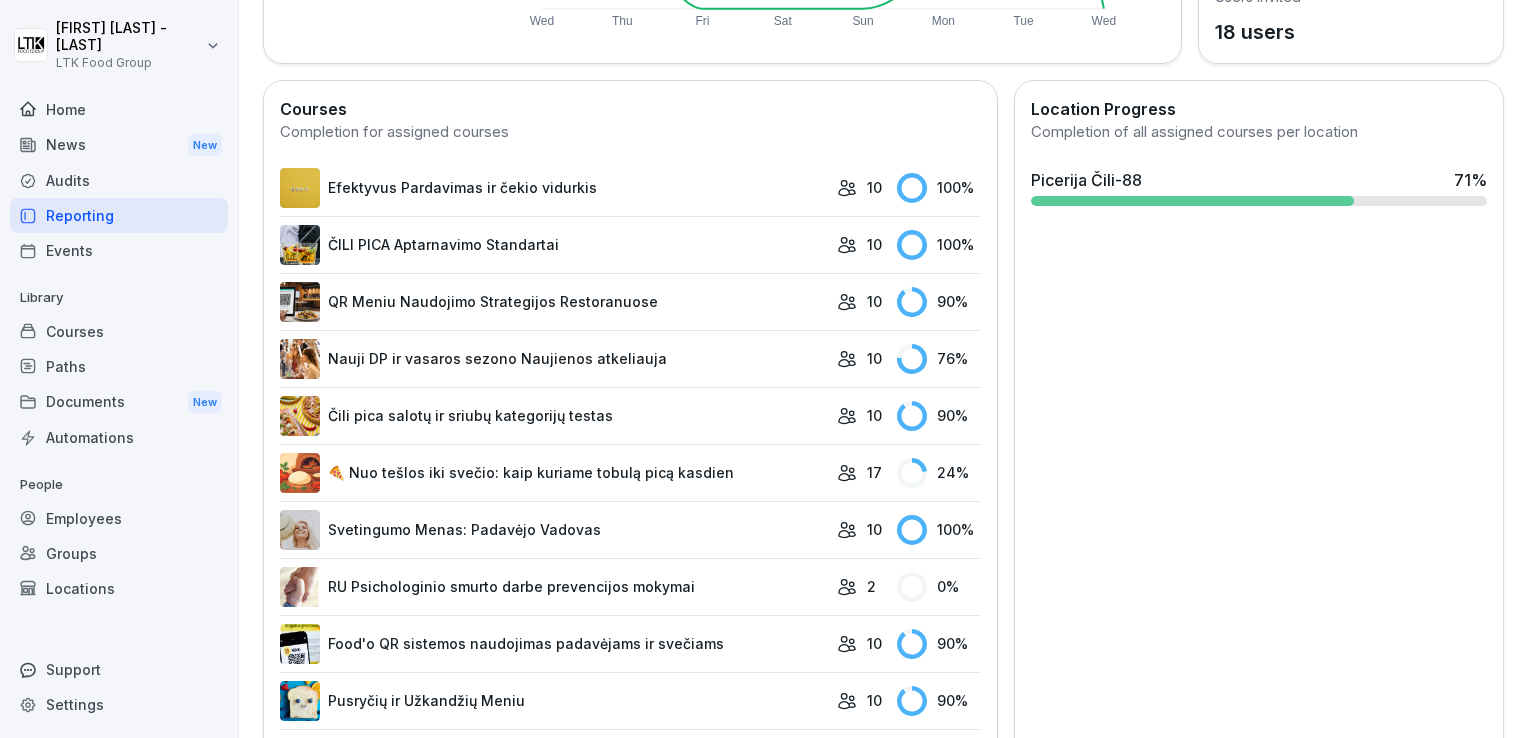click on "90 %" at bounding box center (934, 301) 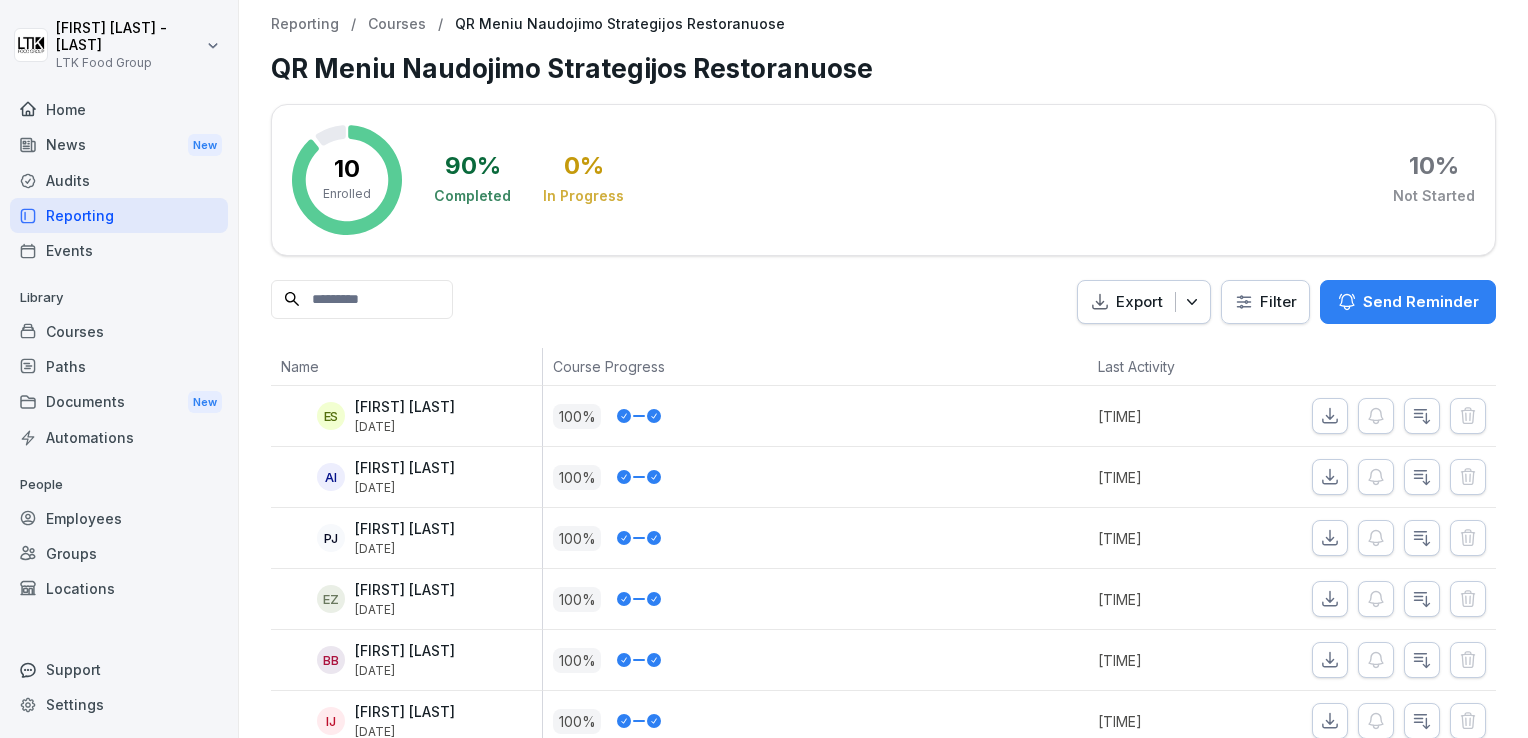 scroll, scrollTop: 301, scrollLeft: 0, axis: vertical 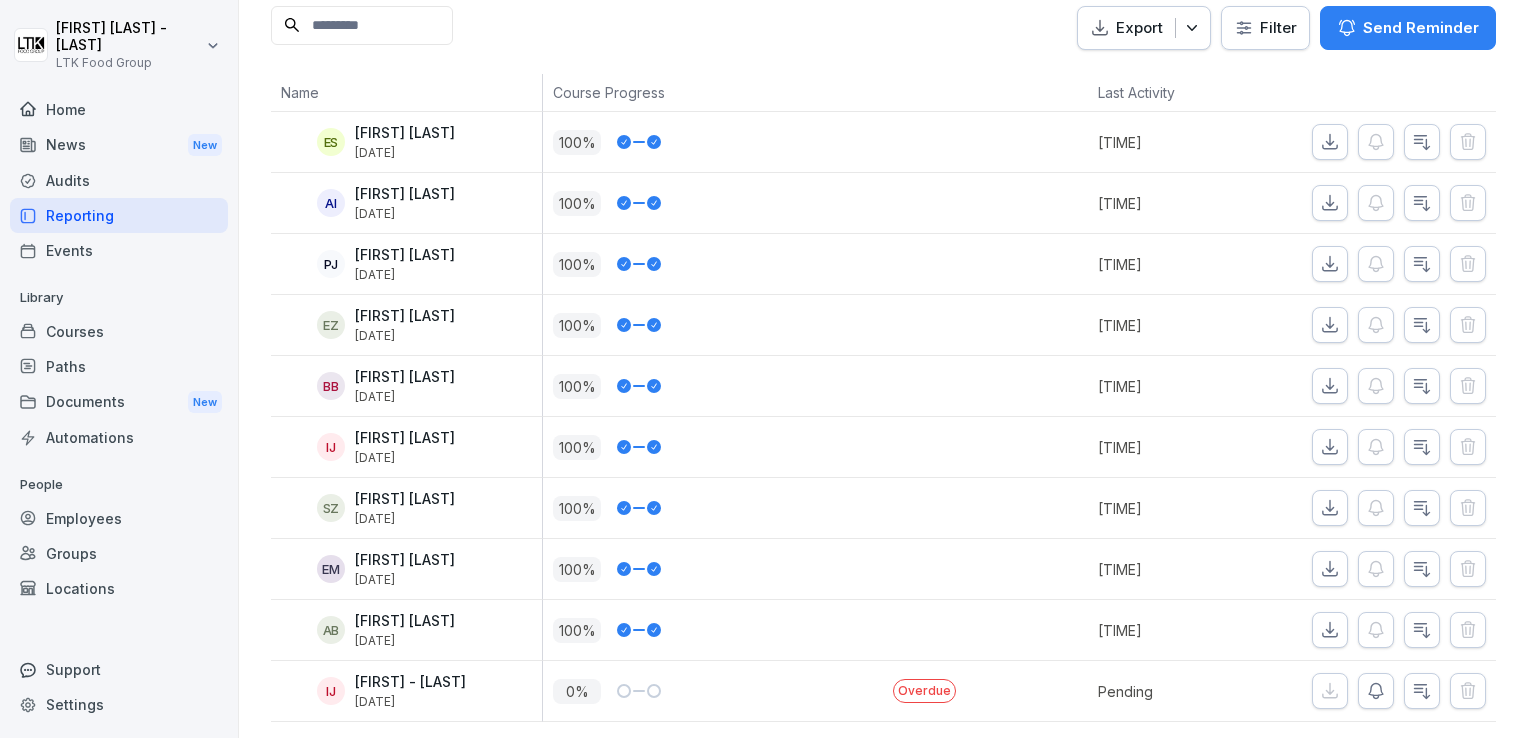 click on "Reporting" at bounding box center (119, 215) 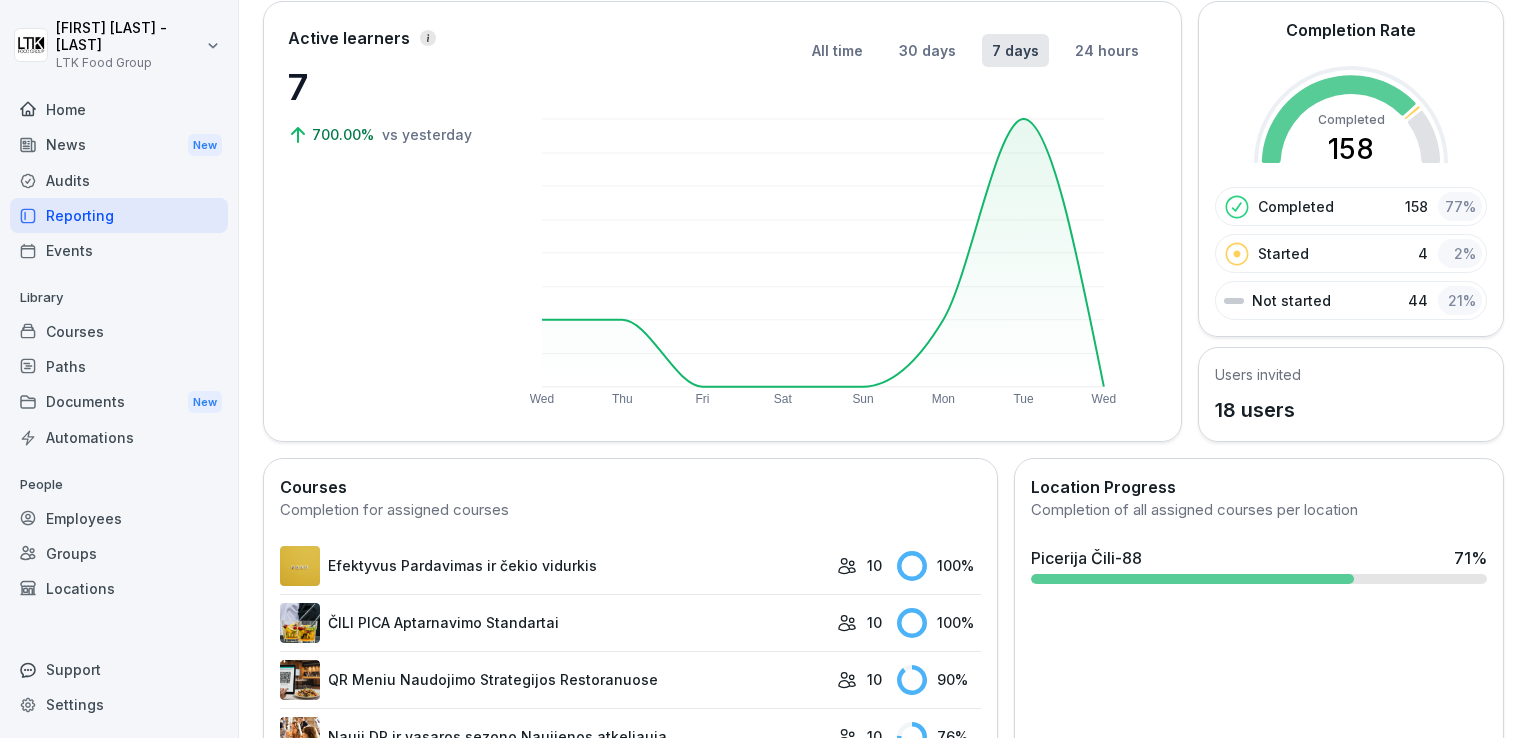scroll, scrollTop: 522, scrollLeft: 0, axis: vertical 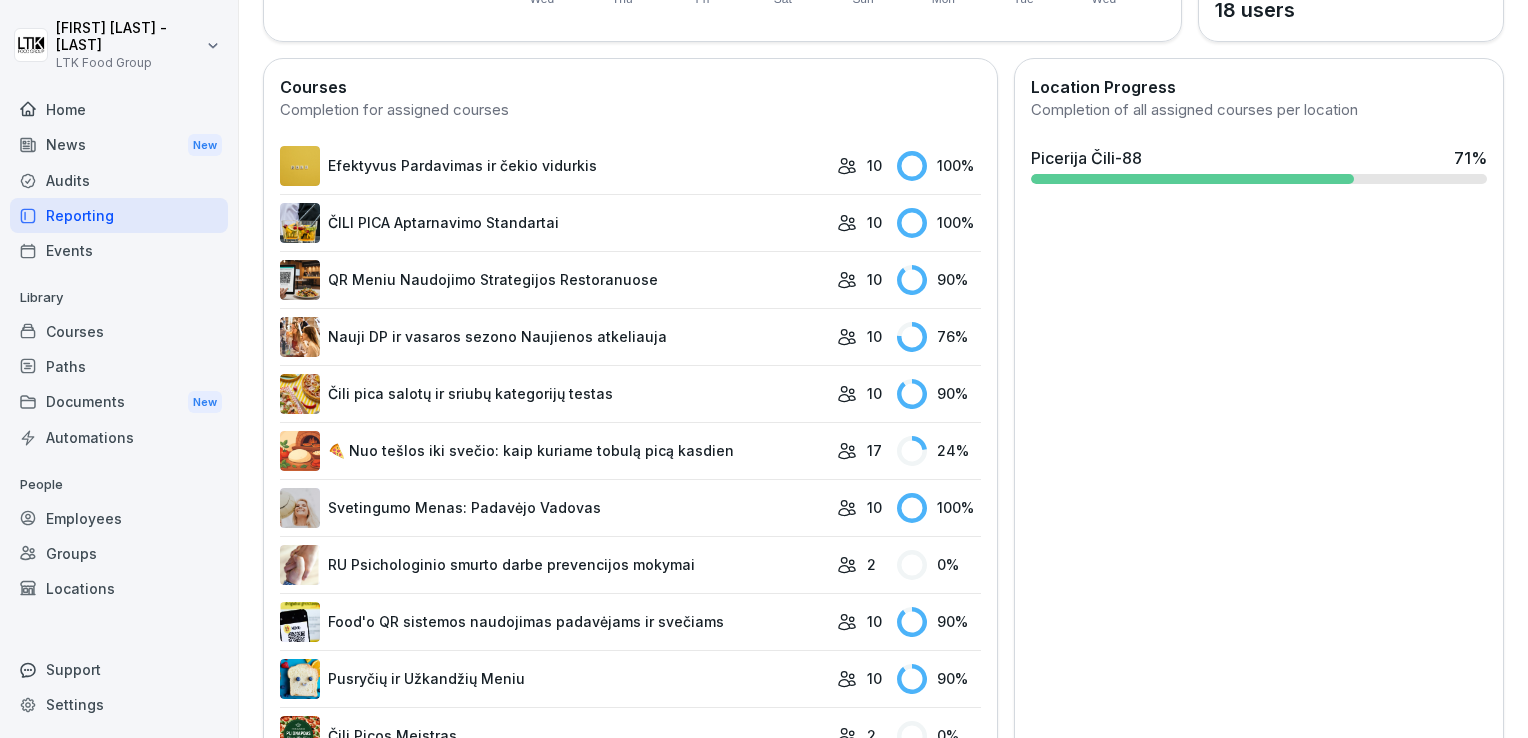 click on "🍕 Nuo tešlos iki svečio: kaip kuriame tobulą picą kasdien" at bounding box center [553, 451] 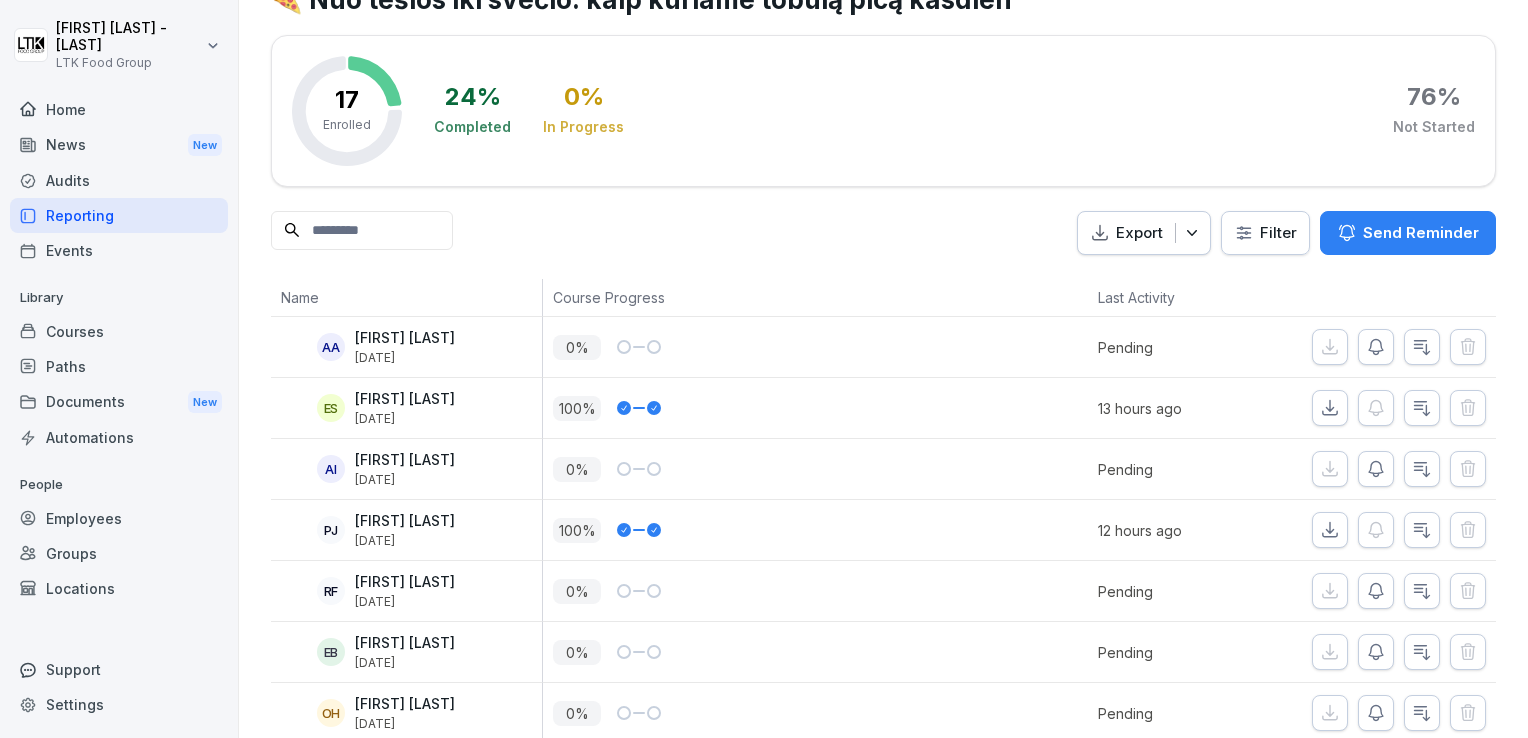 scroll, scrollTop: 0, scrollLeft: 0, axis: both 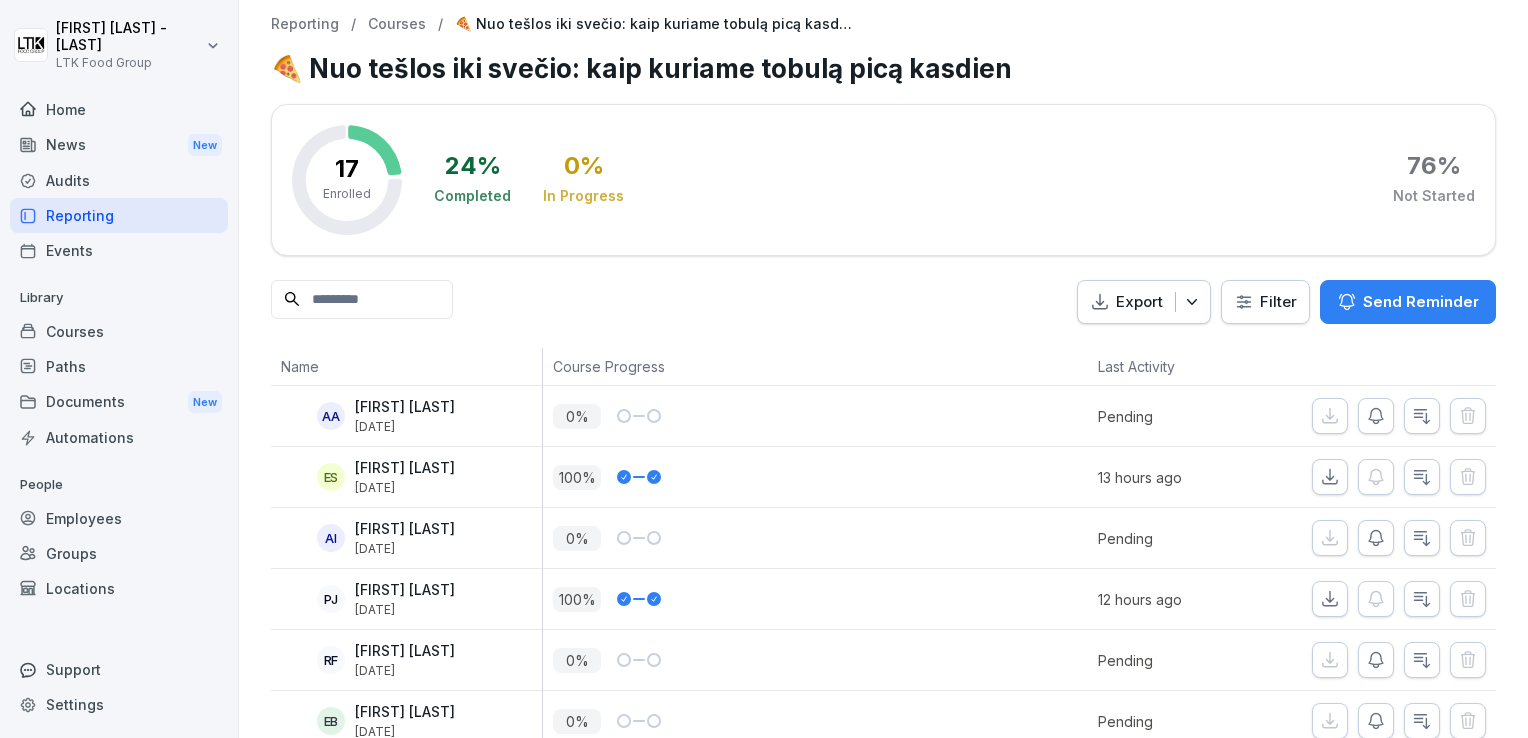 click on "Courses" at bounding box center (119, 331) 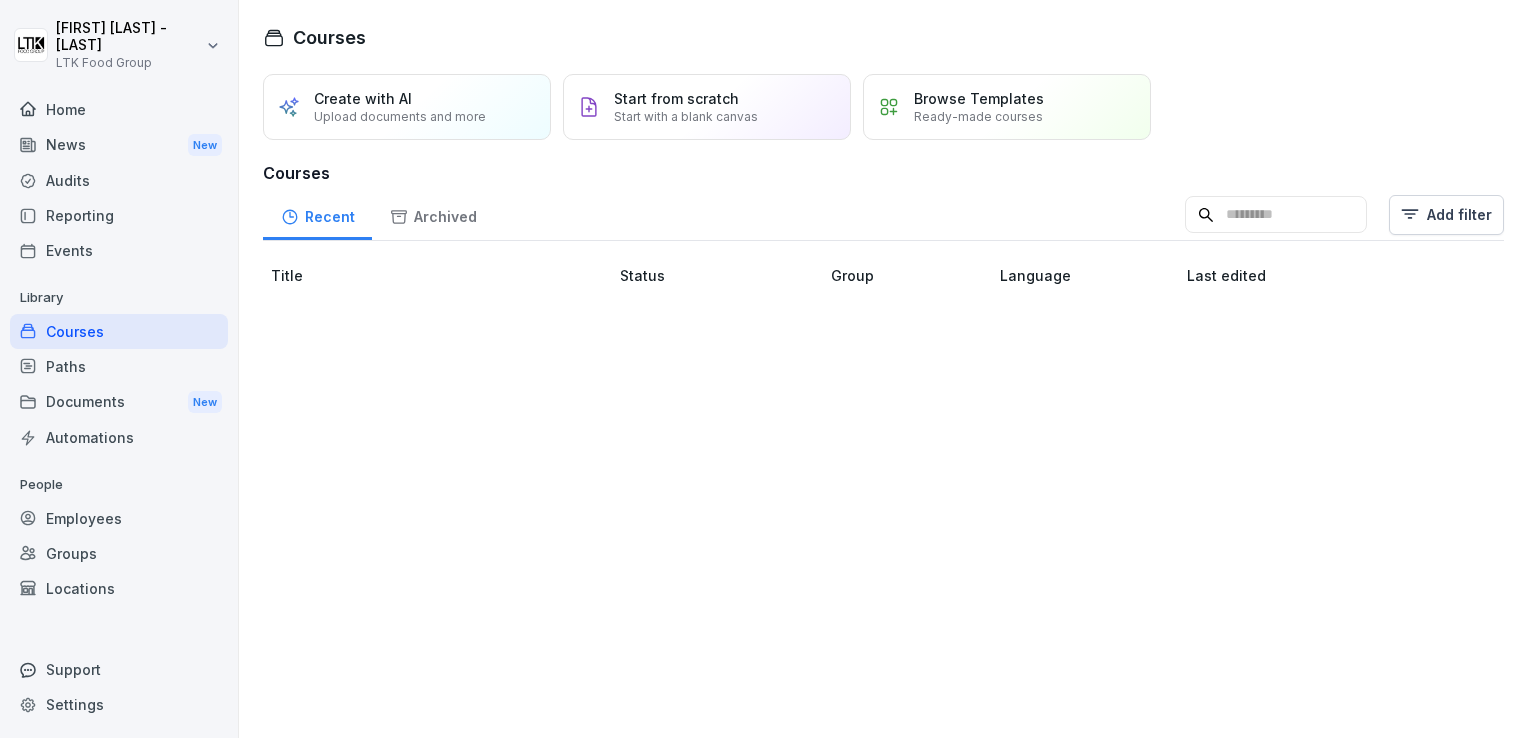 click on "Archived" at bounding box center [433, 214] 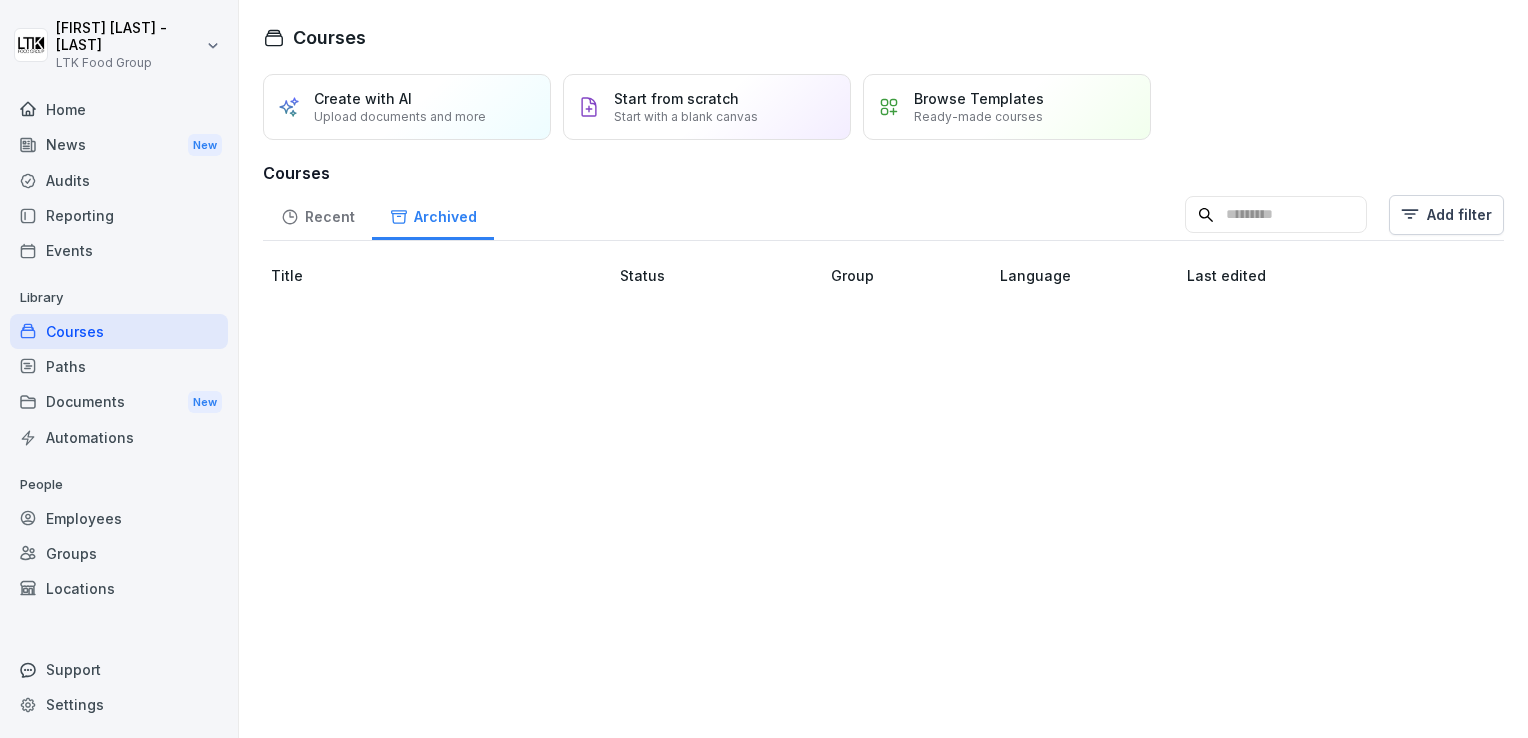click on "Recent" at bounding box center [317, 214] 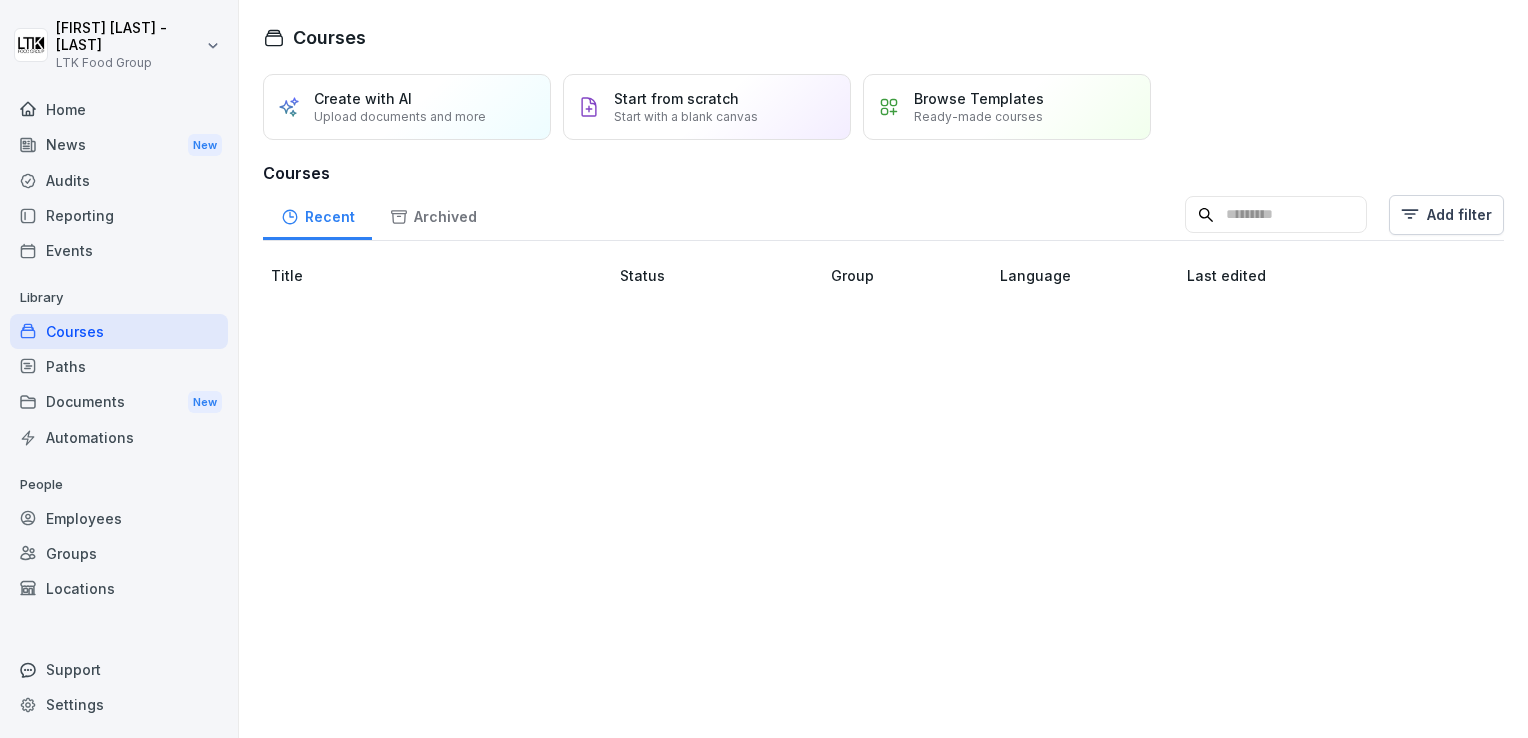 click on "Paths" at bounding box center (119, 366) 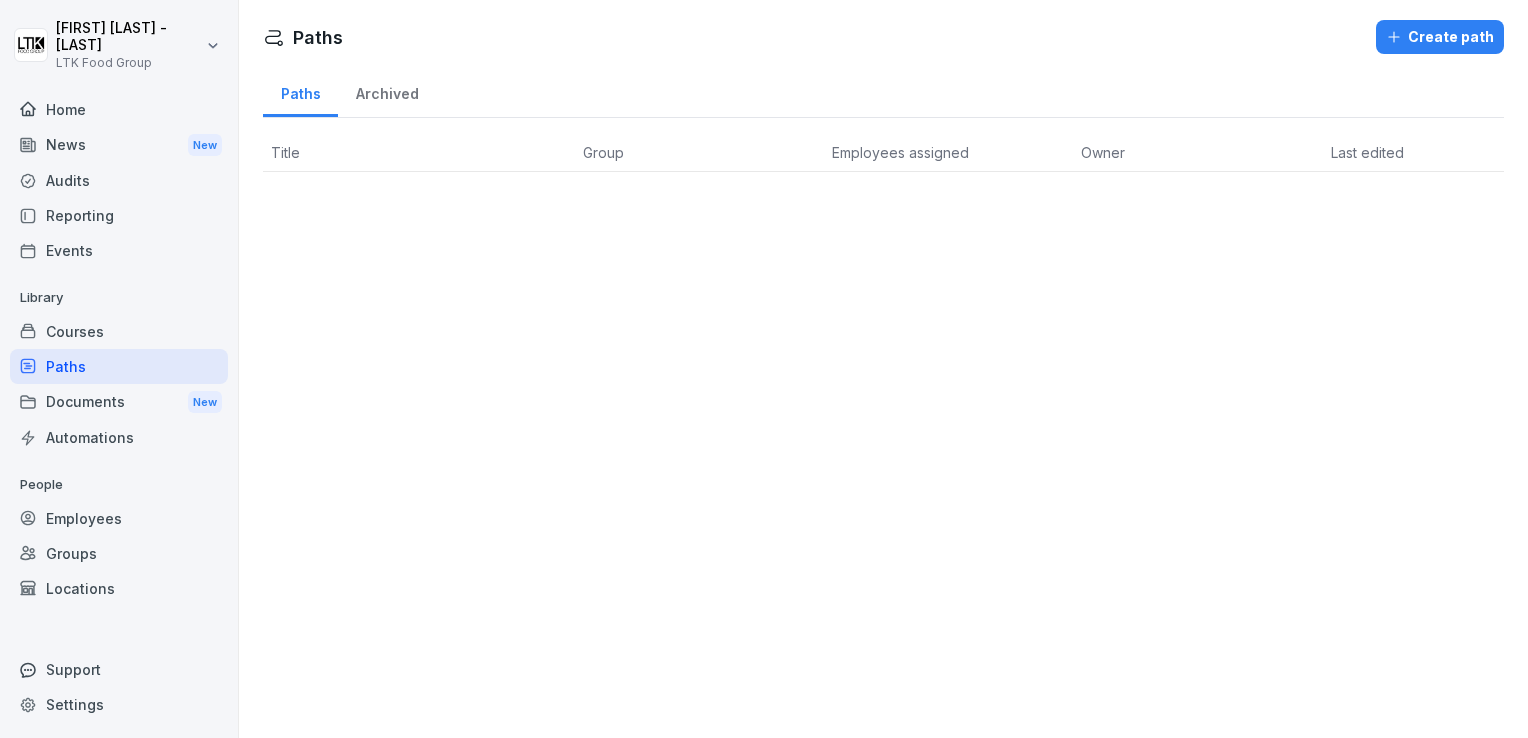 click on "Employees" at bounding box center (119, 518) 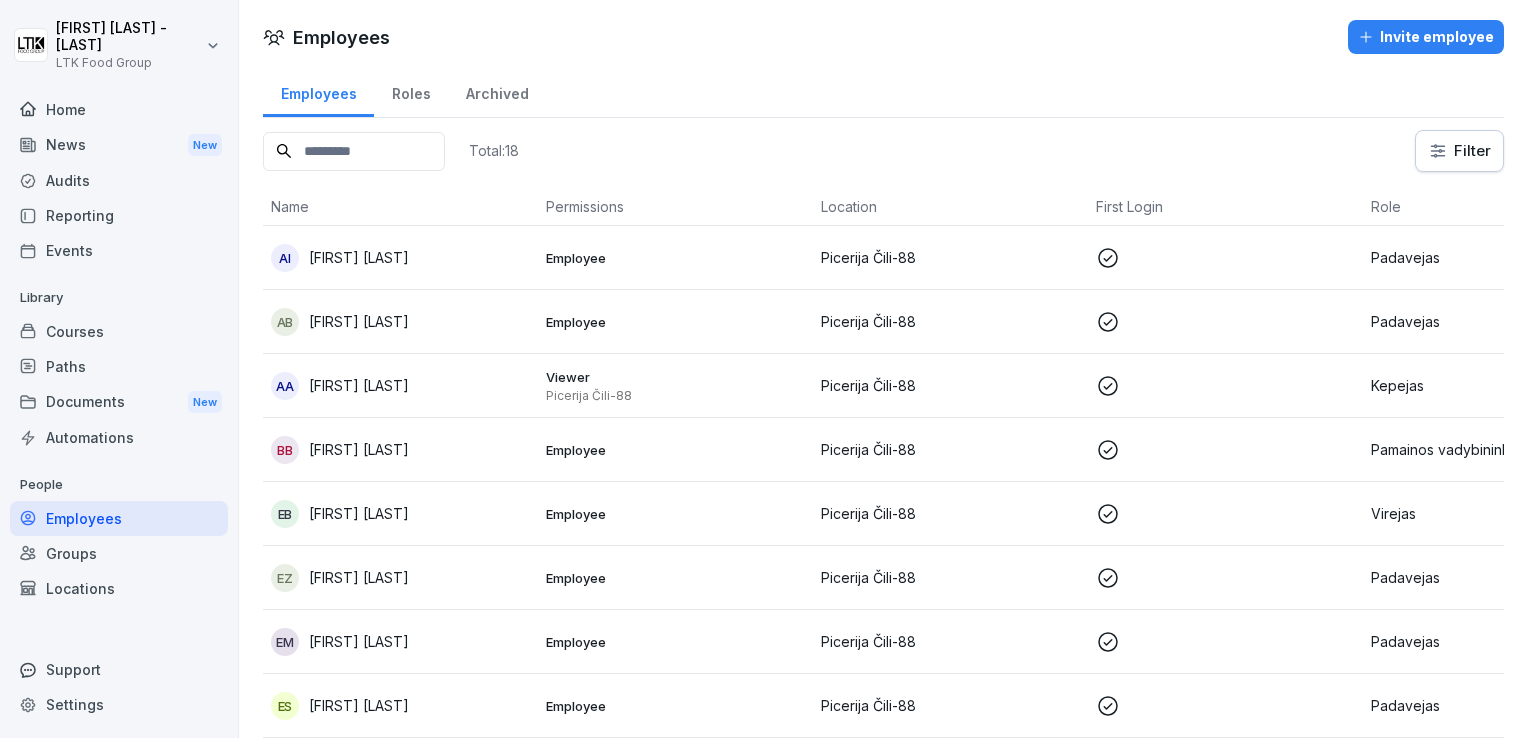 click on "AI [FIRST] [LAST]" at bounding box center [400, 258] 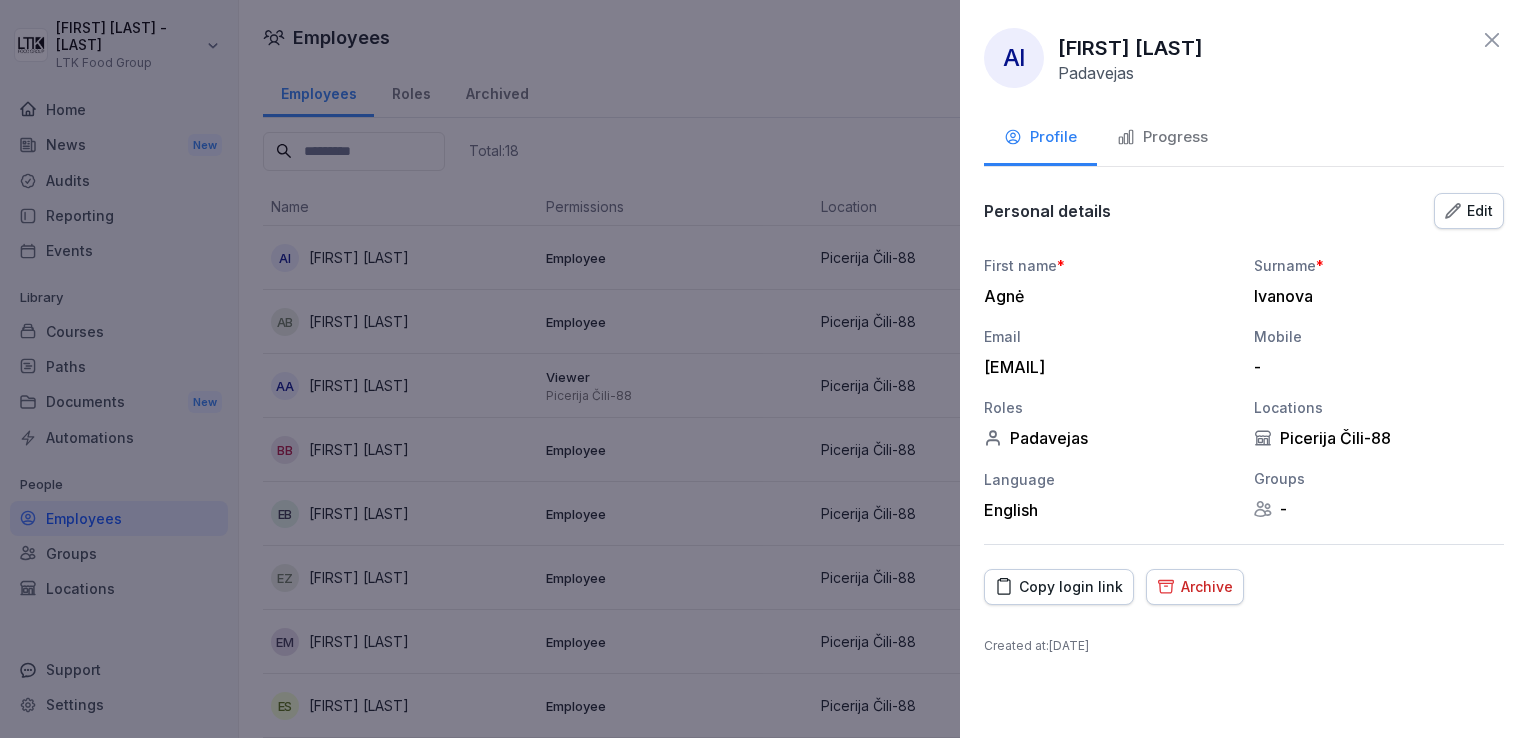 click on "AI [FIRST] [LAST] Padavejas Profile Progress Personal details   Edit First name  * [FIRST] Surname  * [LAST] Email [EMAIL] Mobile - Roles Padavejas Locations Picerija Čili-88 Language English Groups - Copy login link   Archive Created at :  [DATE]" at bounding box center [1244, 369] 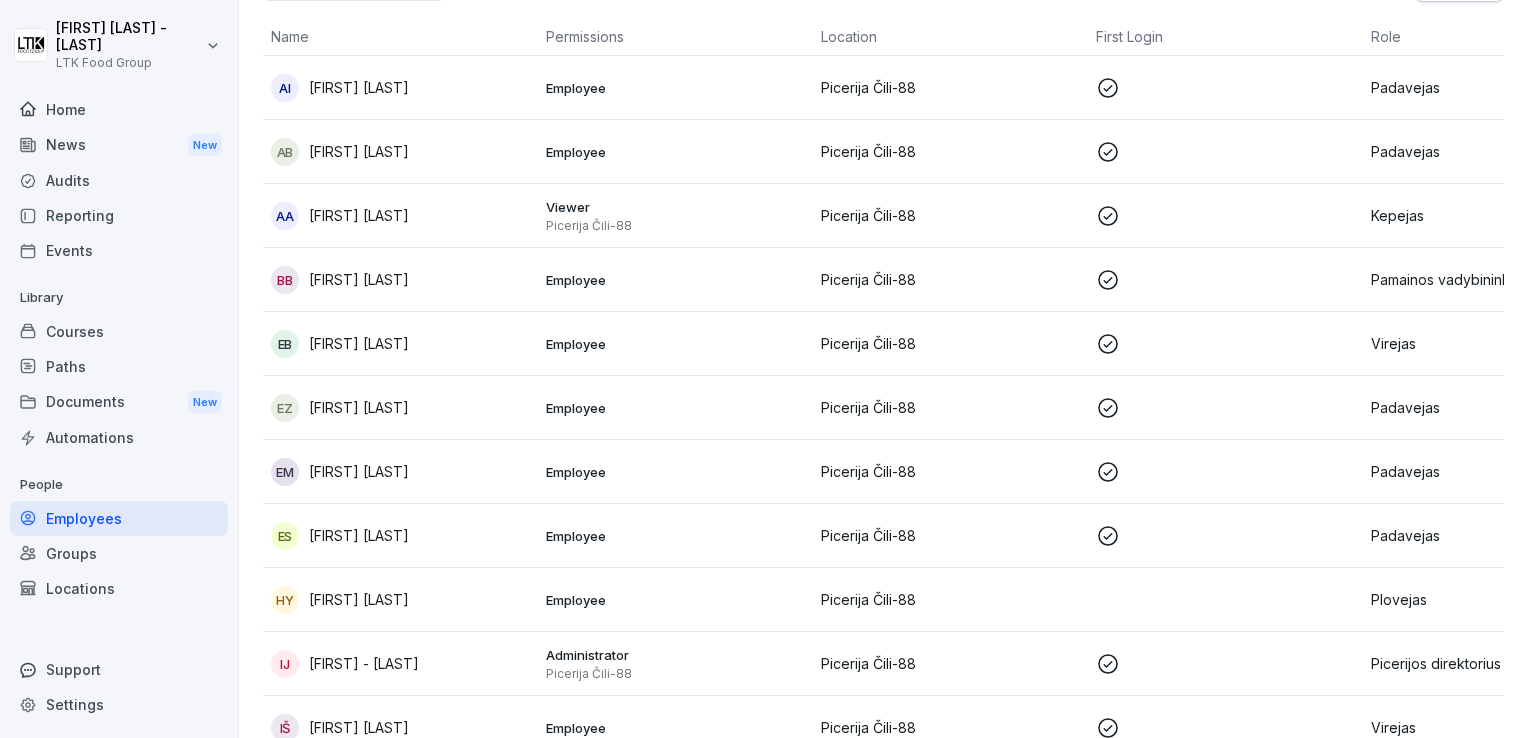 scroll, scrollTop: 0, scrollLeft: 0, axis: both 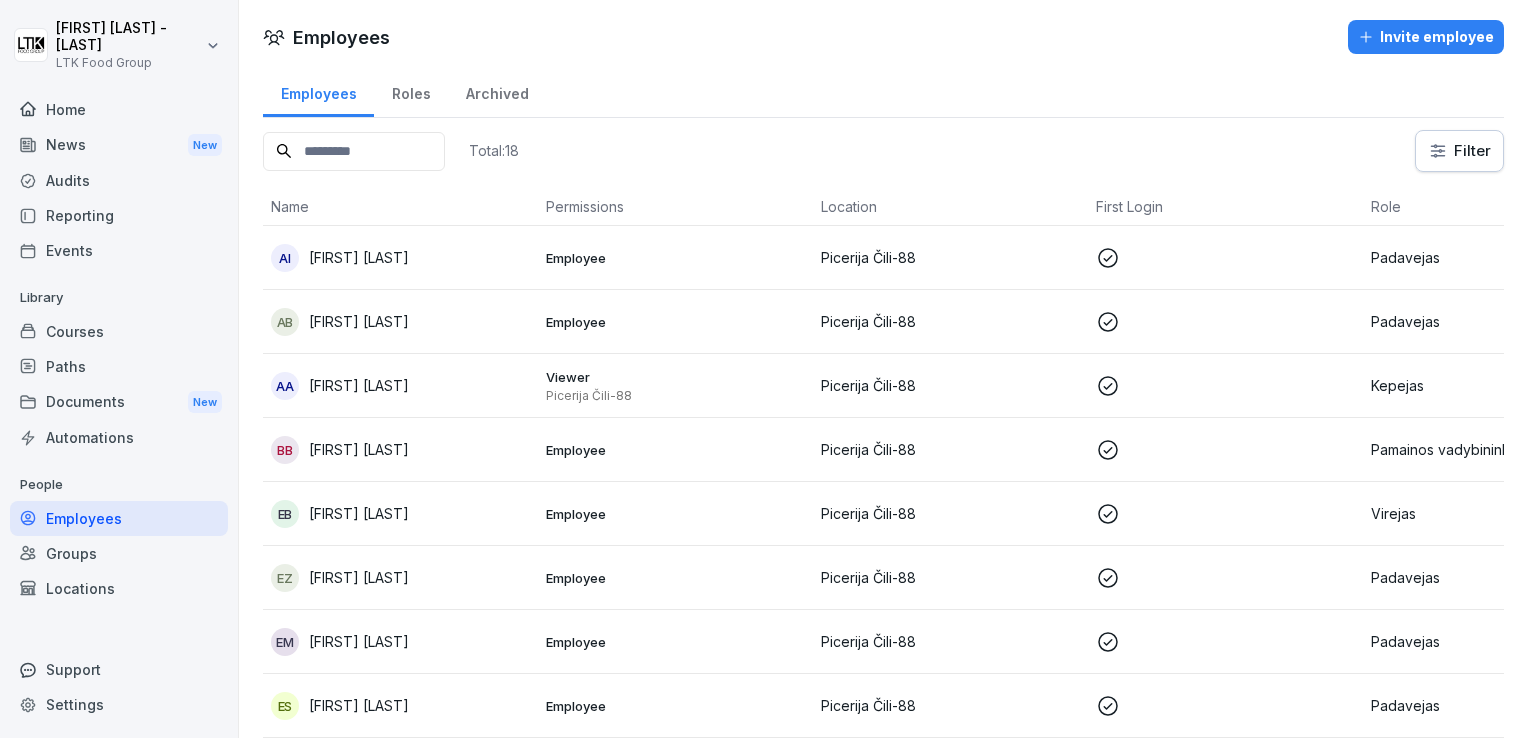 click on "Archived" at bounding box center (497, 91) 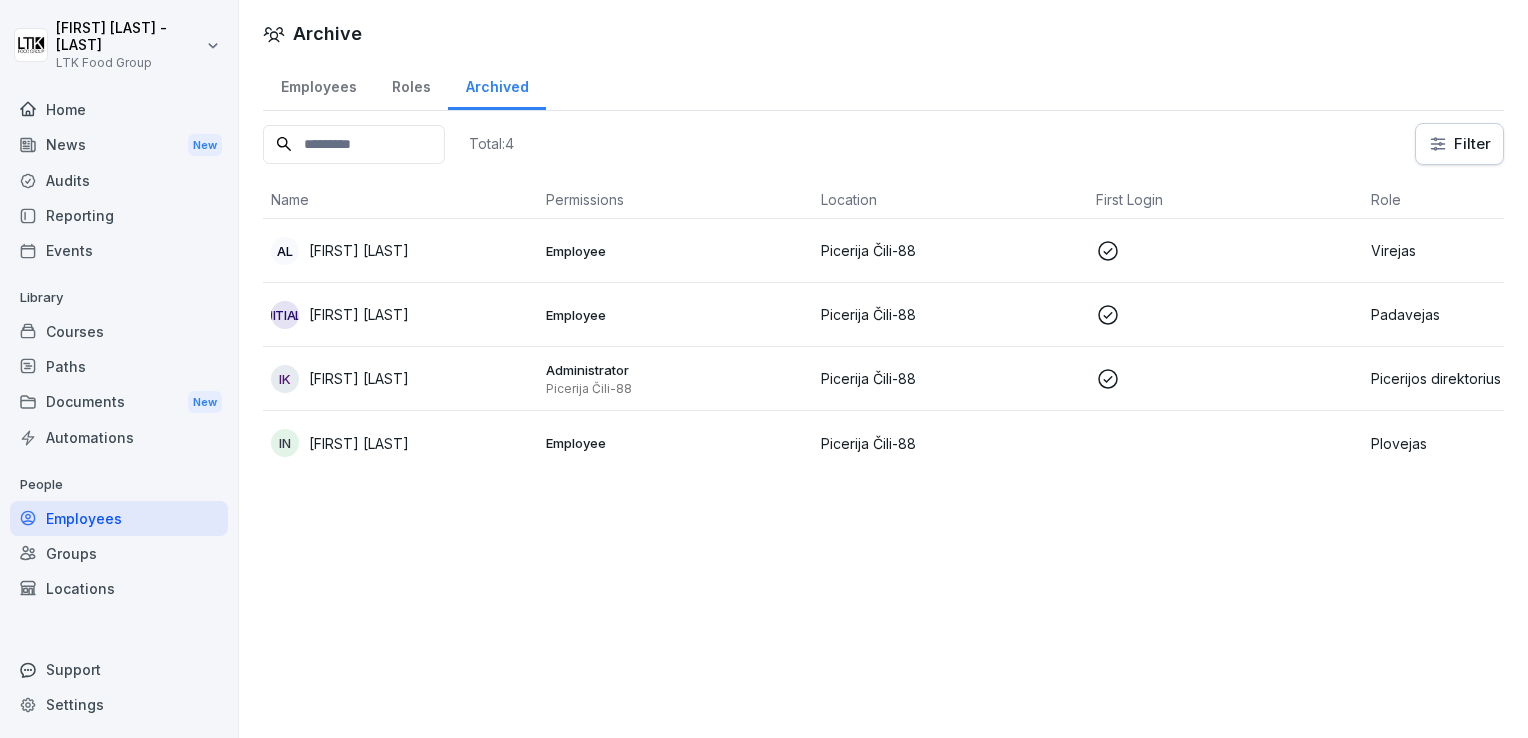 click on "Employees" at bounding box center [318, 84] 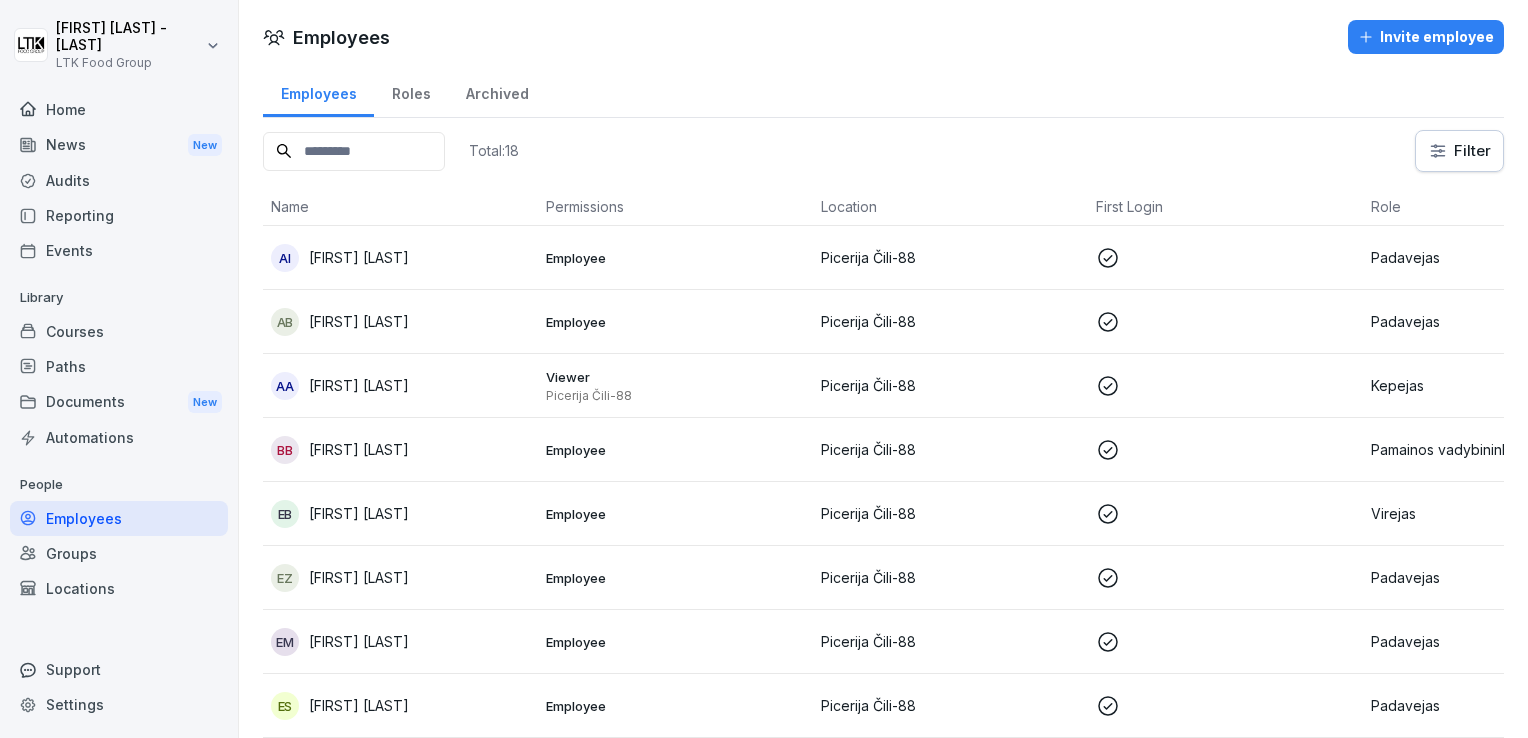 click on "Events" at bounding box center (119, 250) 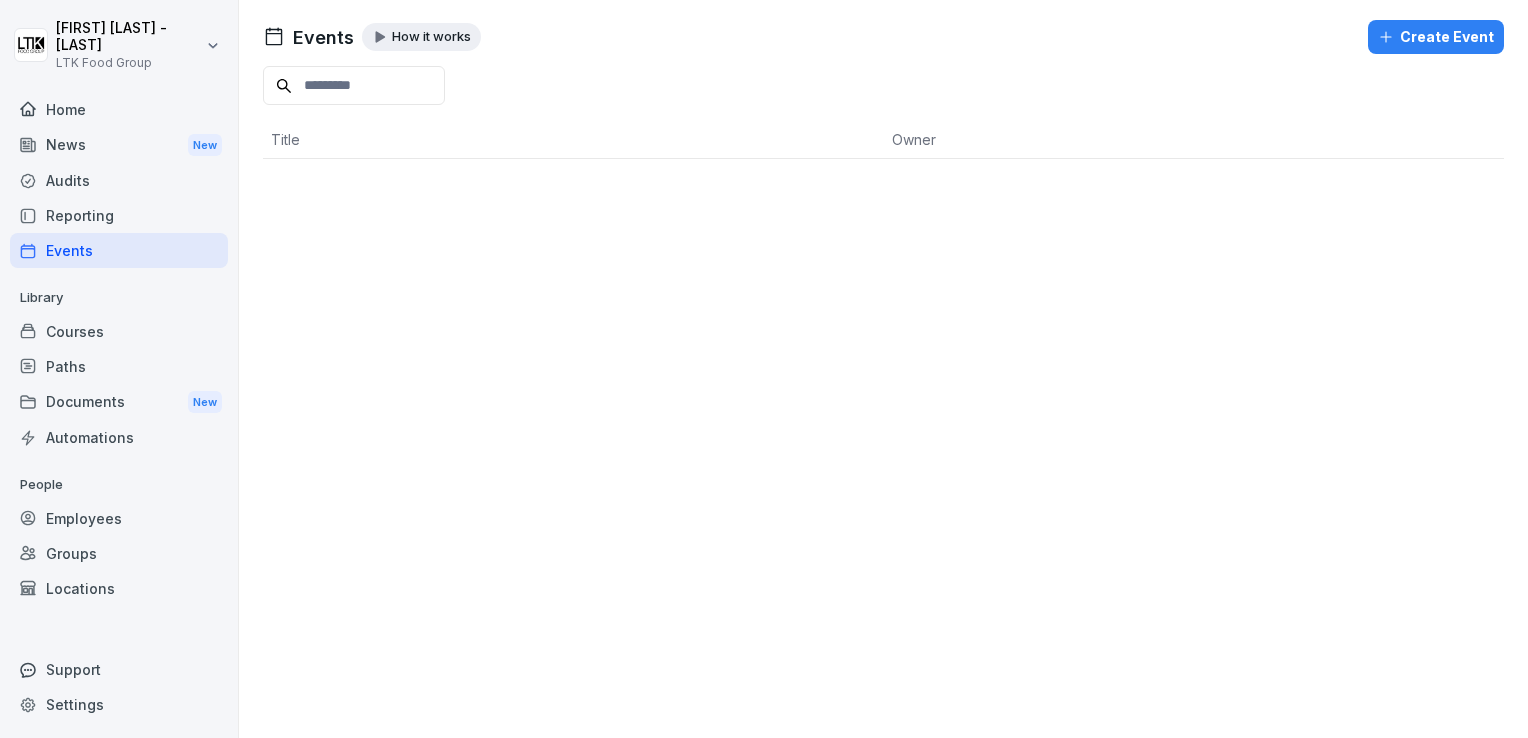click on "Reporting" at bounding box center (119, 215) 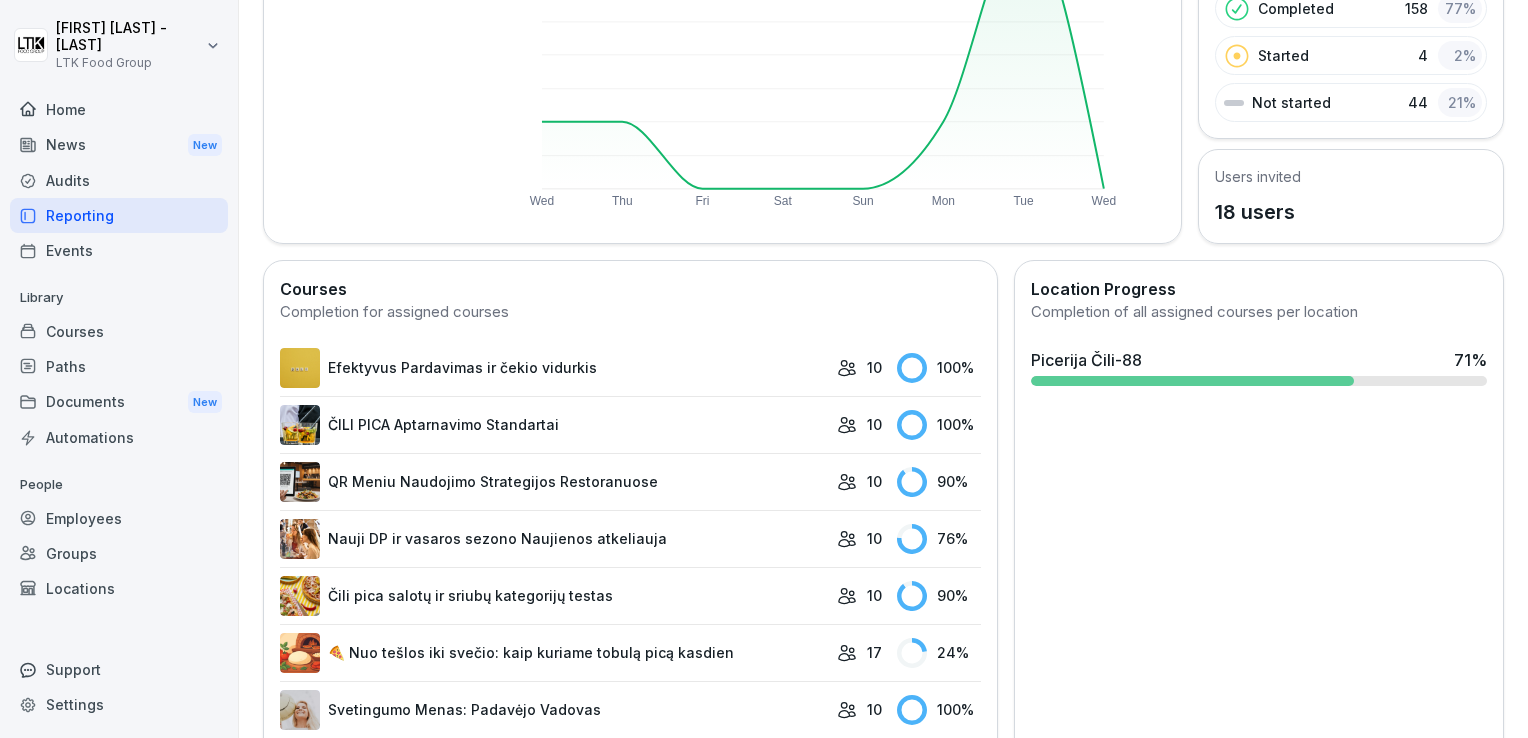 scroll, scrollTop: 300, scrollLeft: 0, axis: vertical 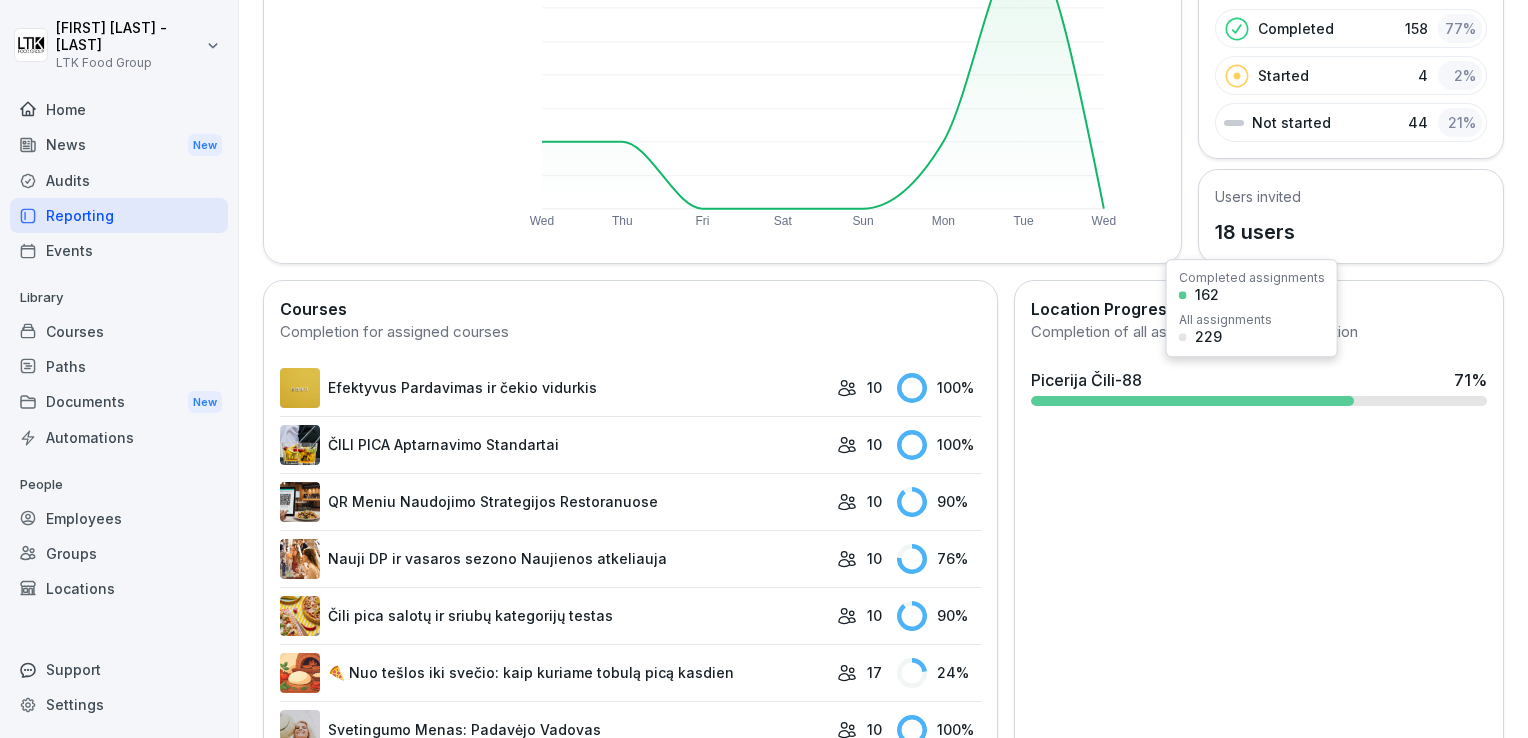 click on "Location Progress Completion of all assigned courses per location Picerija Čili-88 71 %" at bounding box center (1259, 355) 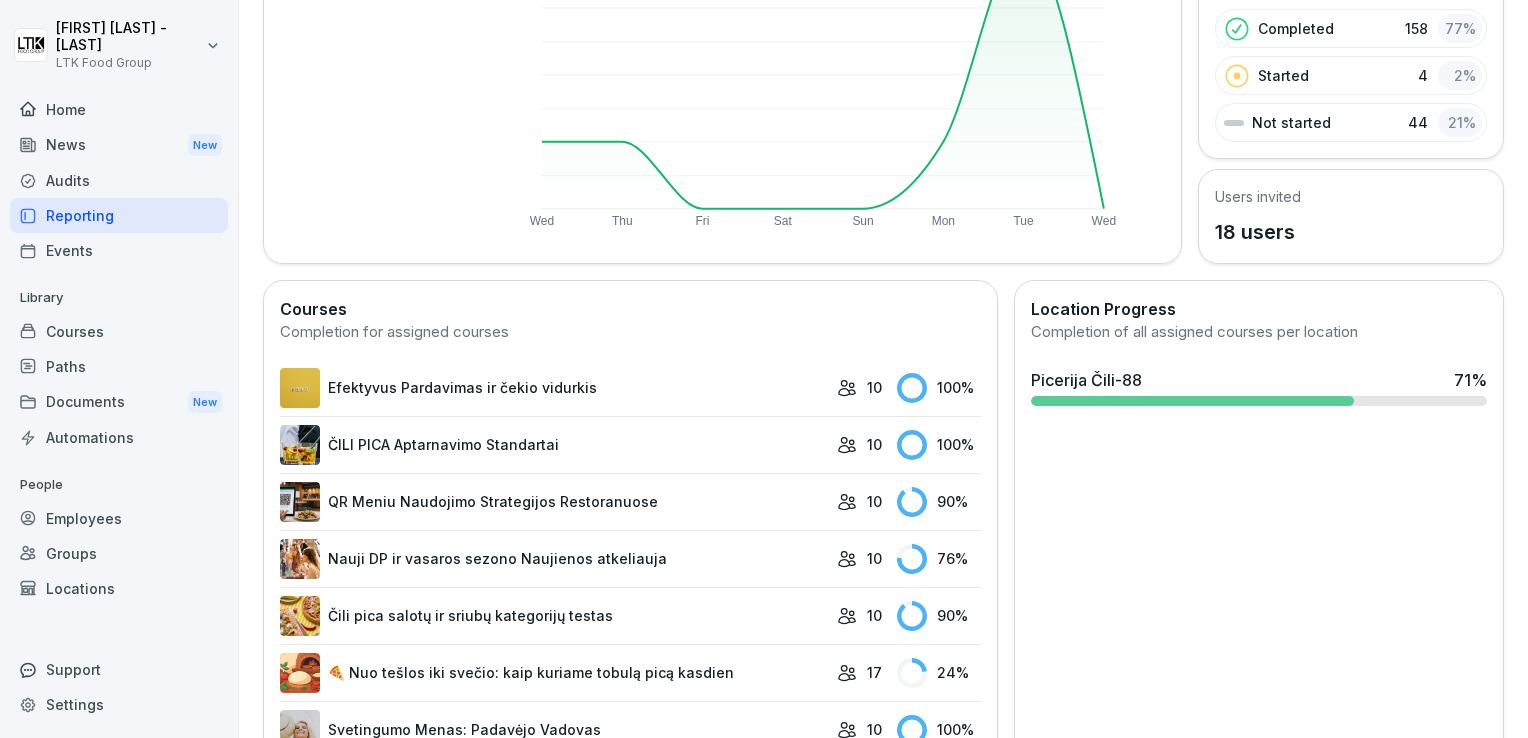 click on "Completion of all assigned courses per location" at bounding box center [1259, 332] 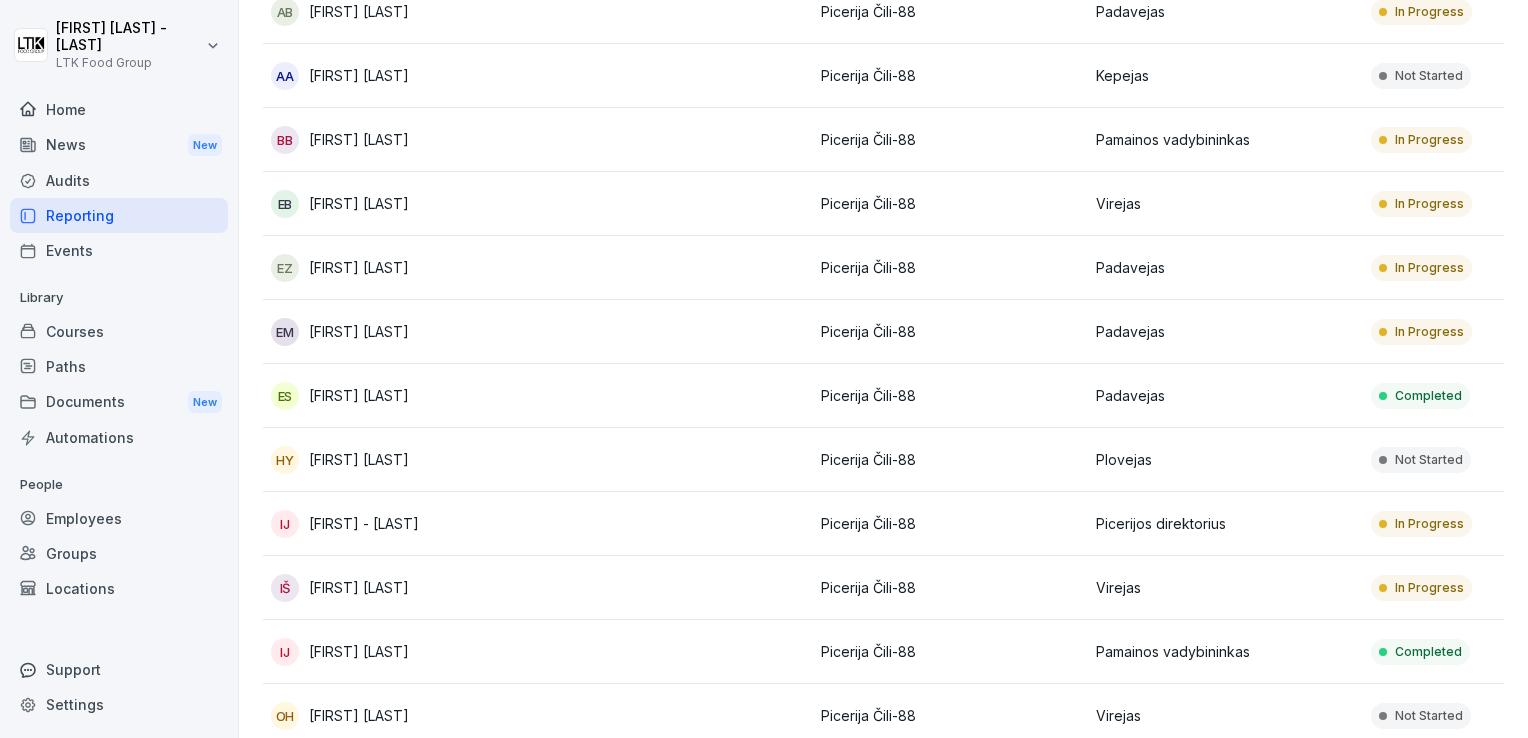 scroll, scrollTop: 0, scrollLeft: 0, axis: both 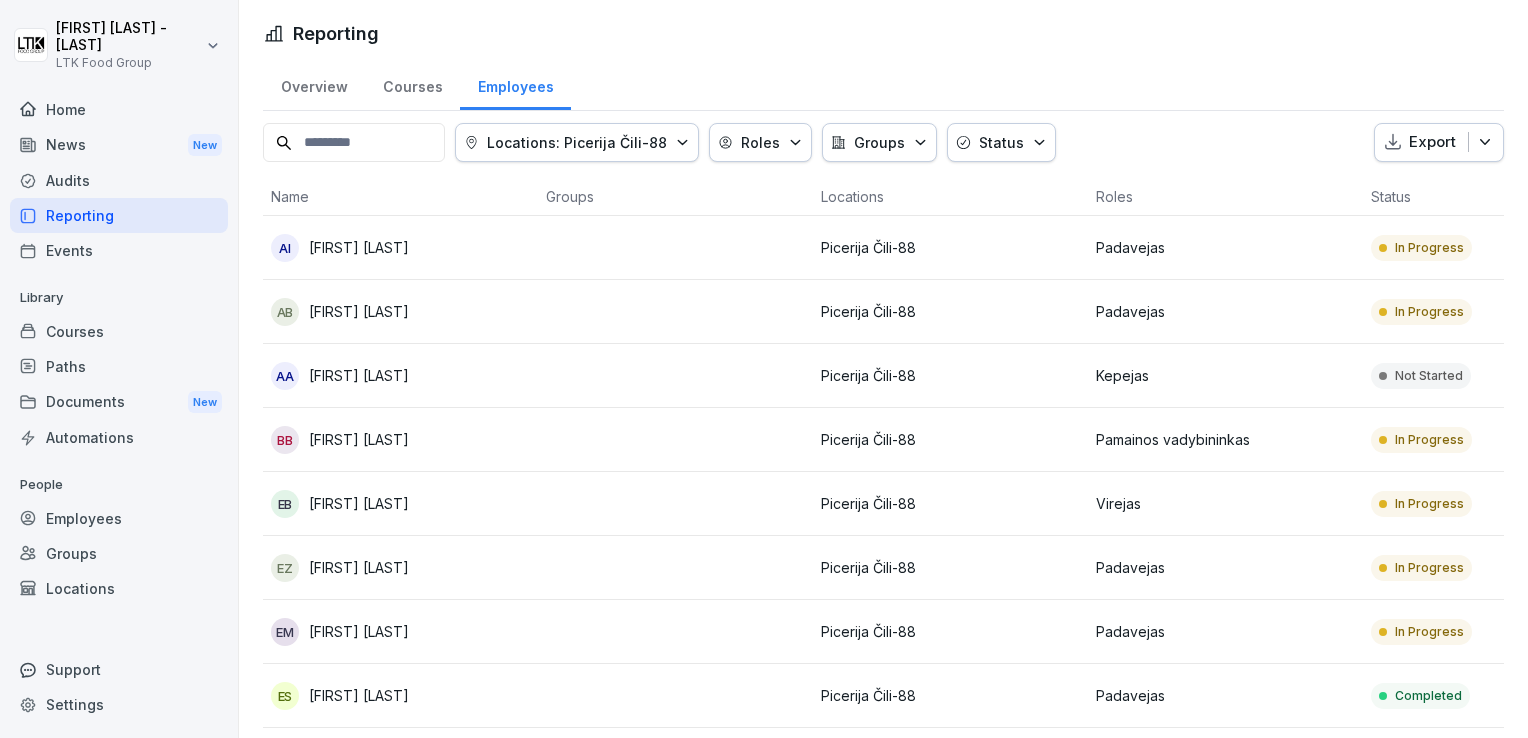 click on "Padavejas" at bounding box center (1225, 247) 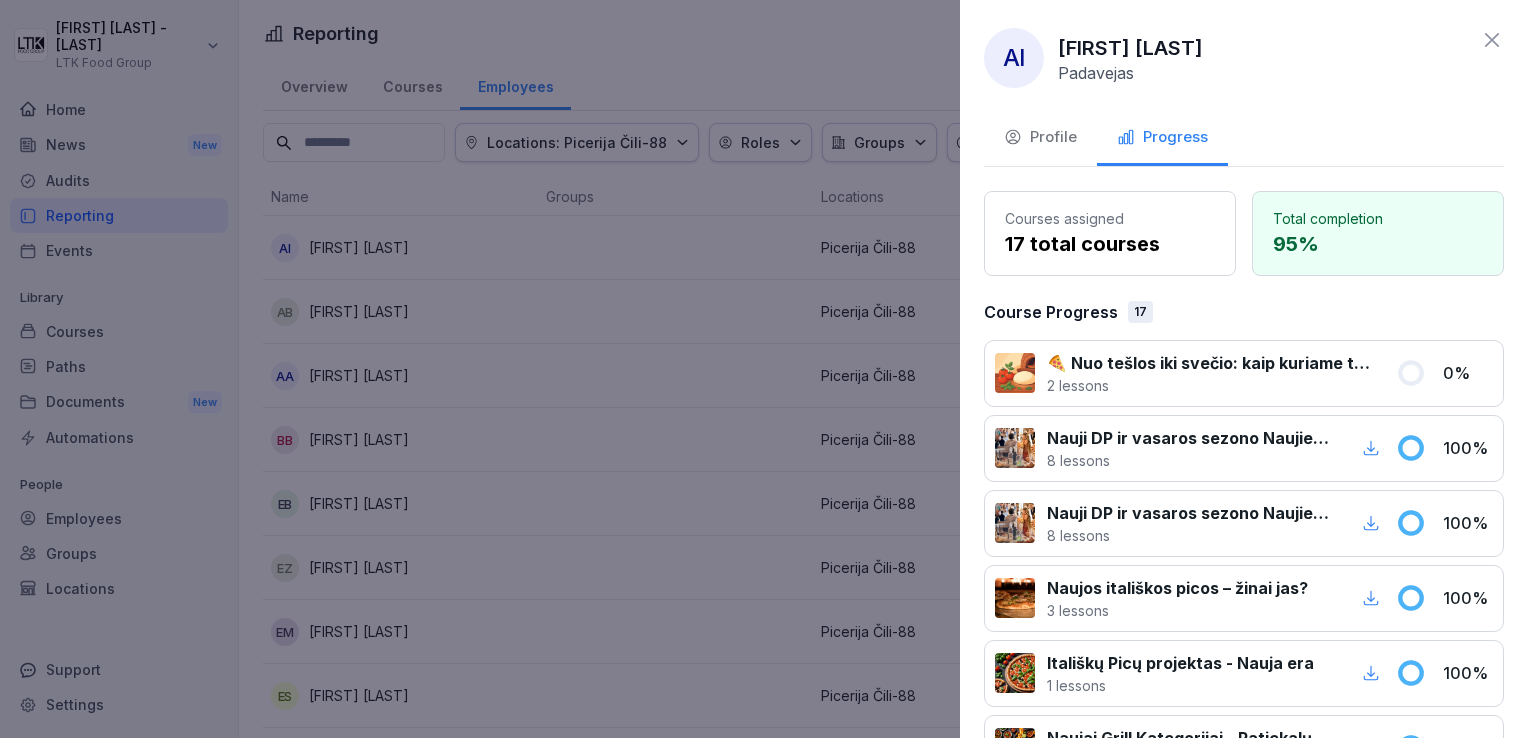 click on "2 lessons" at bounding box center [1209, 385] 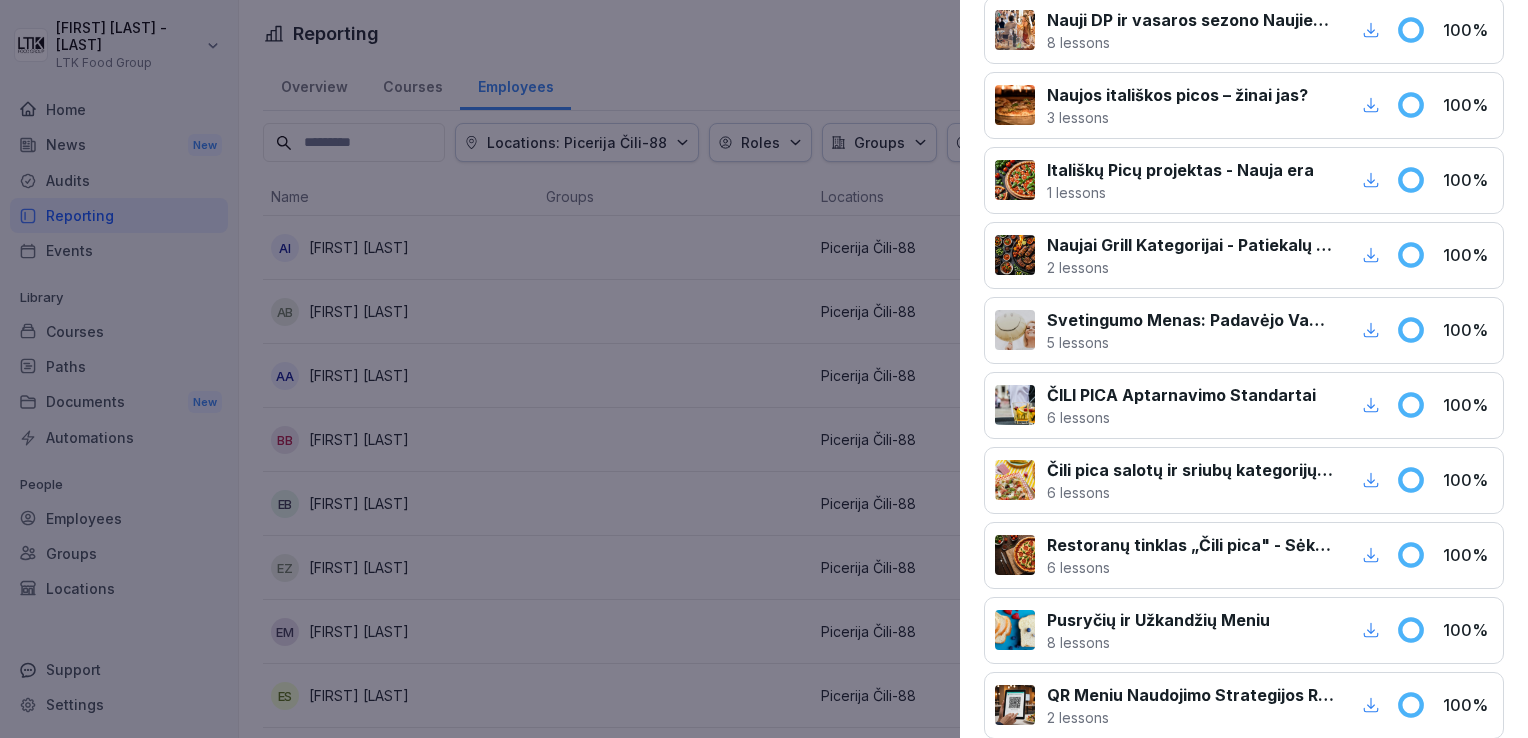 scroll, scrollTop: 0, scrollLeft: 0, axis: both 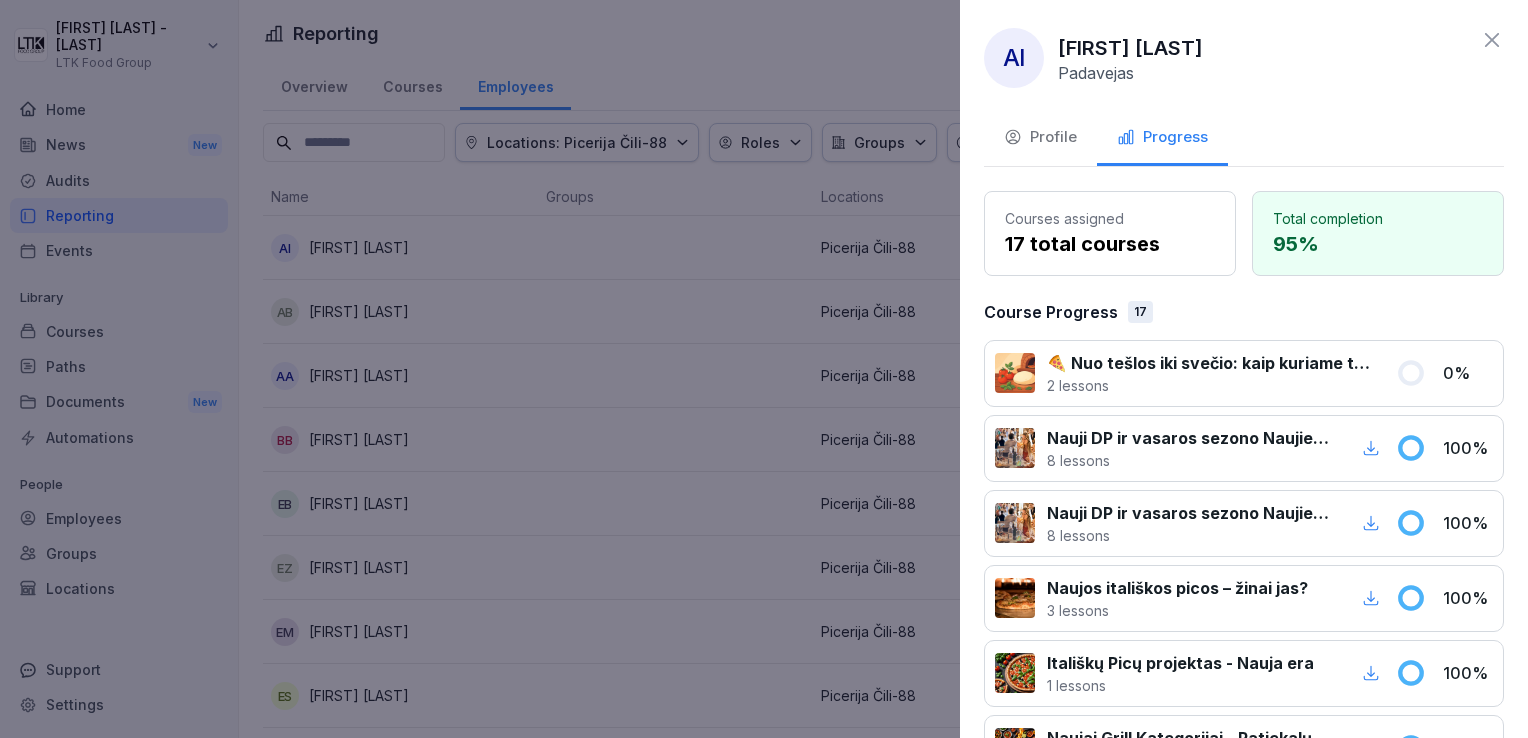 click at bounding box center [1015, 373] 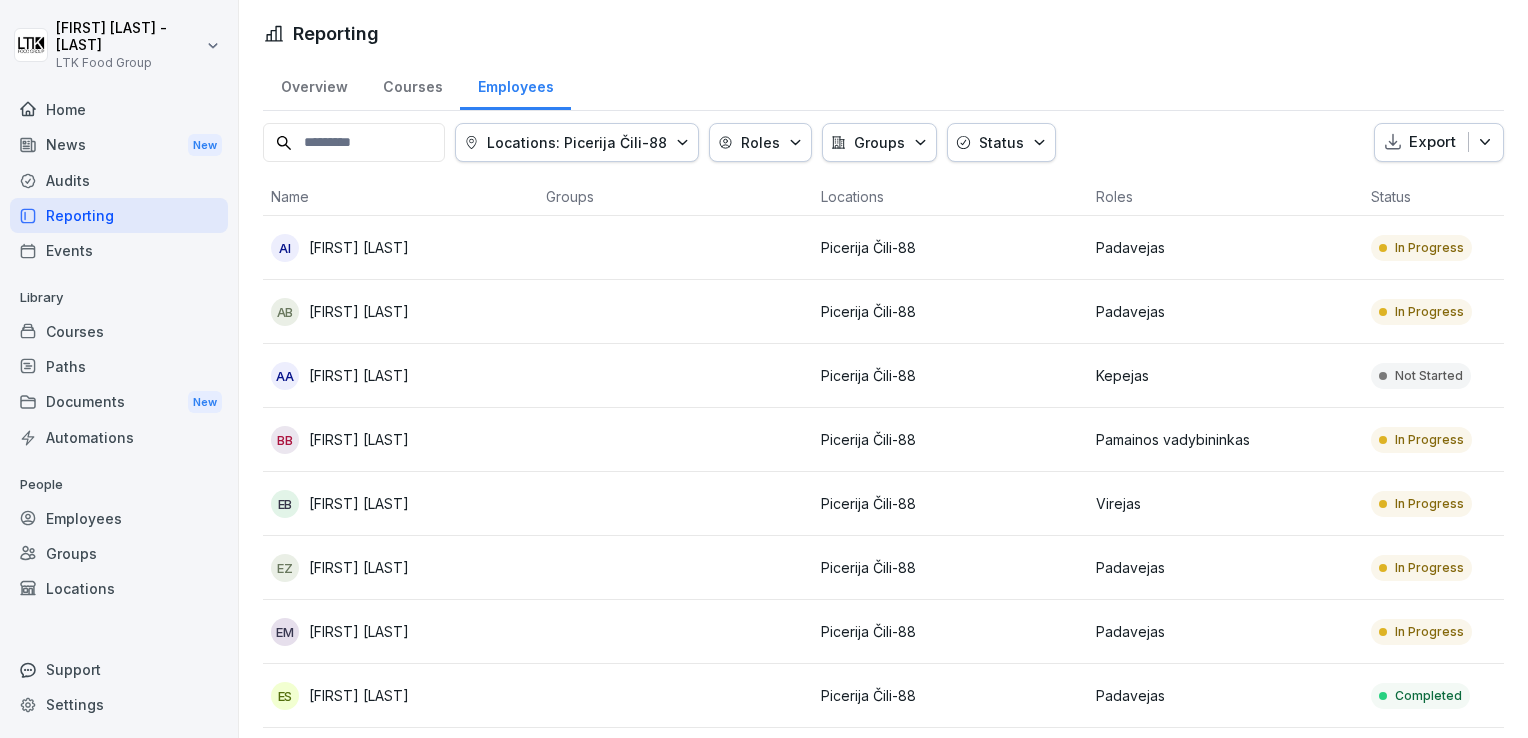 click on "[FIRST] [LAST]" at bounding box center (359, 311) 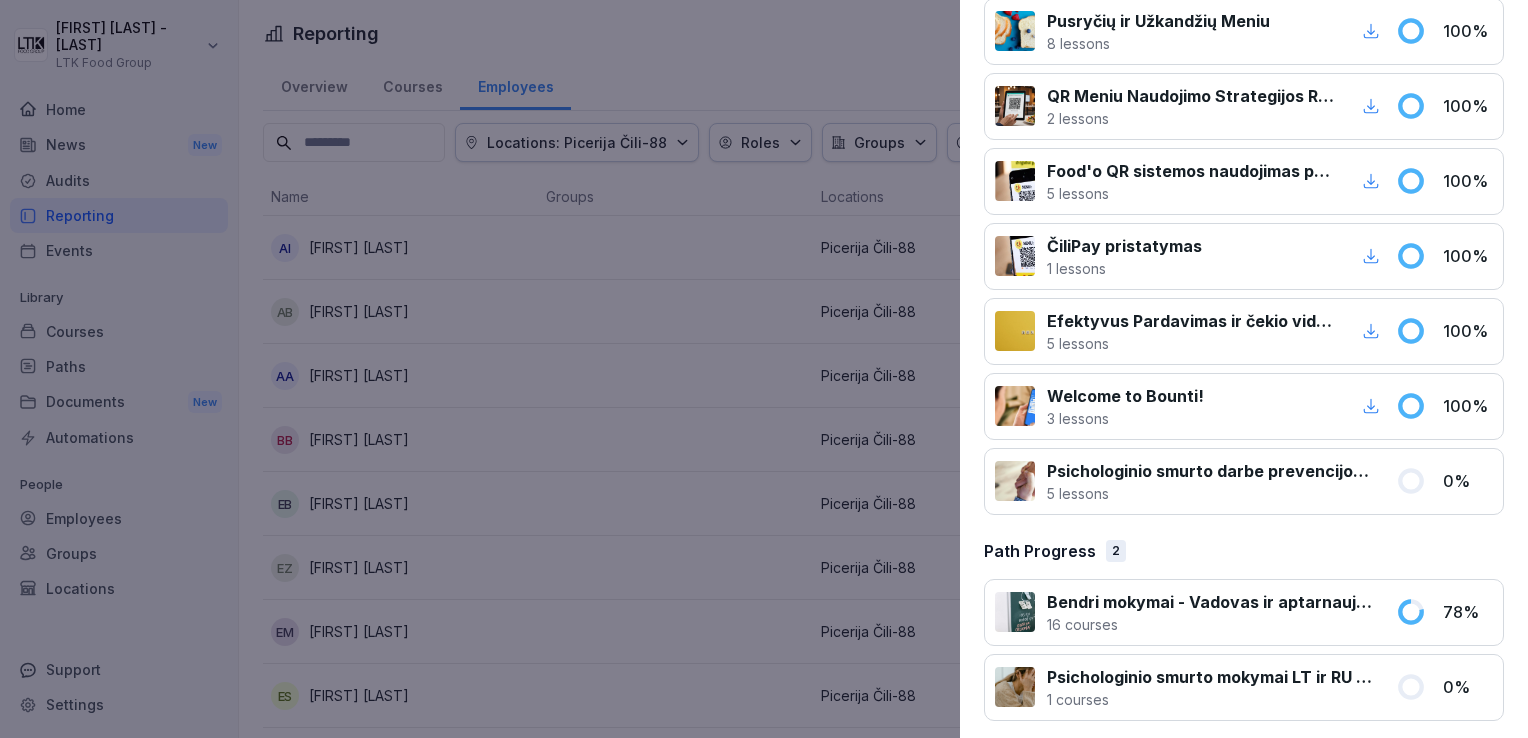 scroll, scrollTop: 1018, scrollLeft: 0, axis: vertical 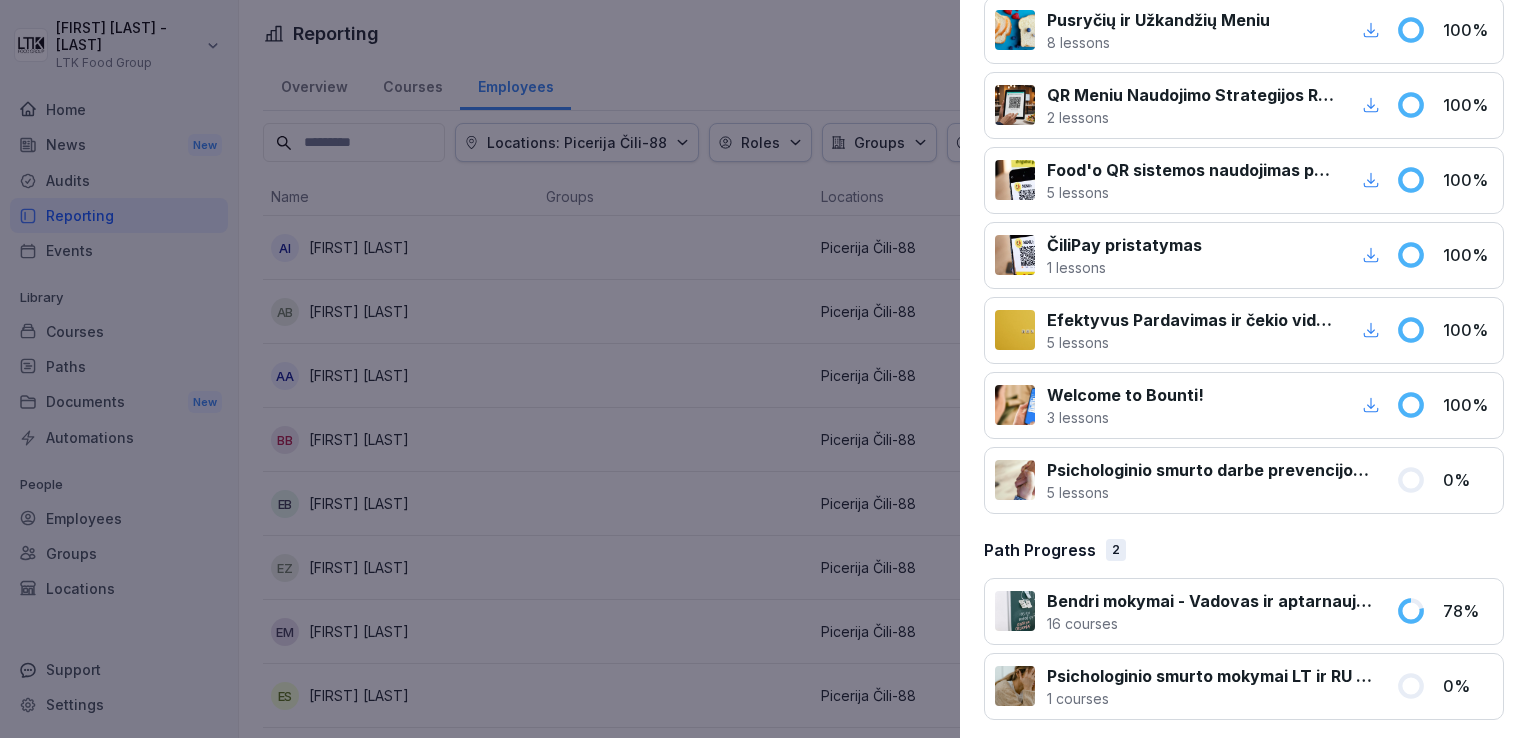 click on "0 %" at bounding box center [1468, 686] 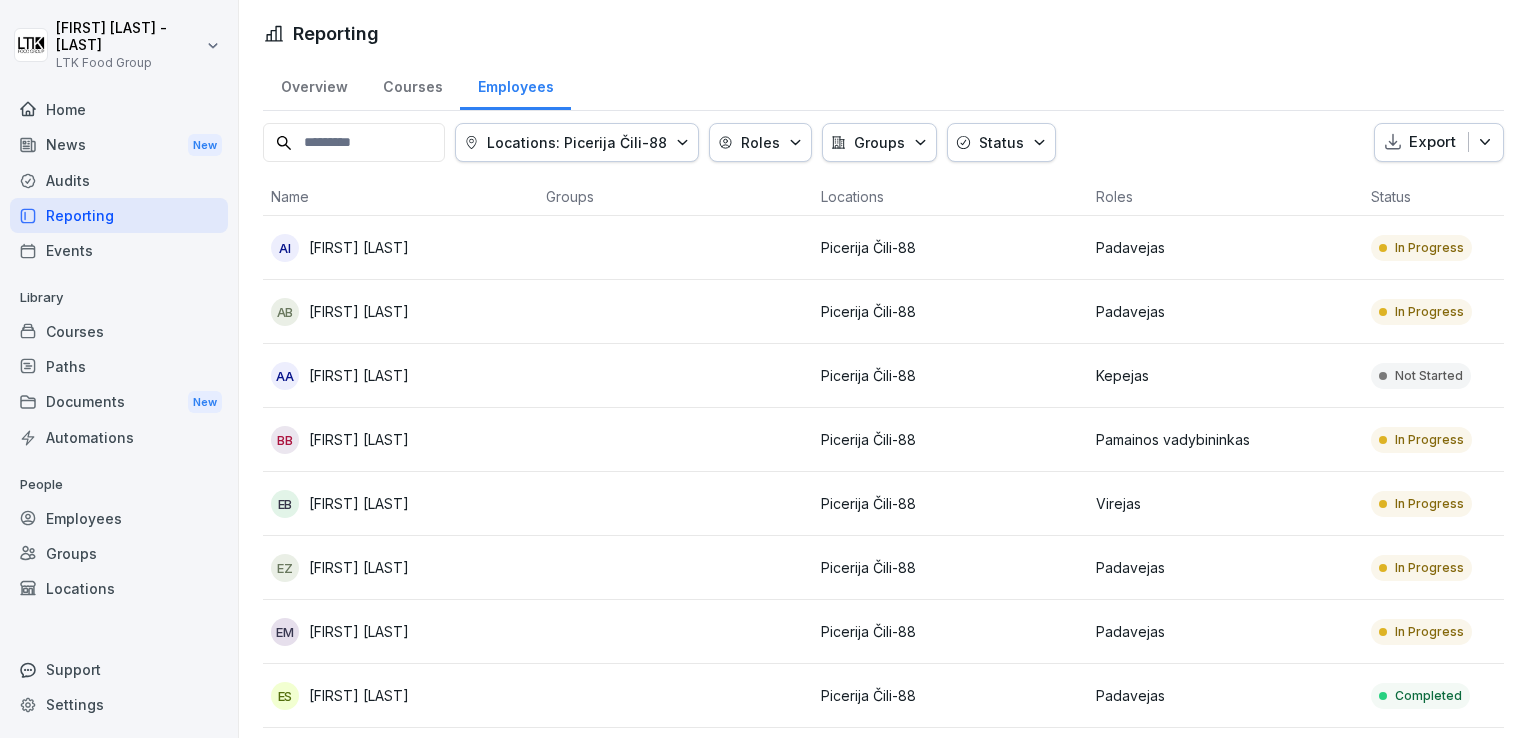click on "Paths" at bounding box center (119, 366) 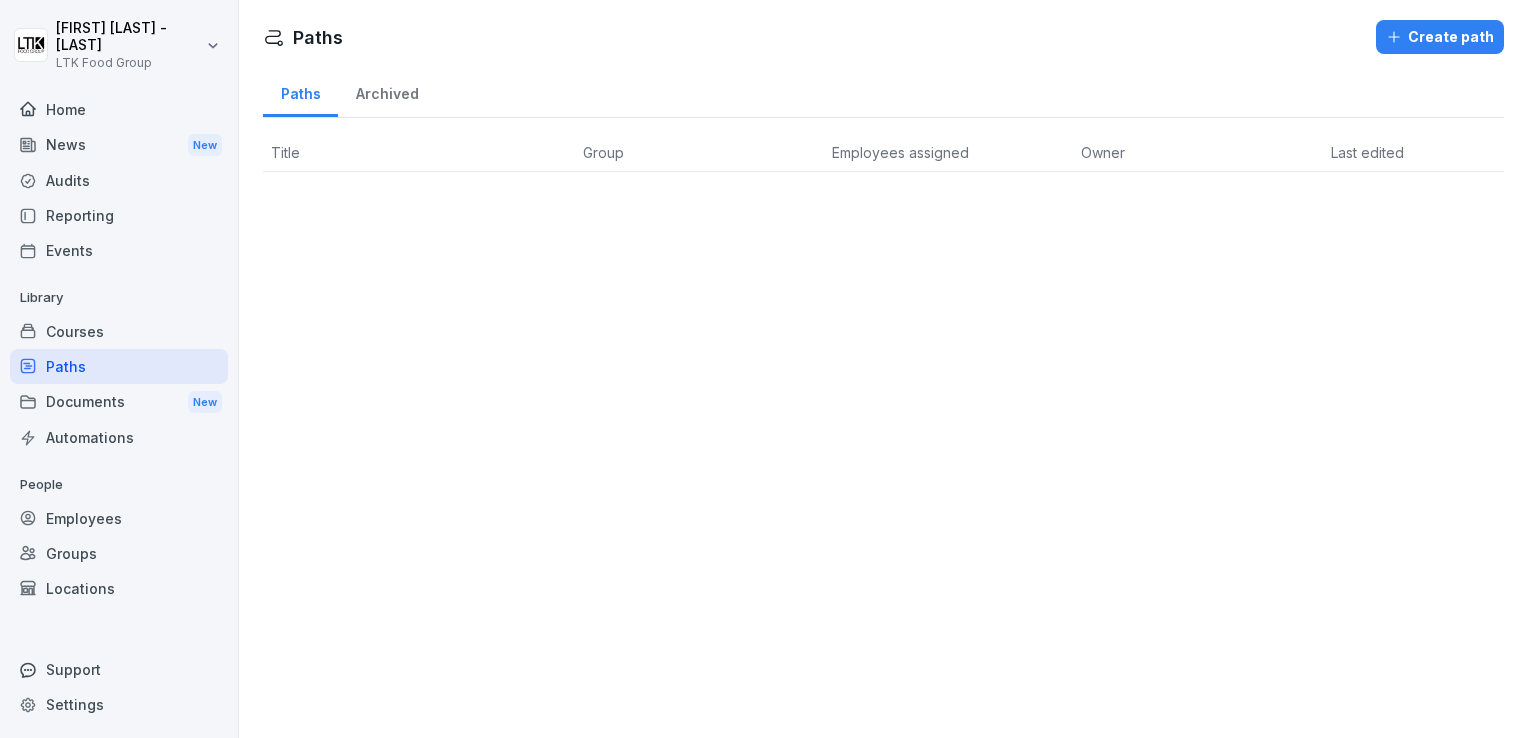 click on "Archived" at bounding box center (387, 91) 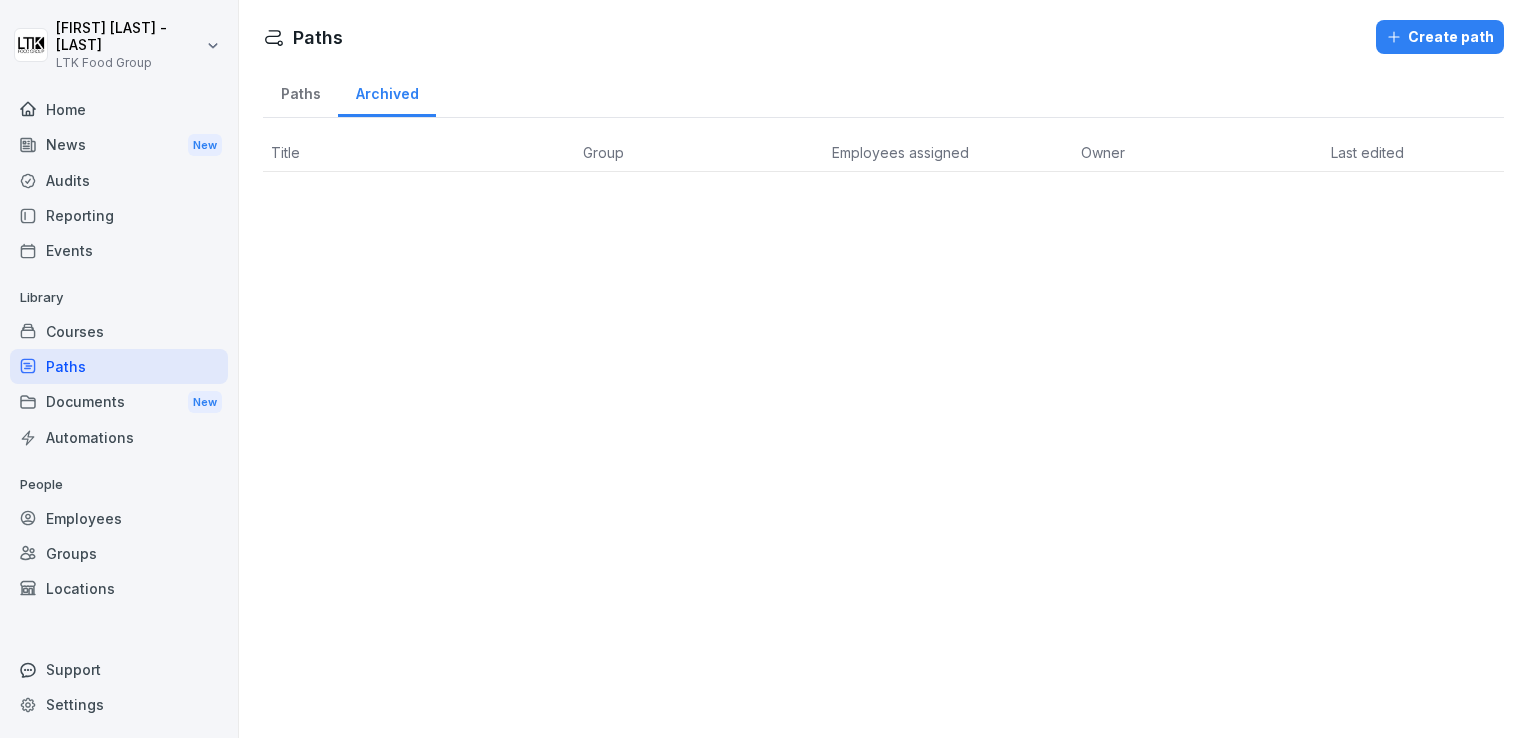 click on "Paths" at bounding box center [300, 91] 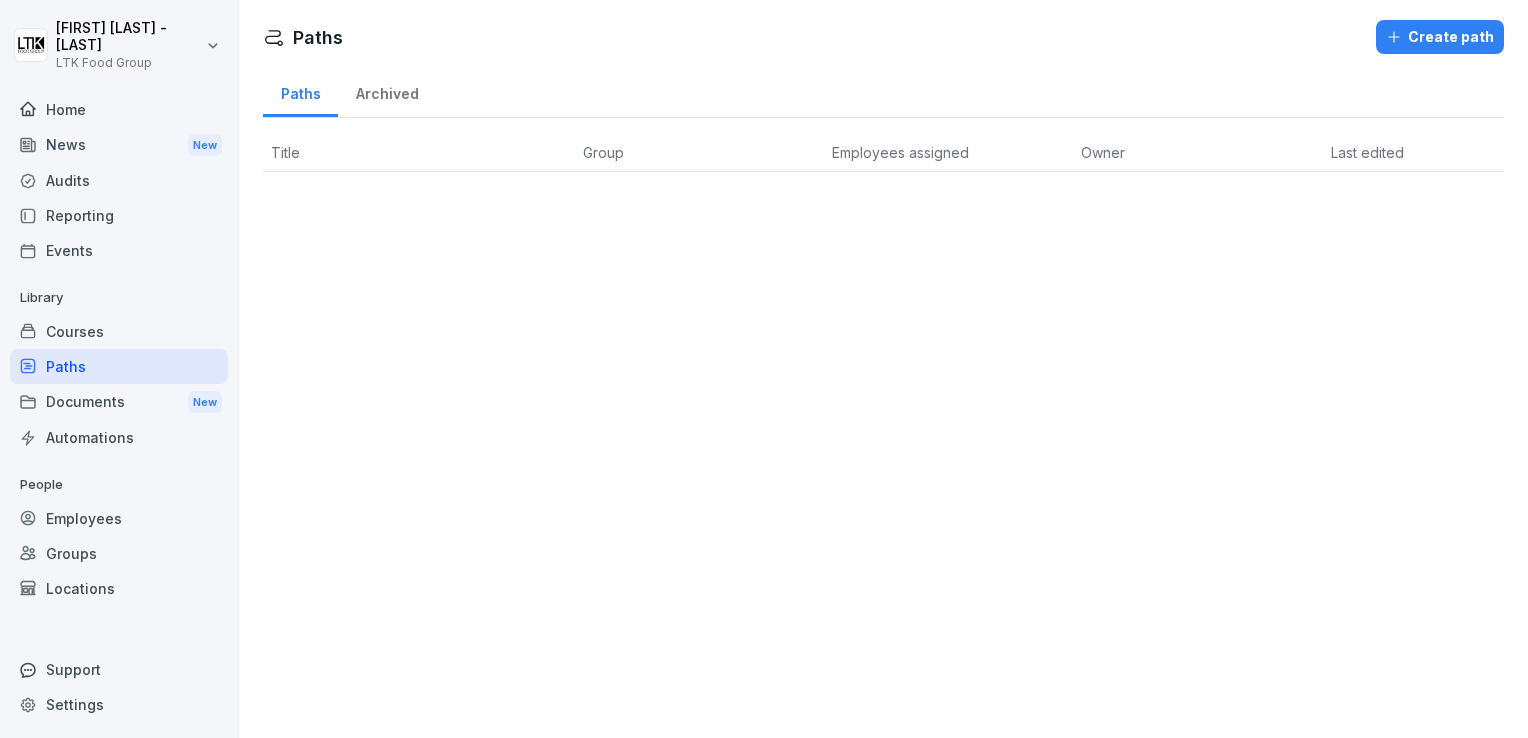 click on "News New" at bounding box center [119, 145] 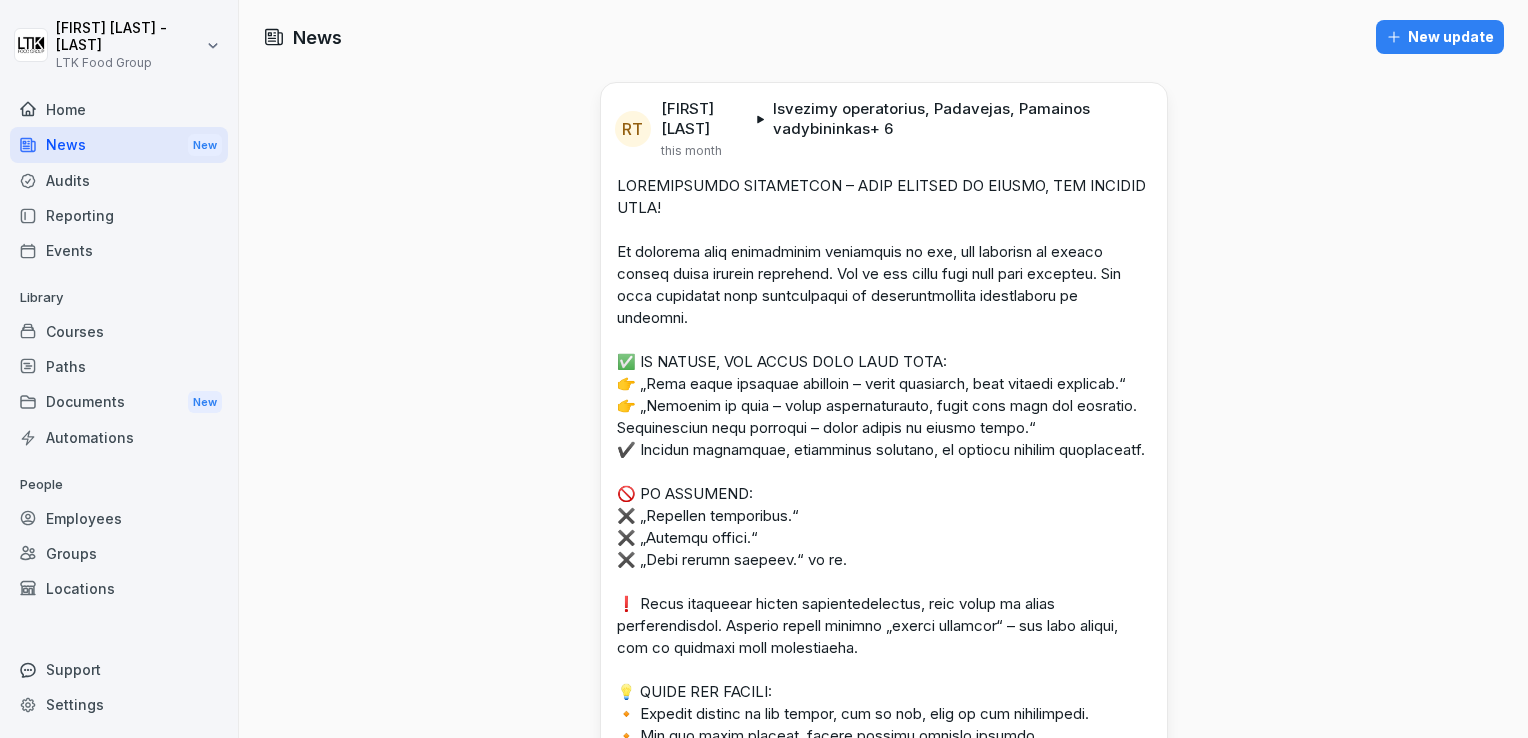 click on "Home" at bounding box center (119, 109) 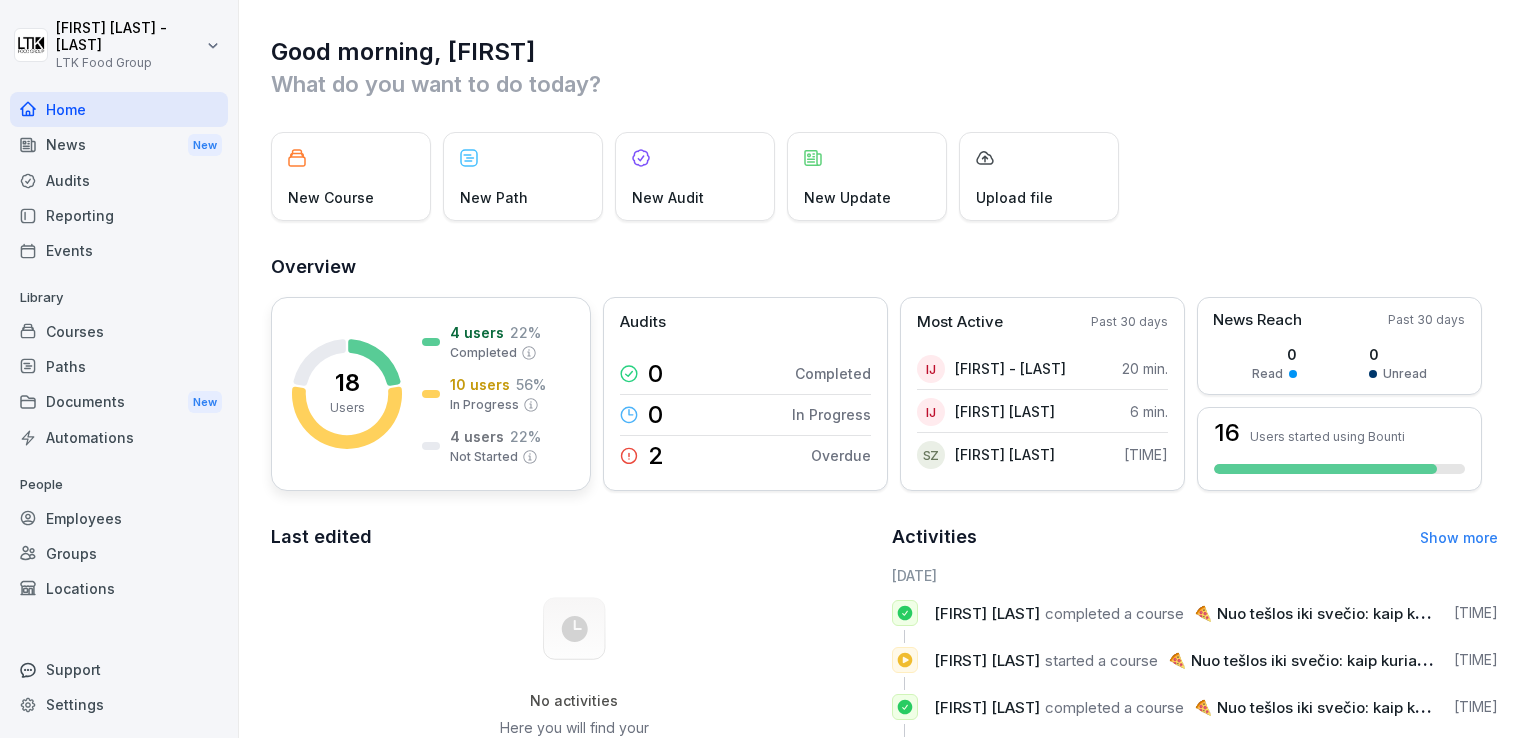 click 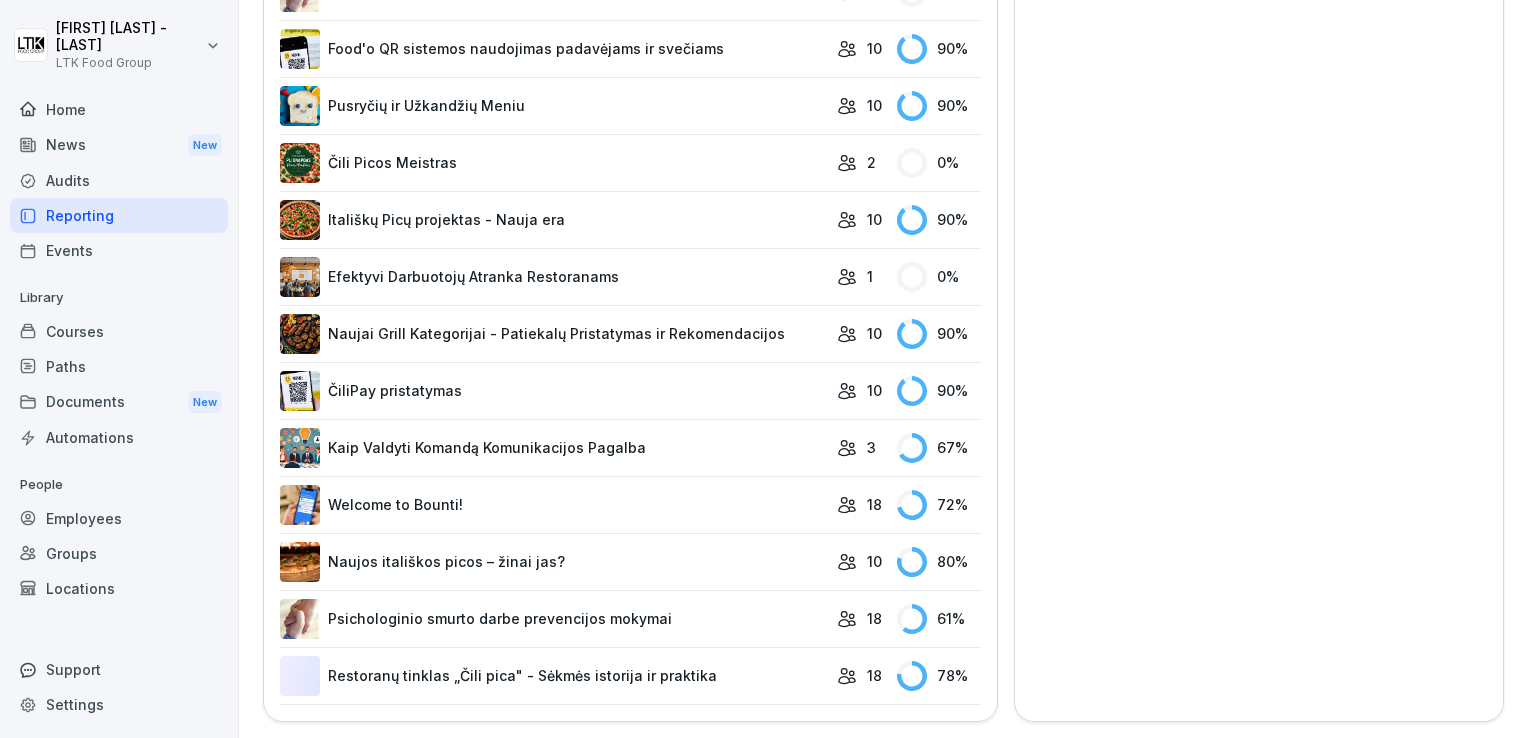 scroll, scrollTop: 1102, scrollLeft: 0, axis: vertical 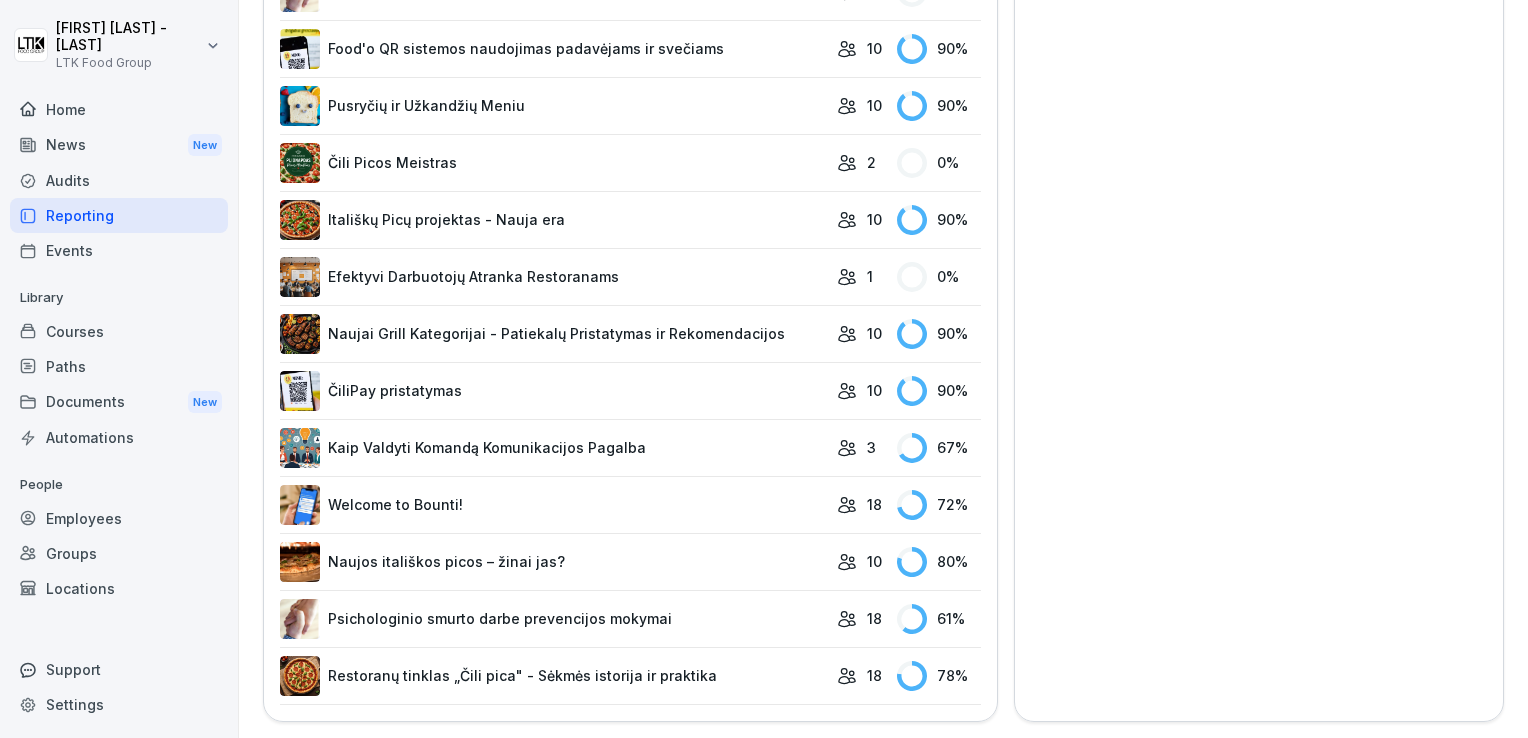 click on "Restoranų tinklas „Čili pica" - Sėkmės istorija ir praktika" at bounding box center (553, 676) 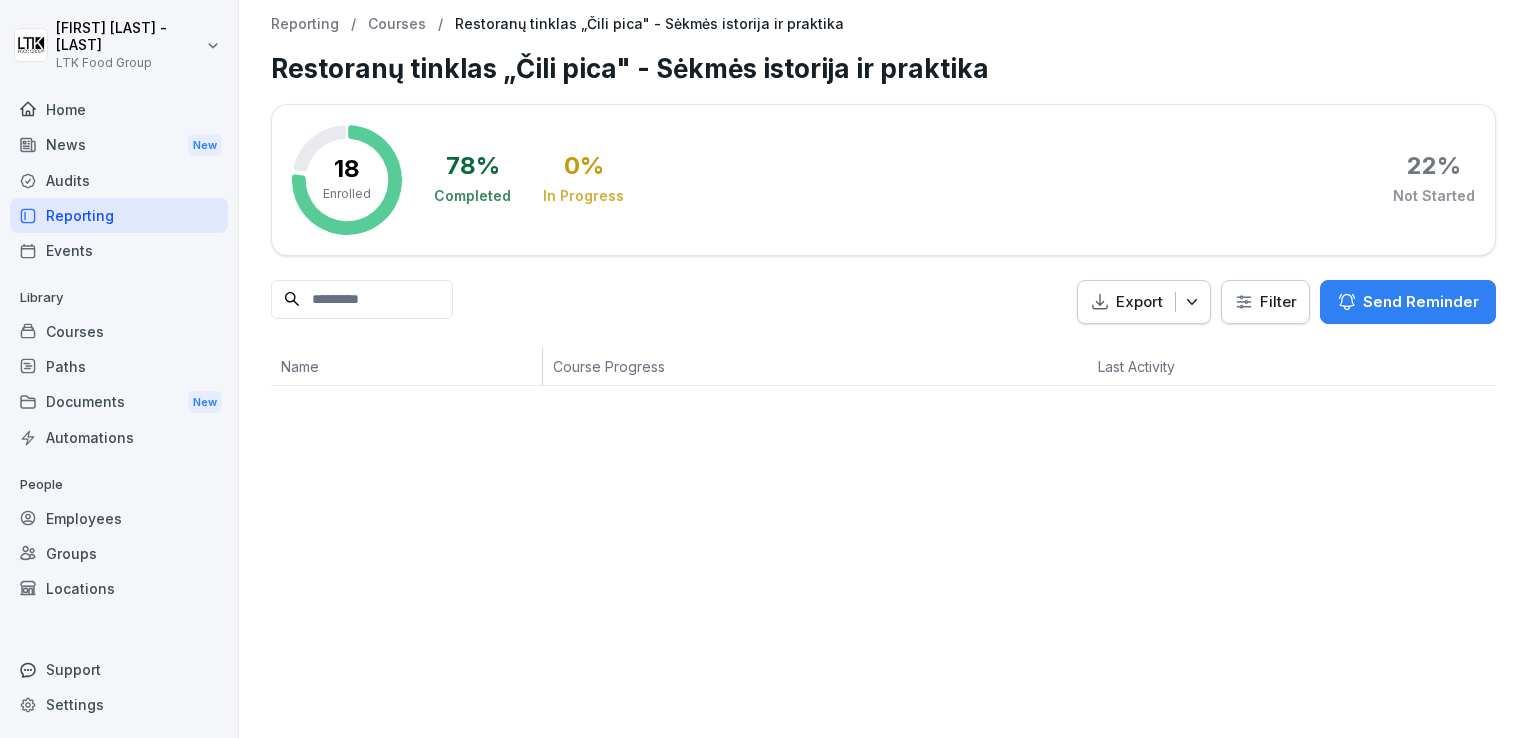 scroll, scrollTop: 0, scrollLeft: 0, axis: both 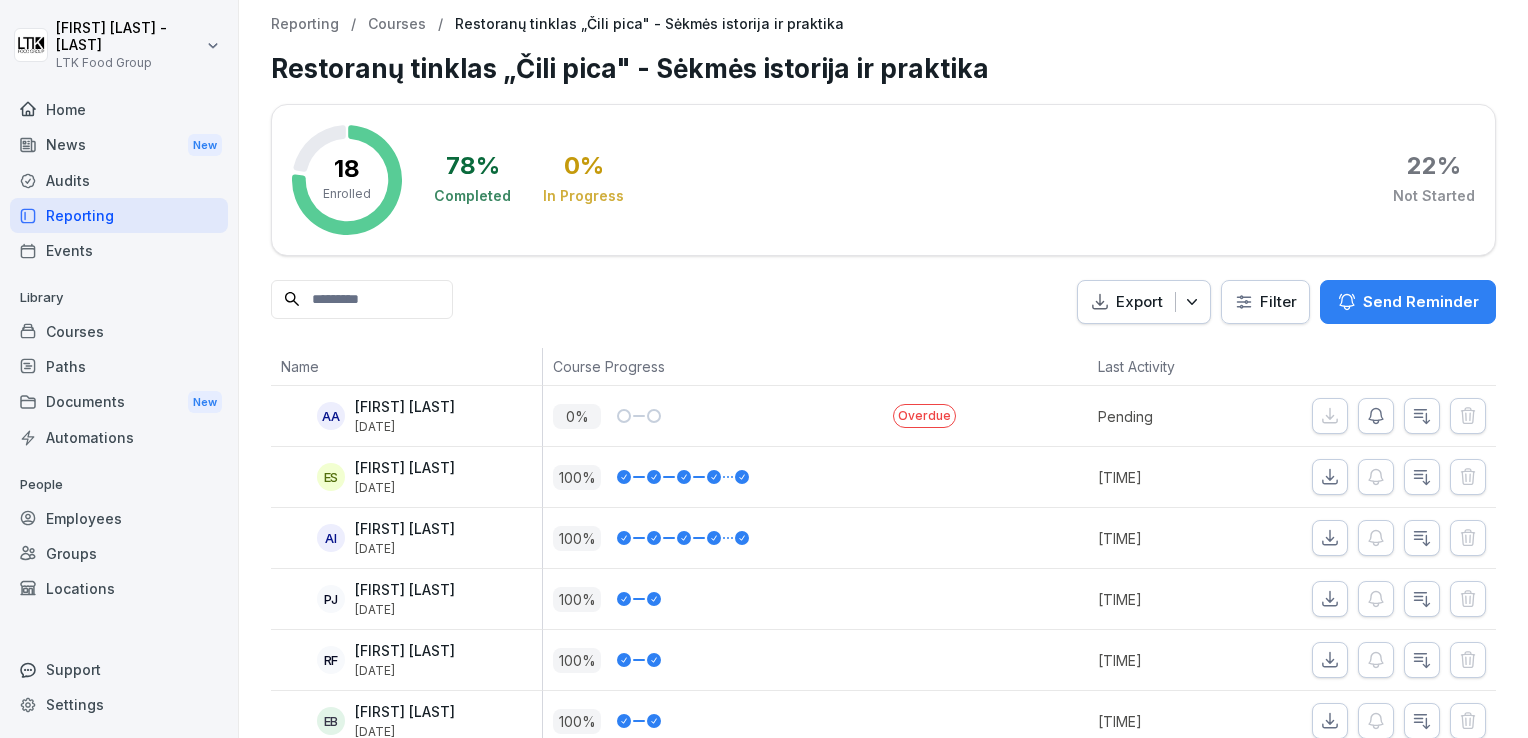 click 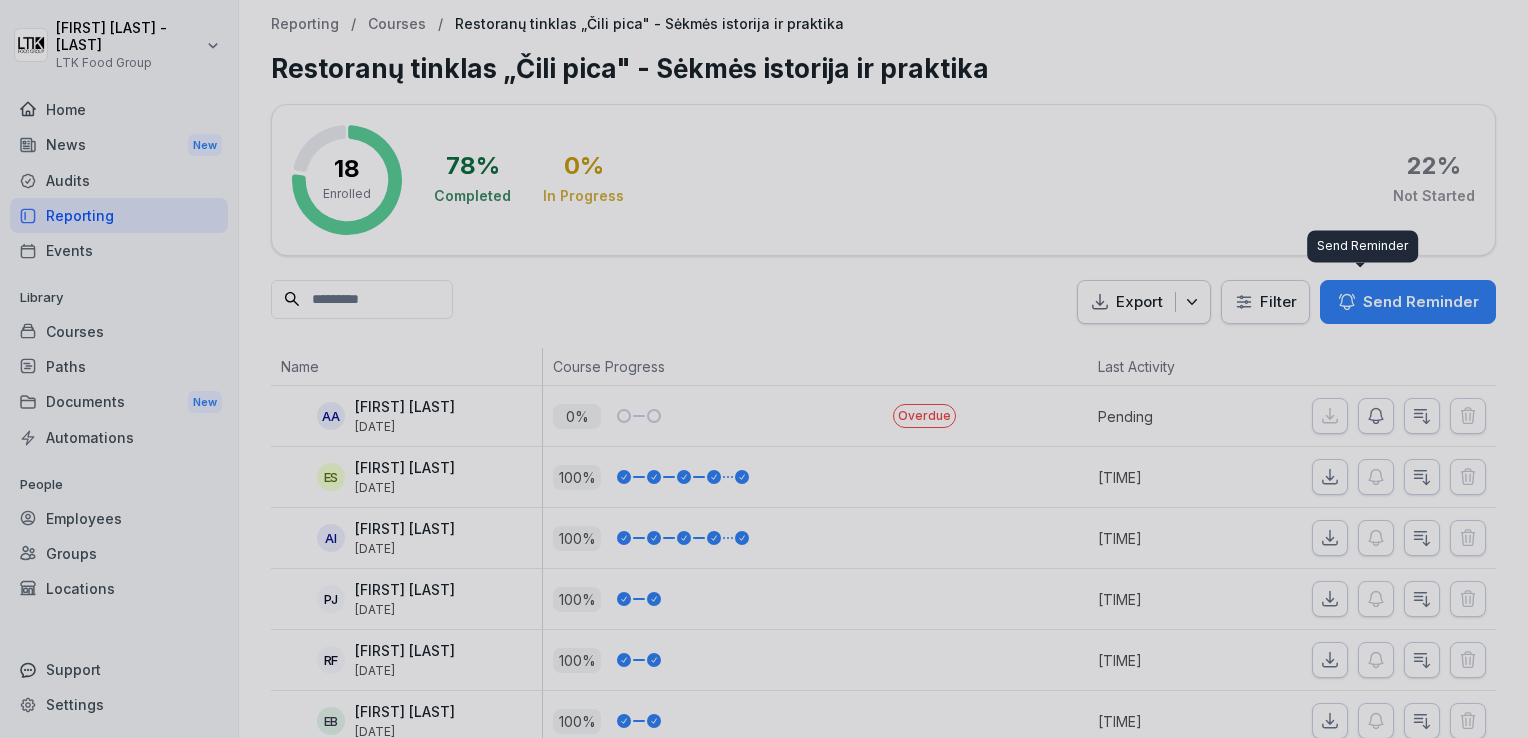 scroll, scrollTop: 200, scrollLeft: 0, axis: vertical 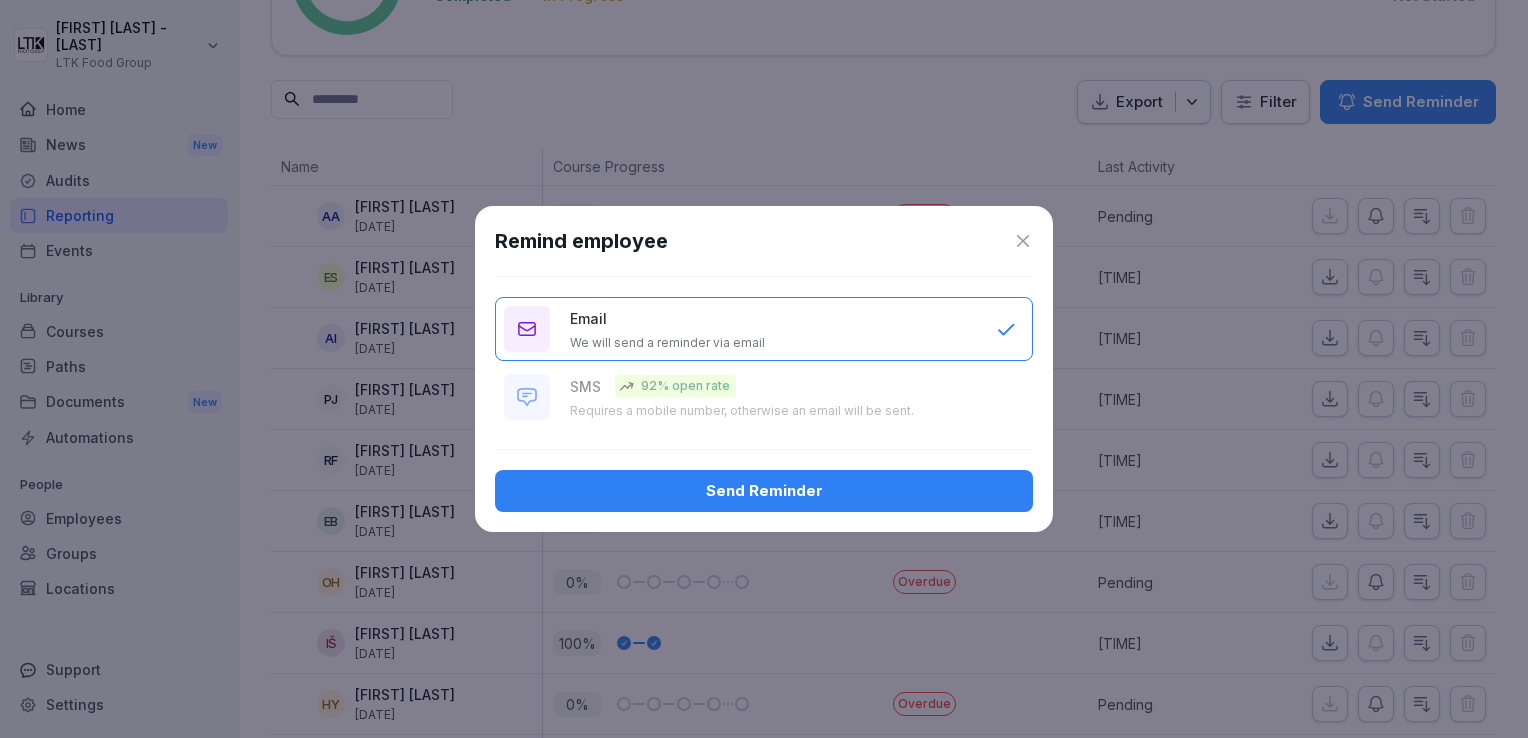 click on "Email We will send a reminder via email SMS 92% open rate Requires a mobile number, otherwise an email will be sent." at bounding box center [764, 363] 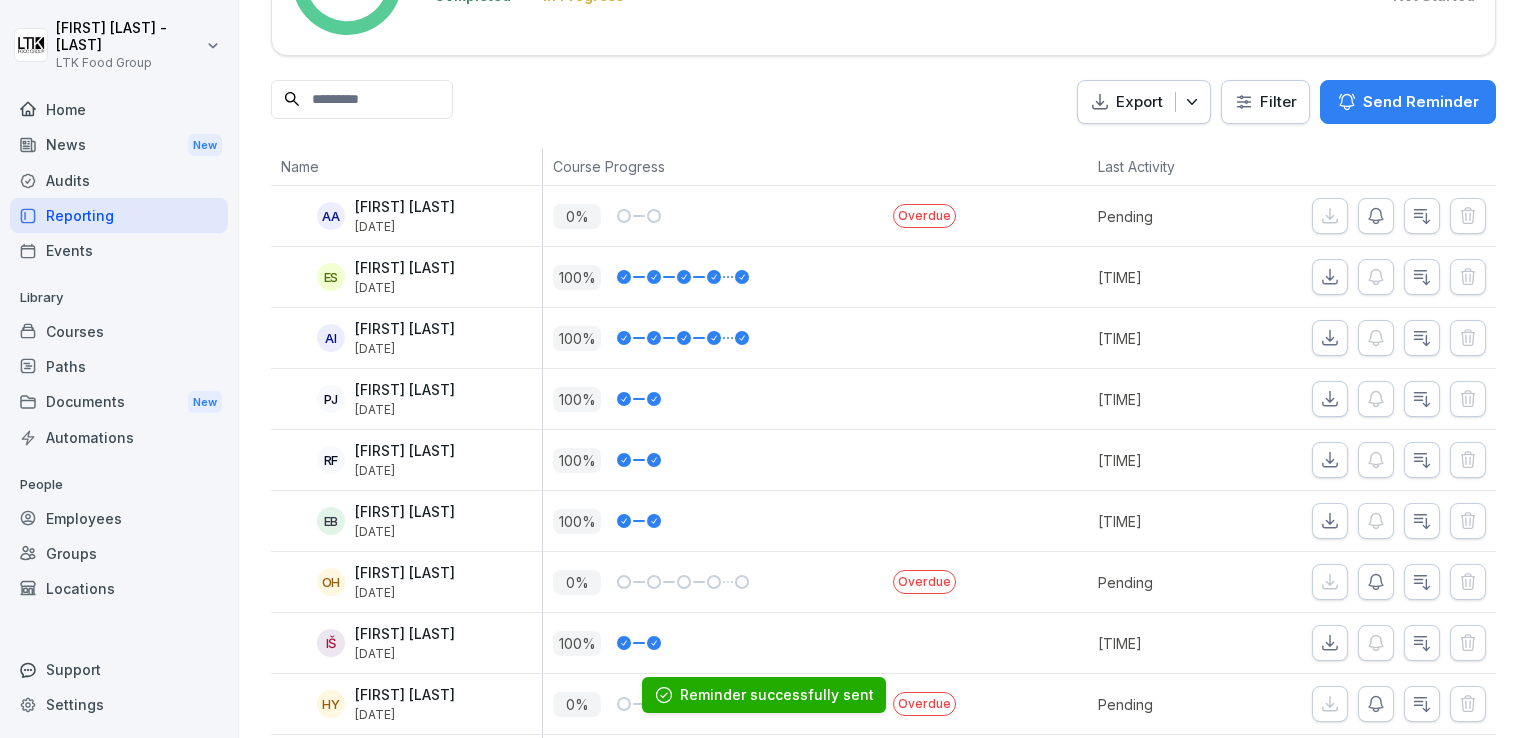 click 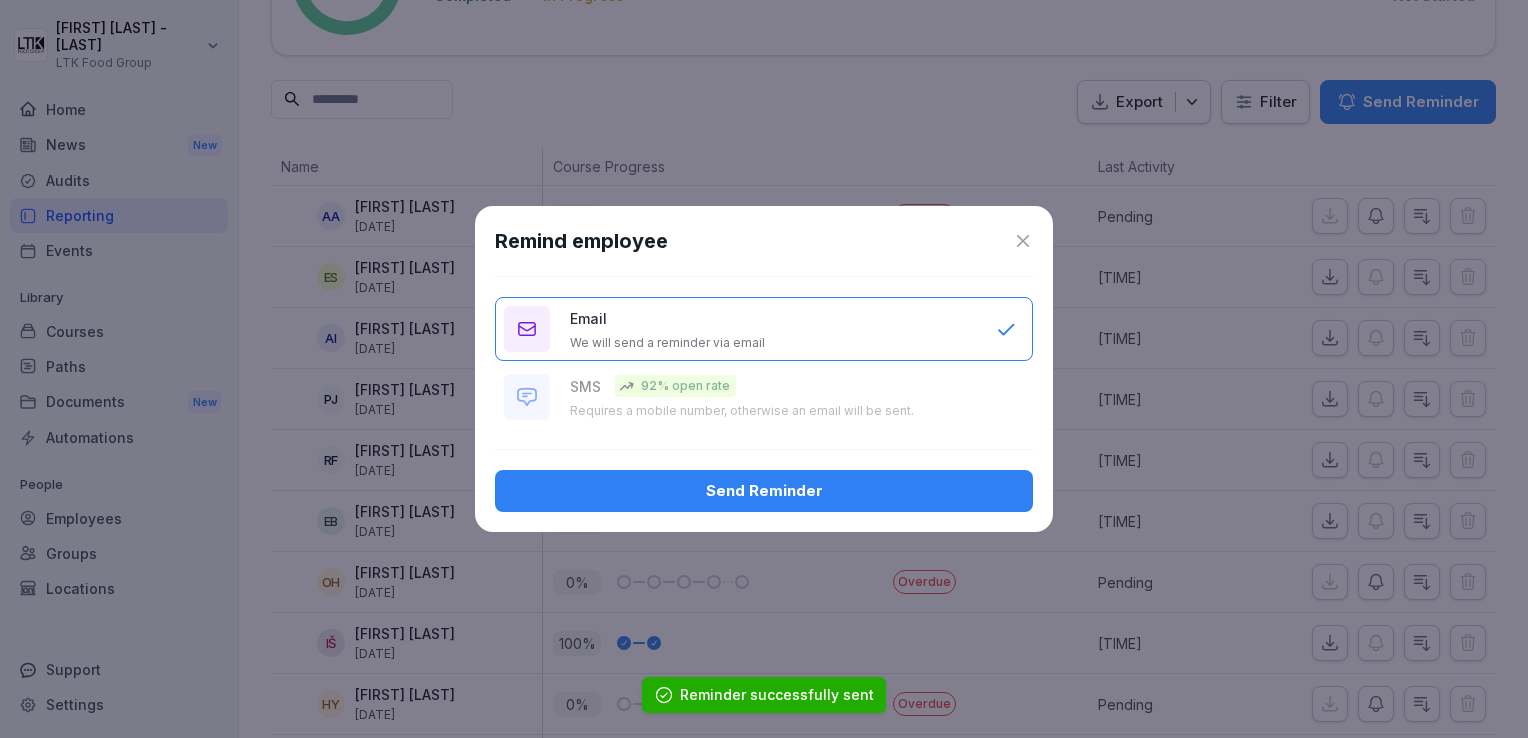 click on "Send Reminder" at bounding box center (764, 491) 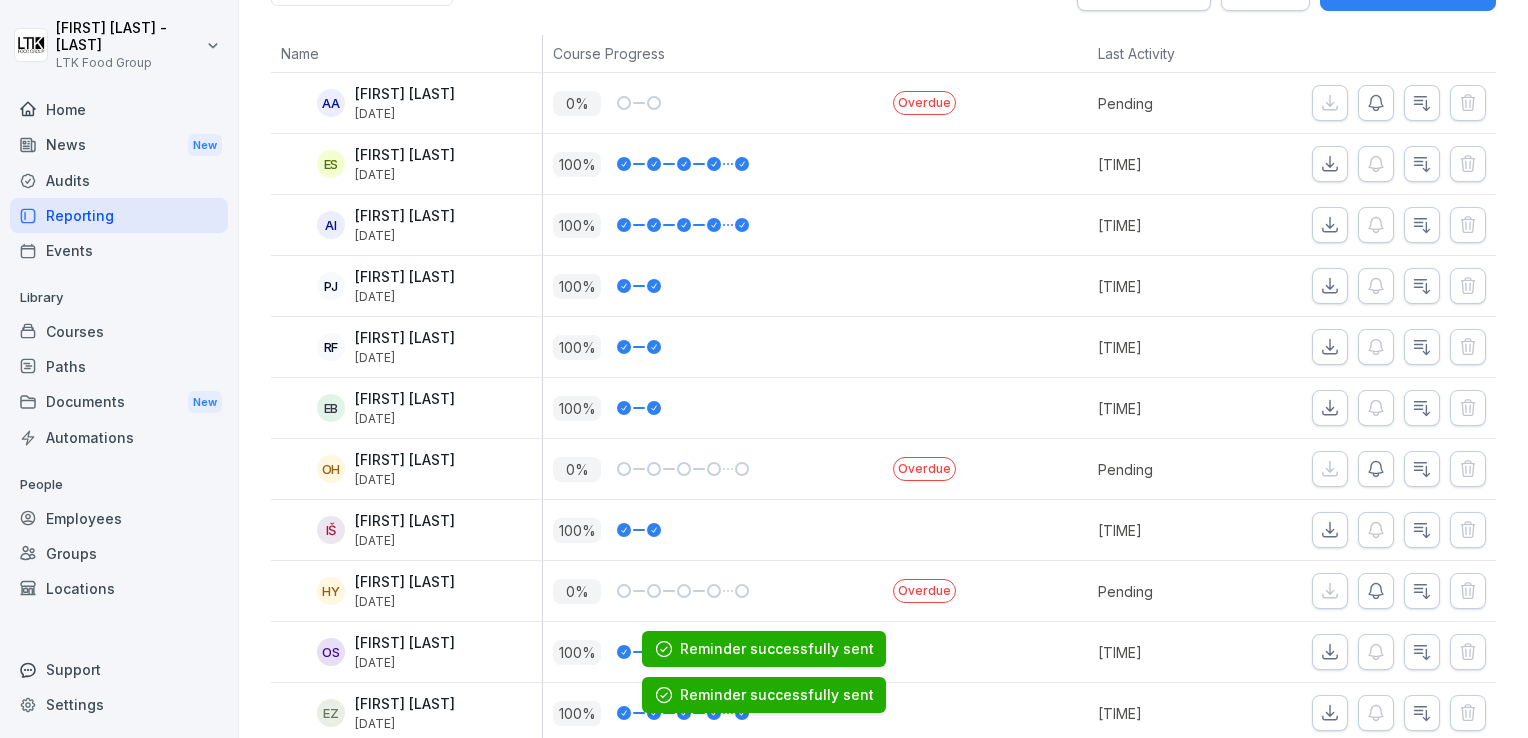 scroll, scrollTop: 400, scrollLeft: 0, axis: vertical 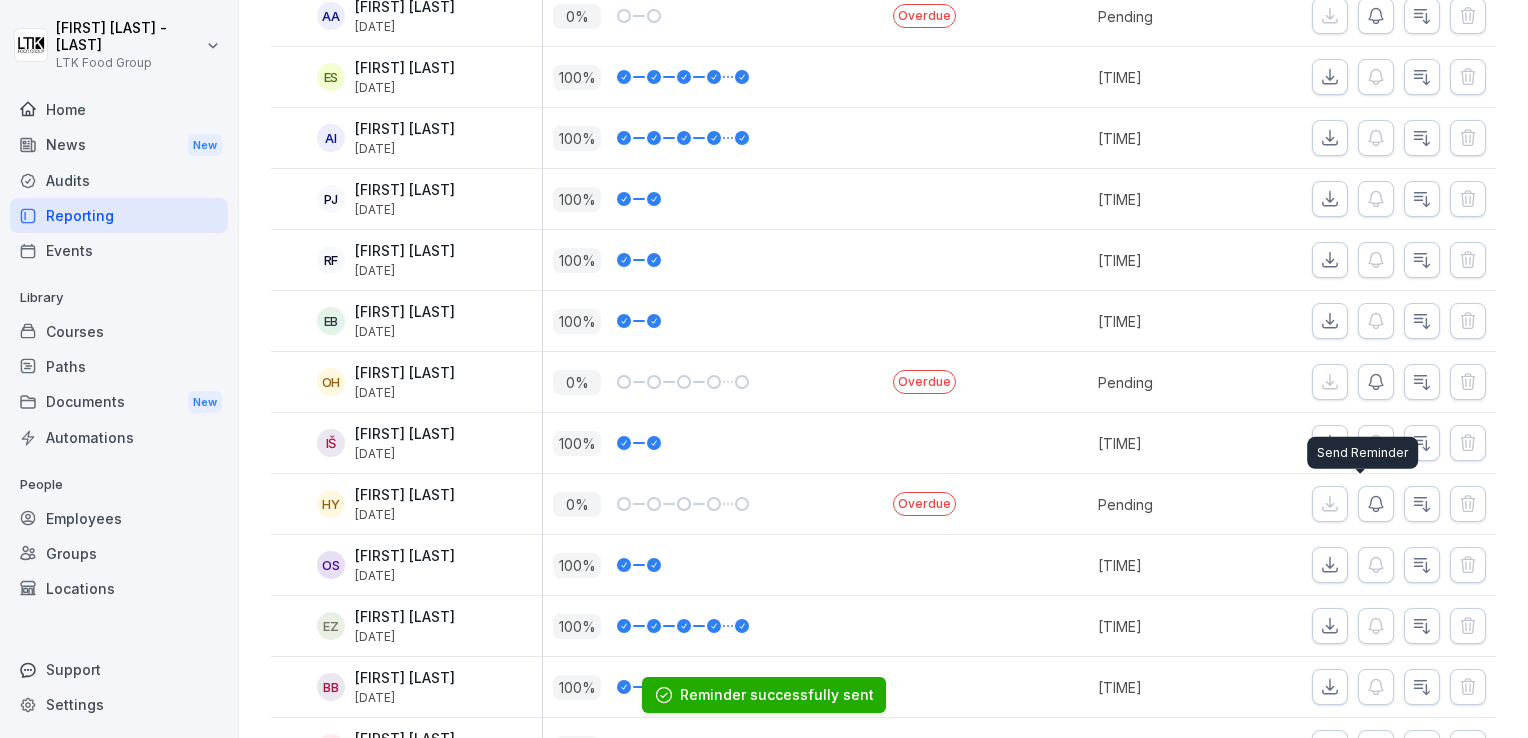 click 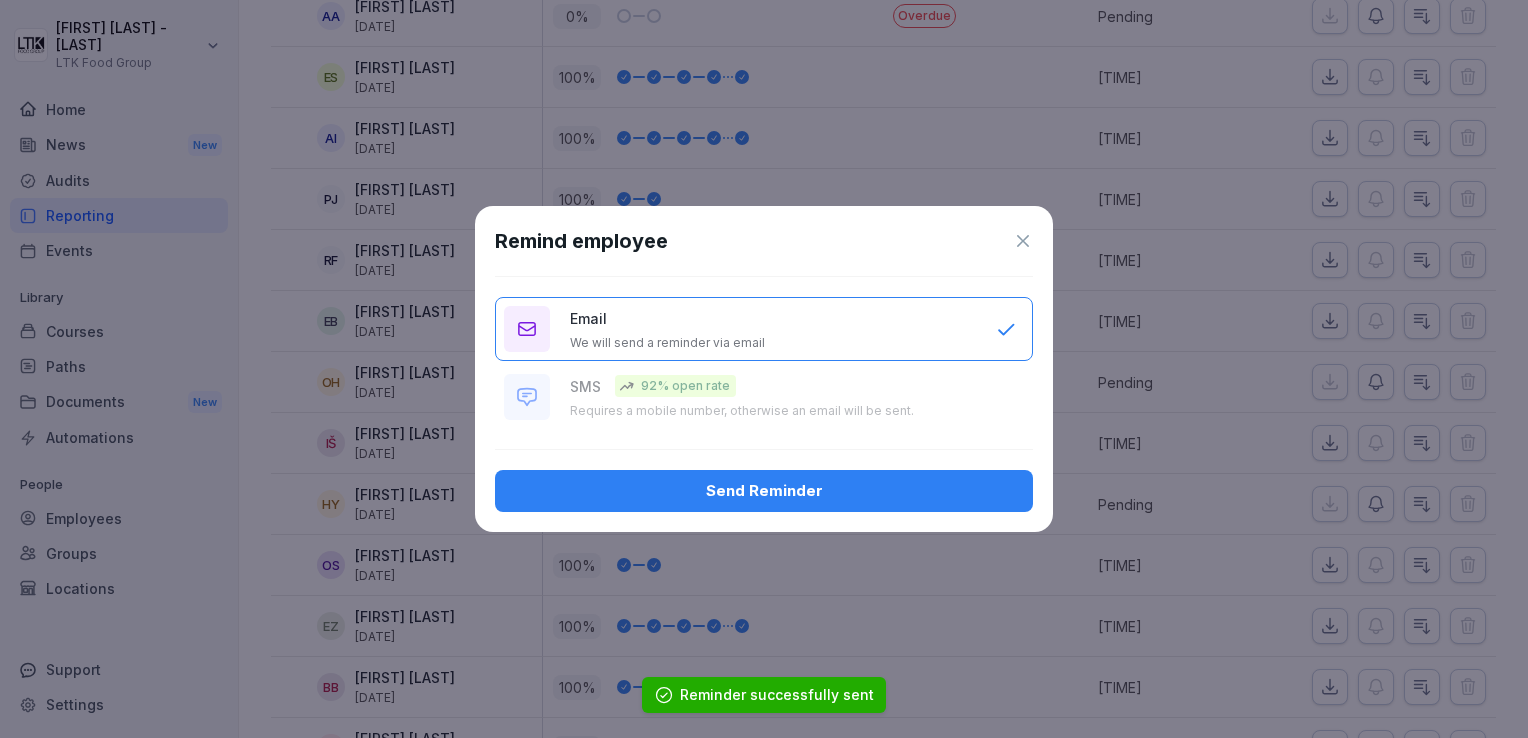 click on "Send Reminder" at bounding box center (764, 491) 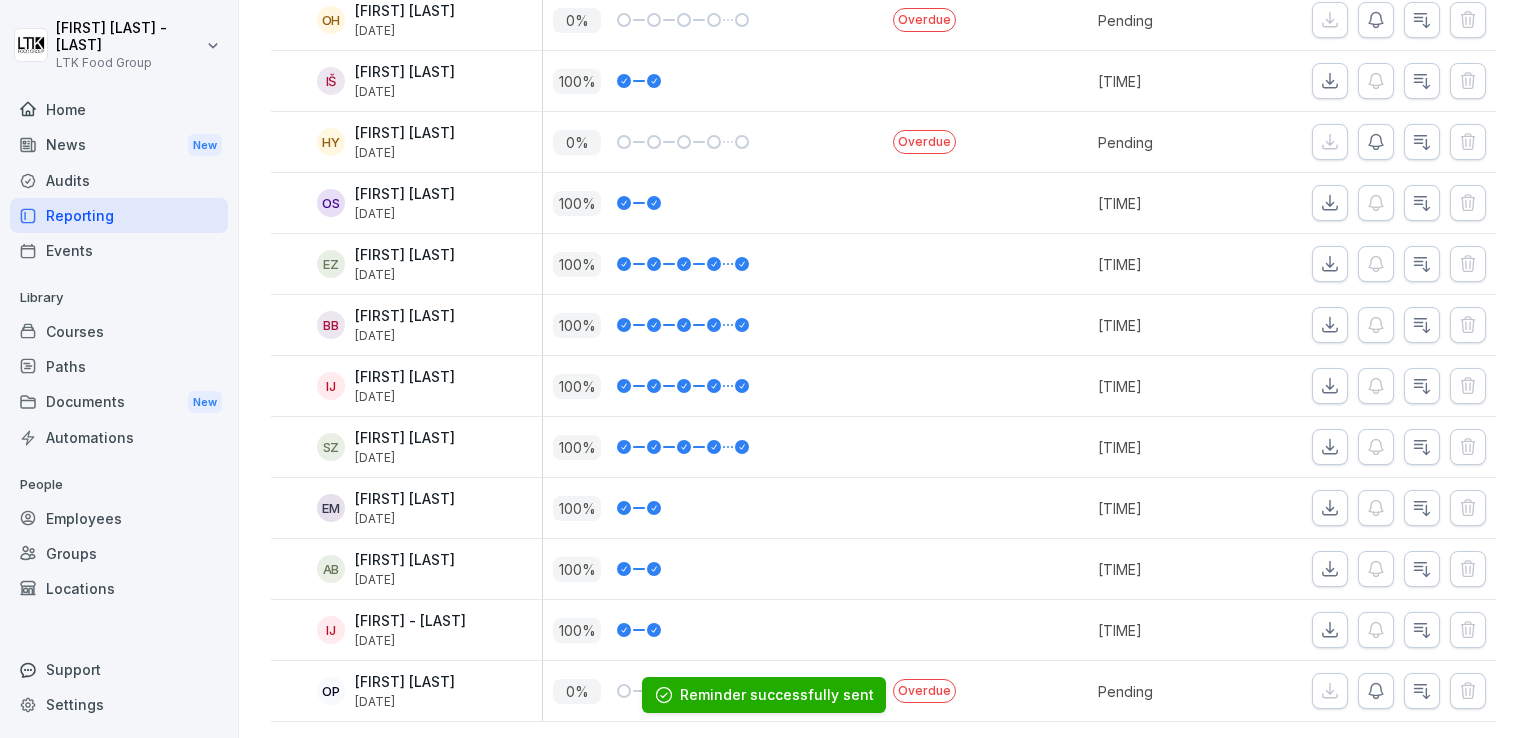 scroll, scrollTop: 788, scrollLeft: 0, axis: vertical 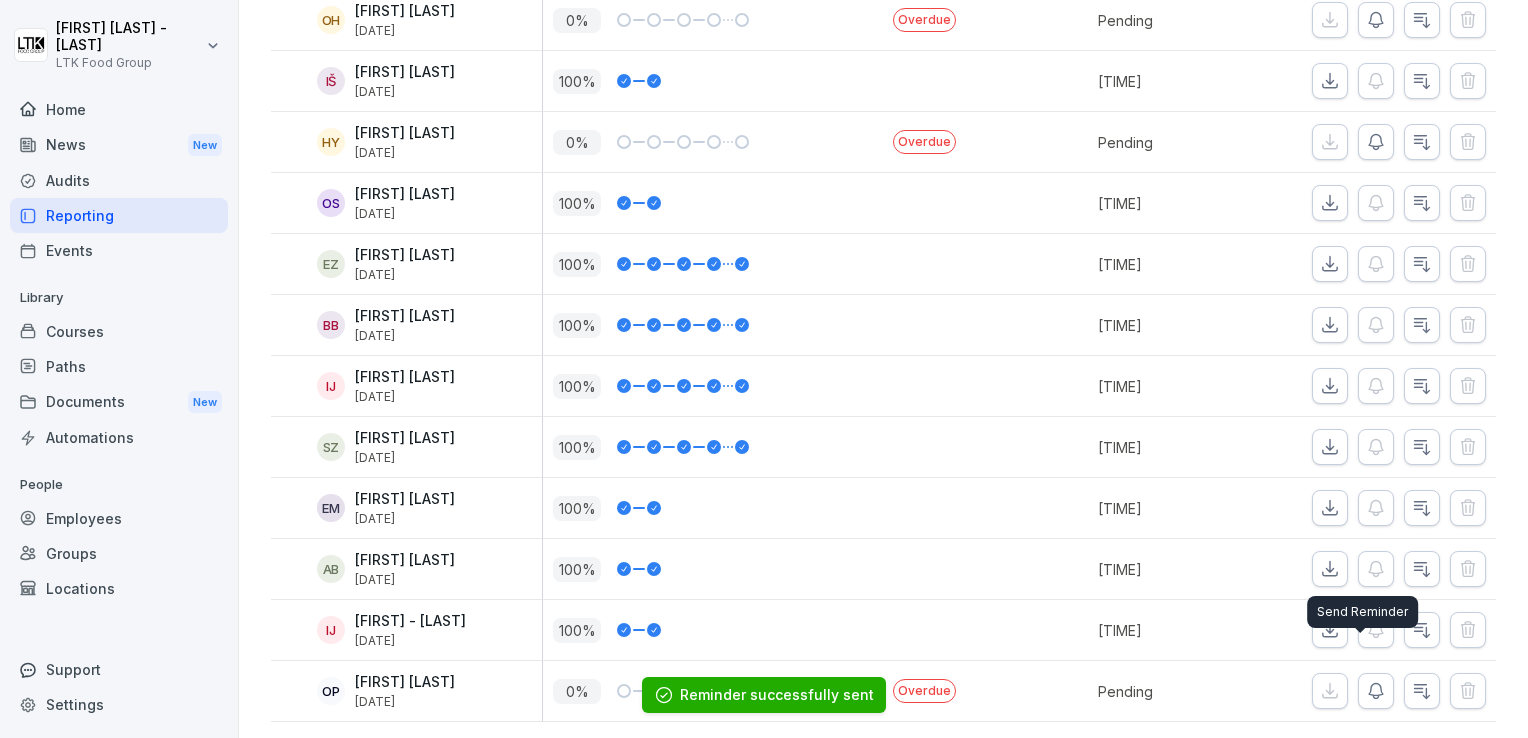 click 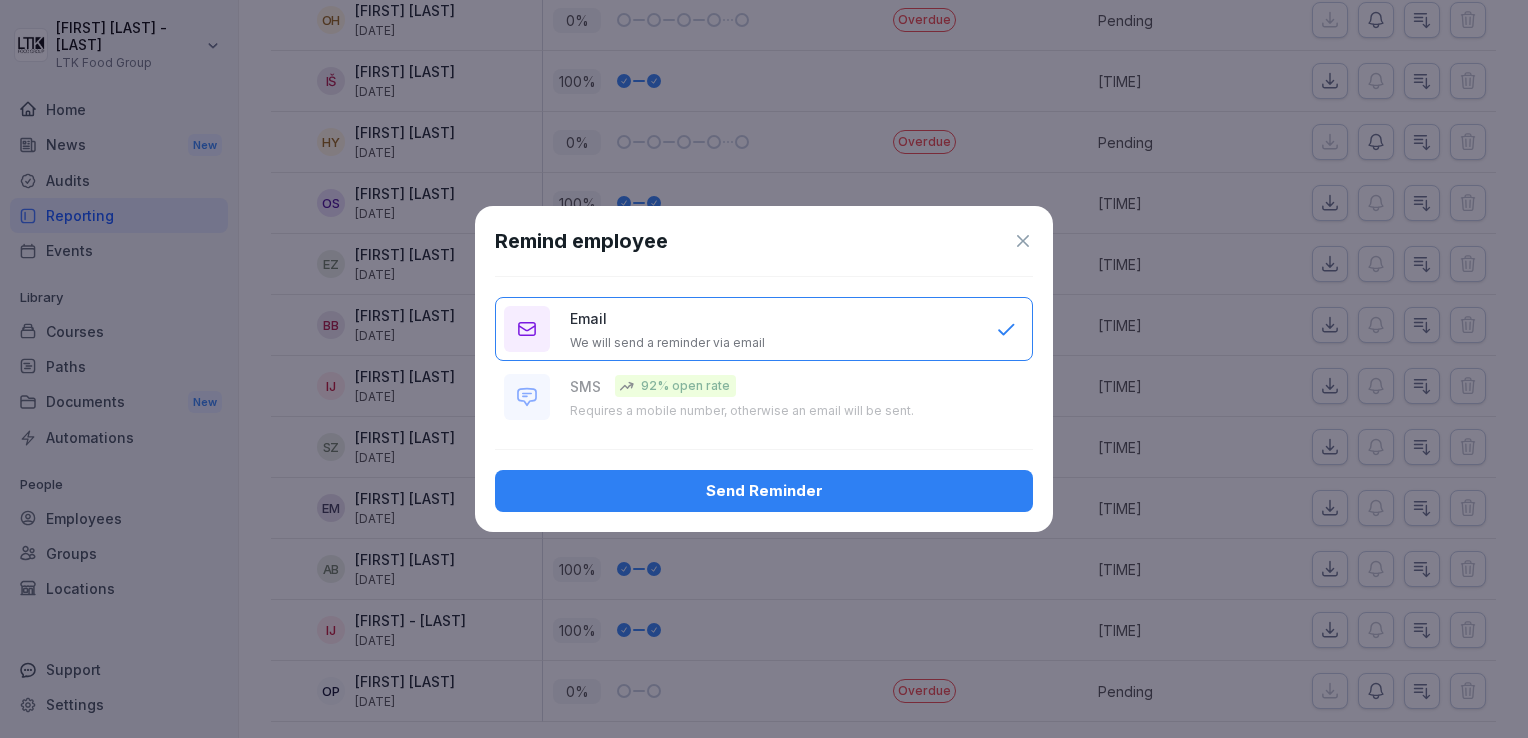 click on "Send Reminder" at bounding box center (764, 491) 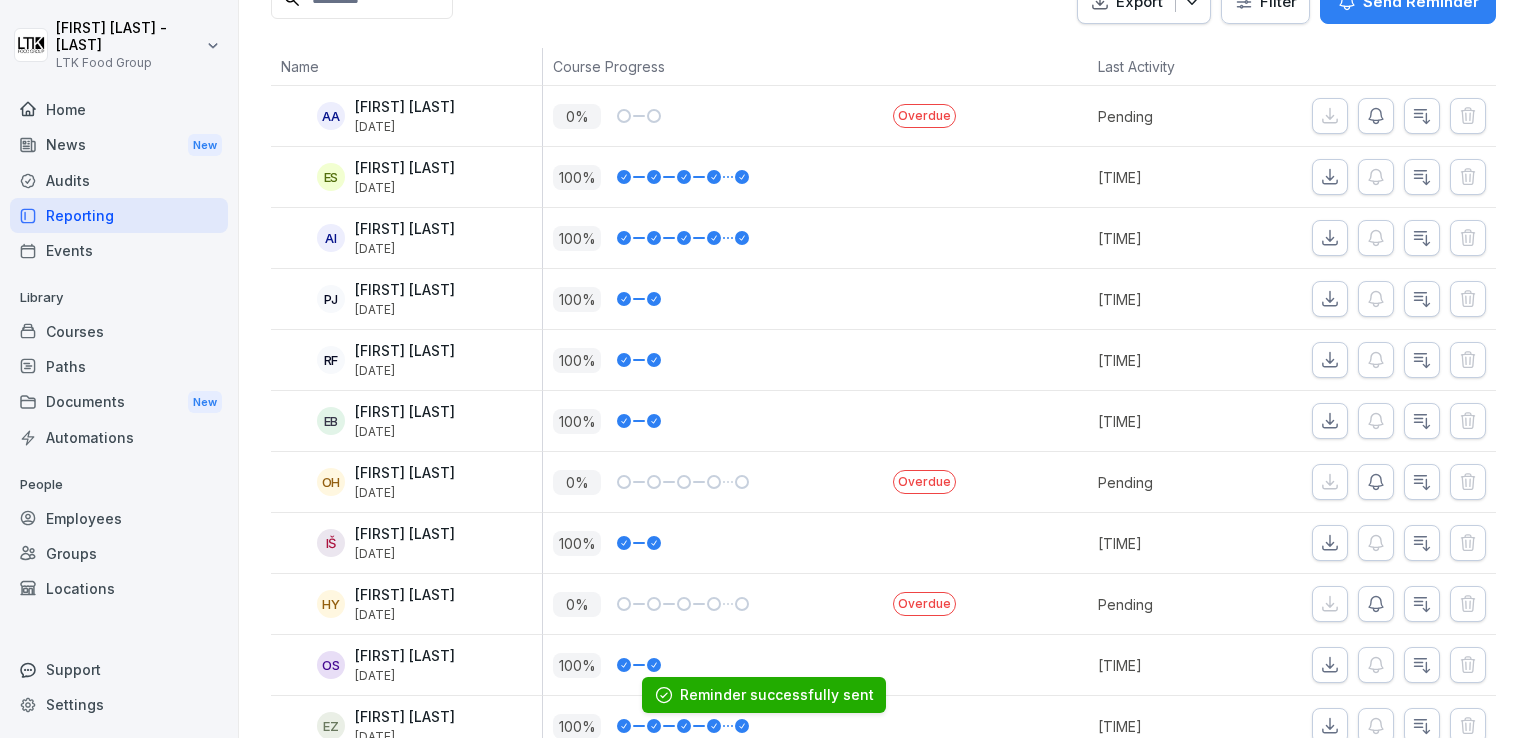scroll, scrollTop: 0, scrollLeft: 0, axis: both 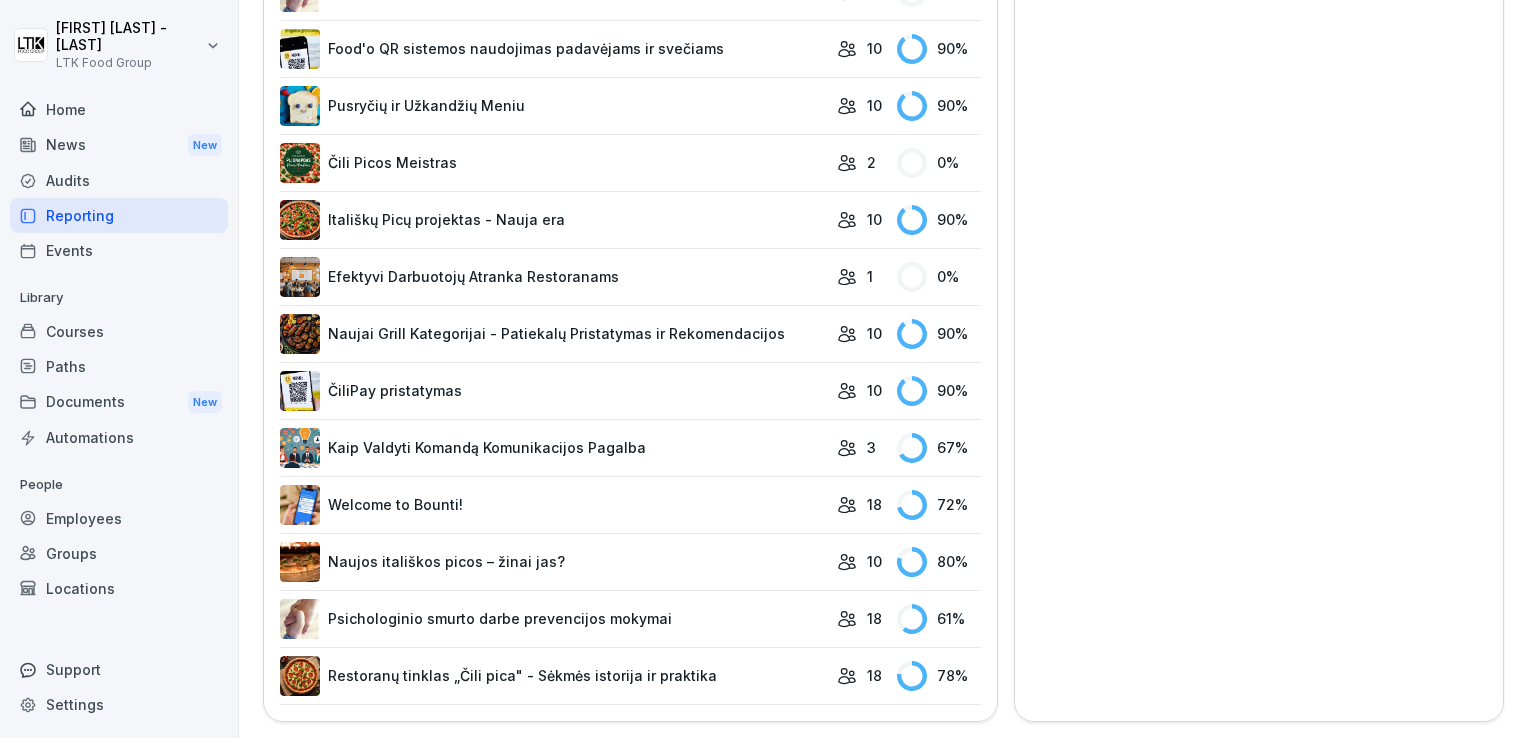 click on "Psichologinio smurto darbe prevencijos mokymai" at bounding box center (553, 619) 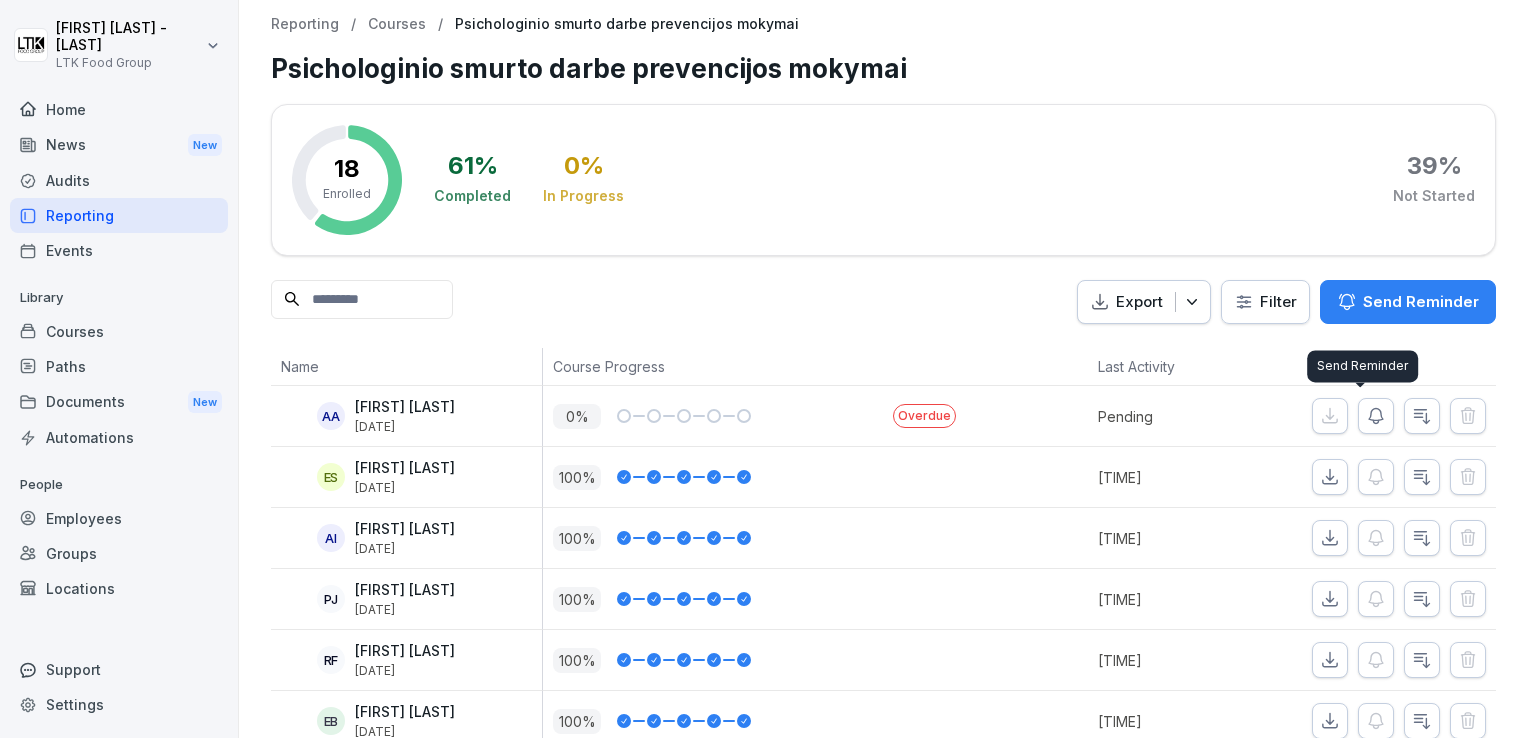 click at bounding box center [1376, 416] 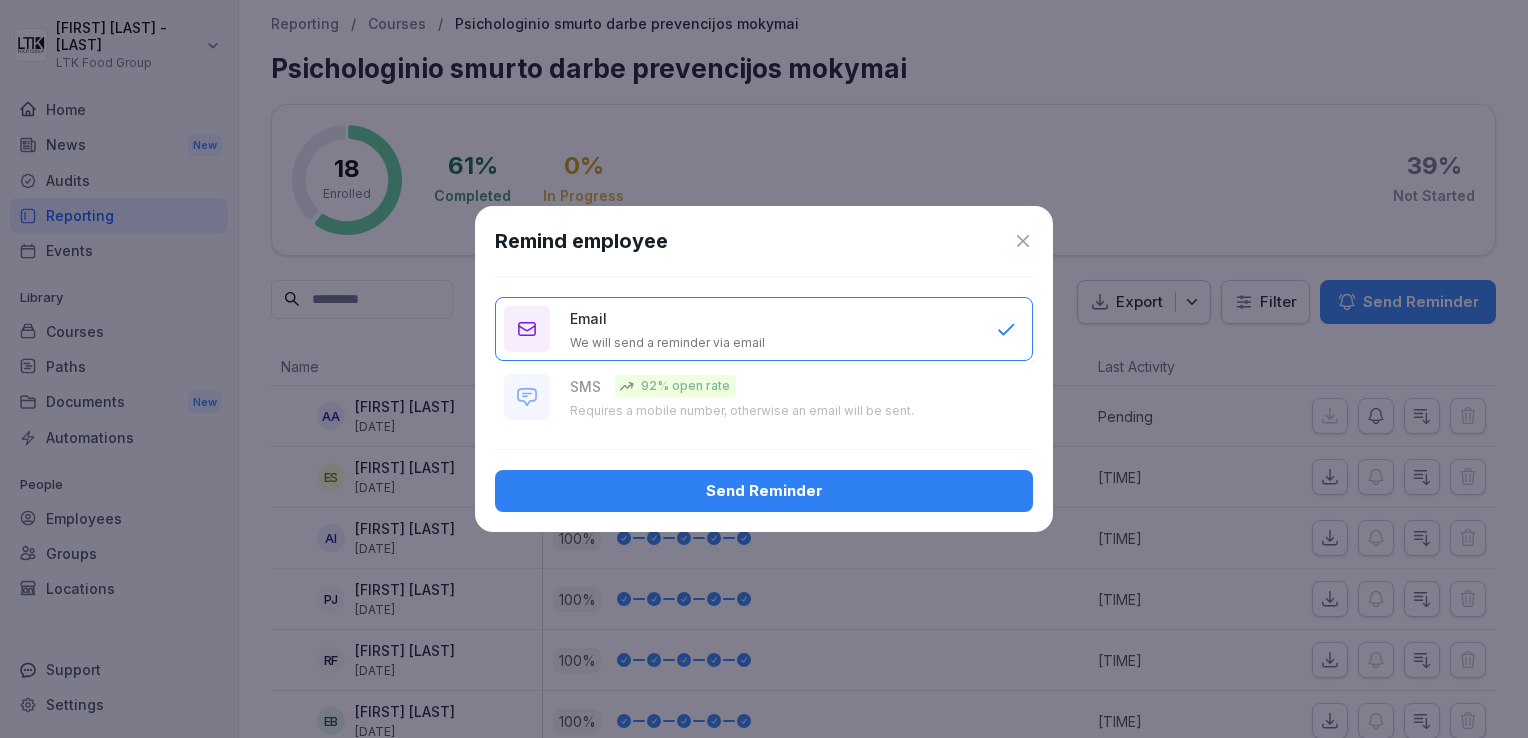 click on "Send Reminder" at bounding box center [764, 491] 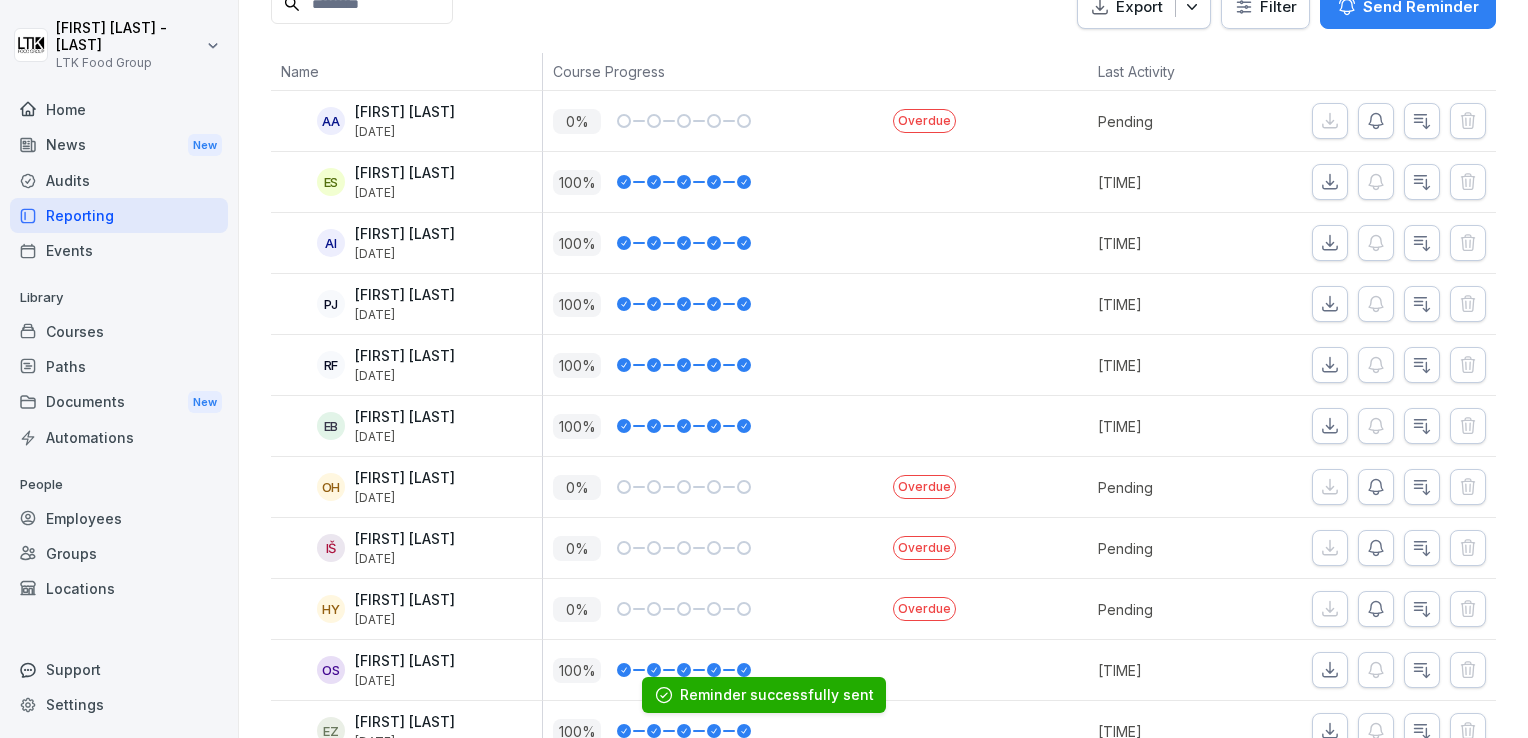 scroll, scrollTop: 300, scrollLeft: 0, axis: vertical 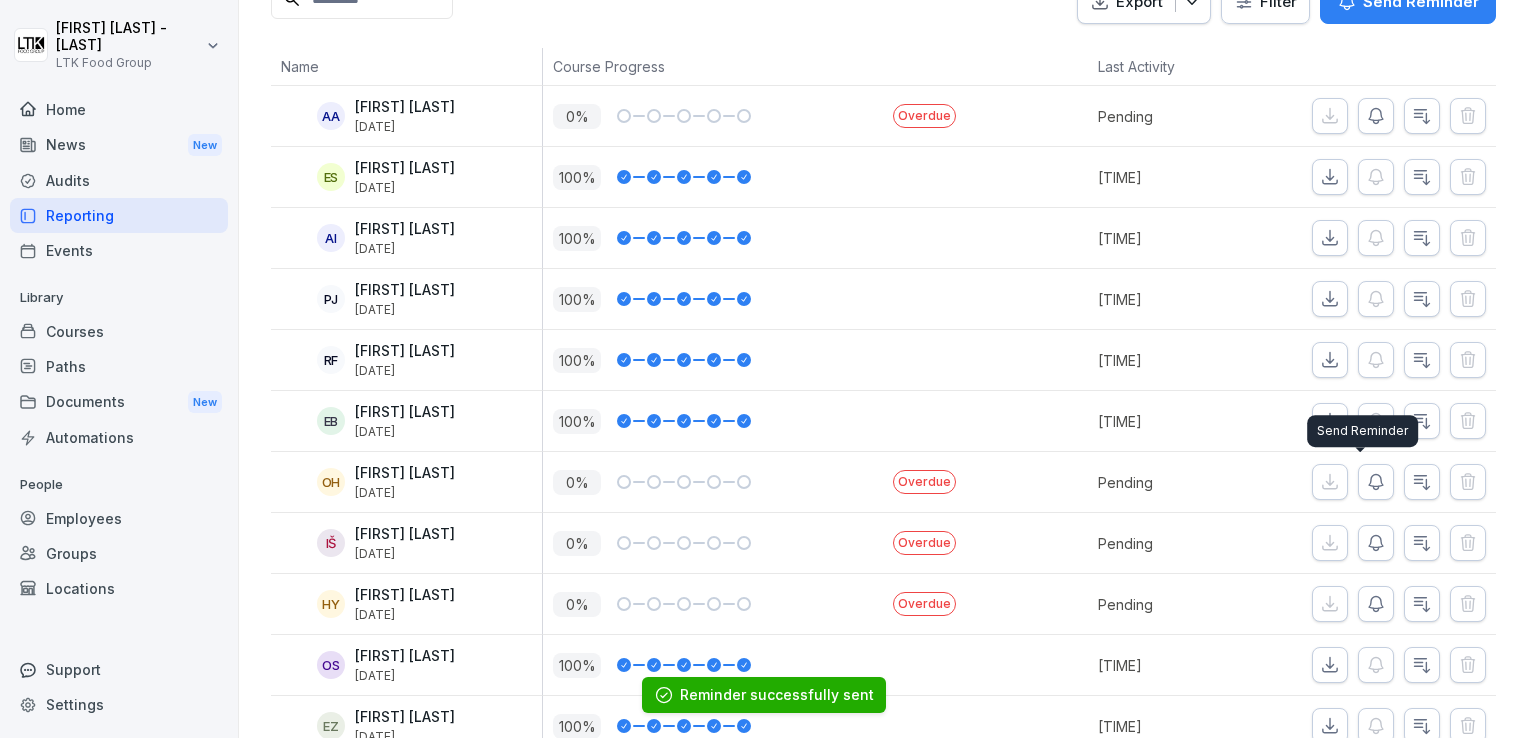 click 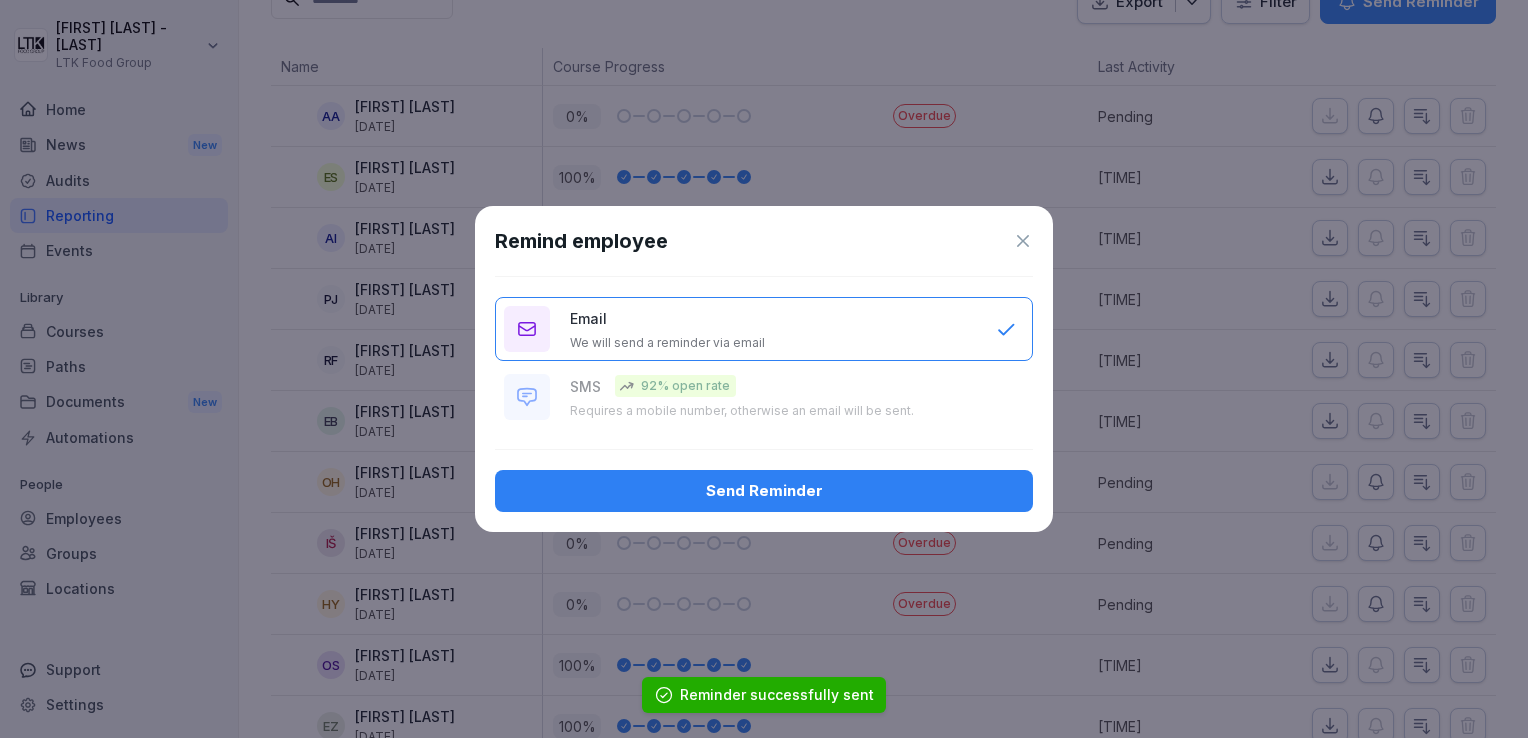 click on "Send Reminder" at bounding box center [764, 491] 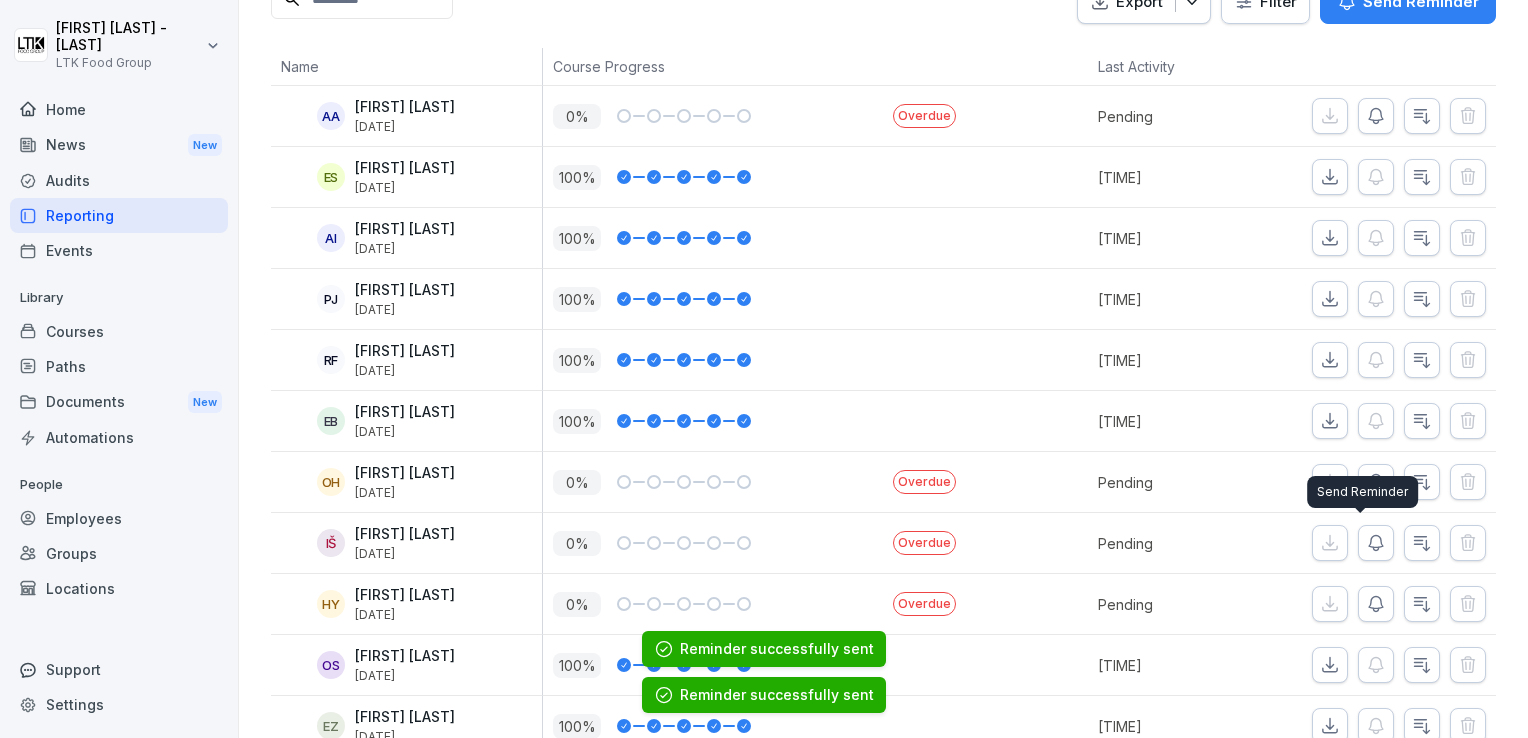 click 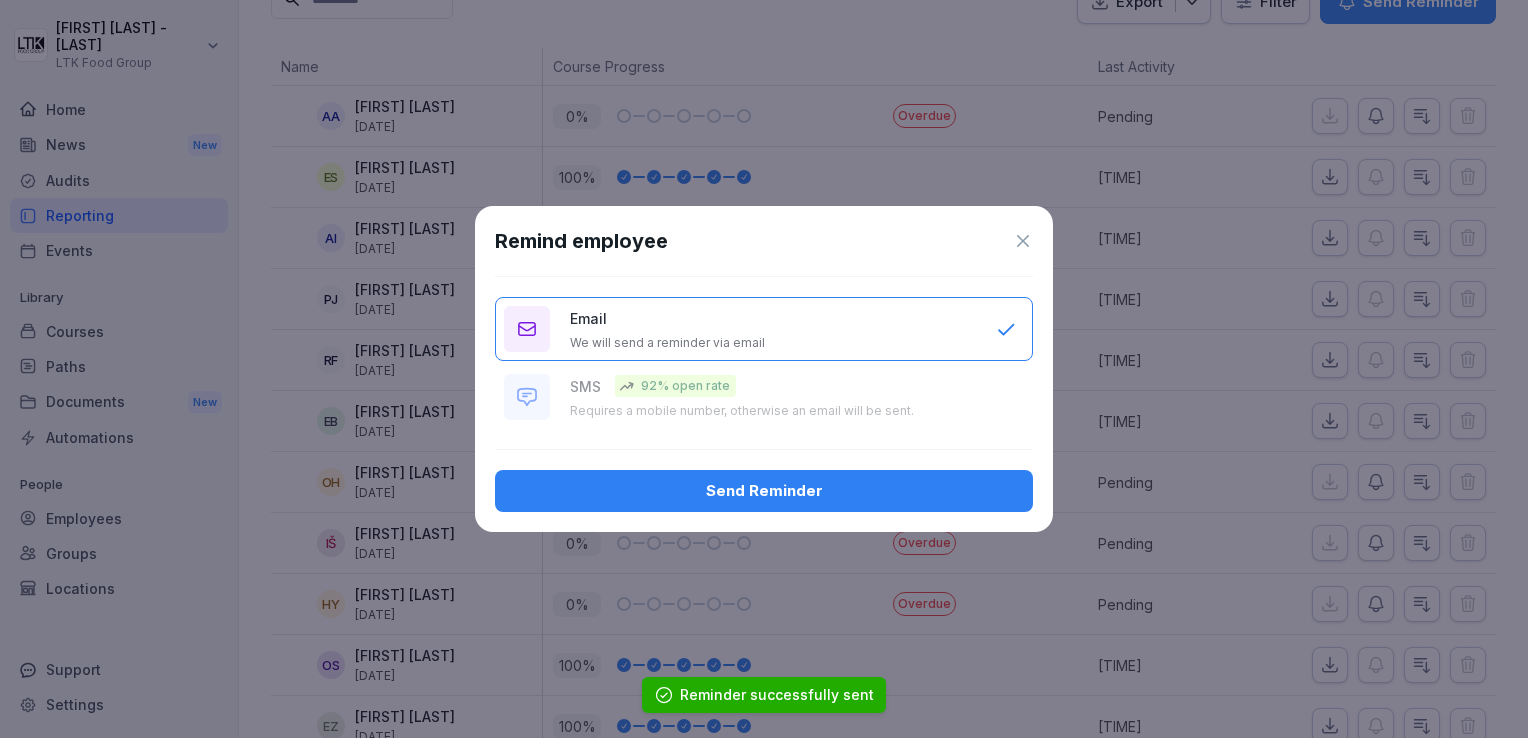 click on "Send Reminder" at bounding box center (764, 491) 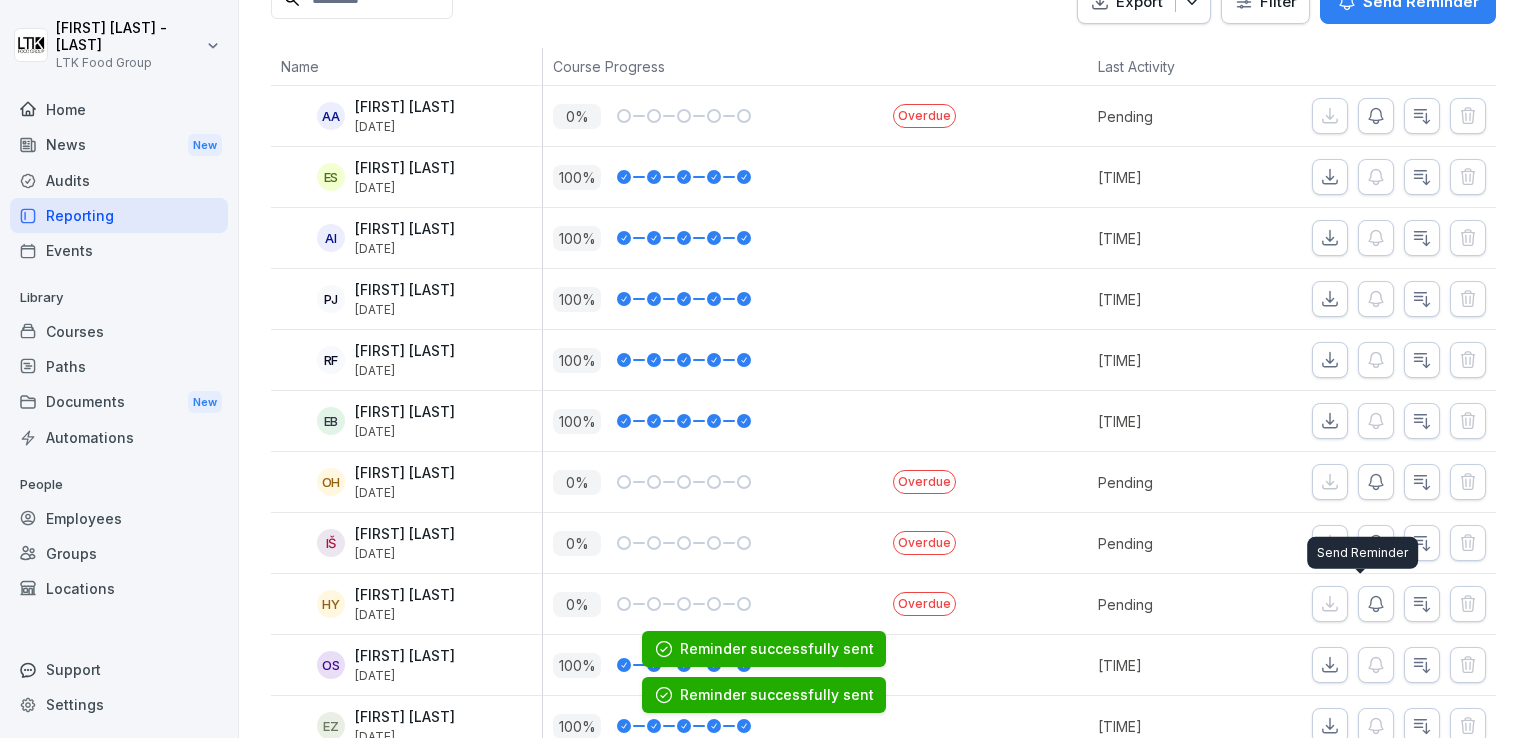 click 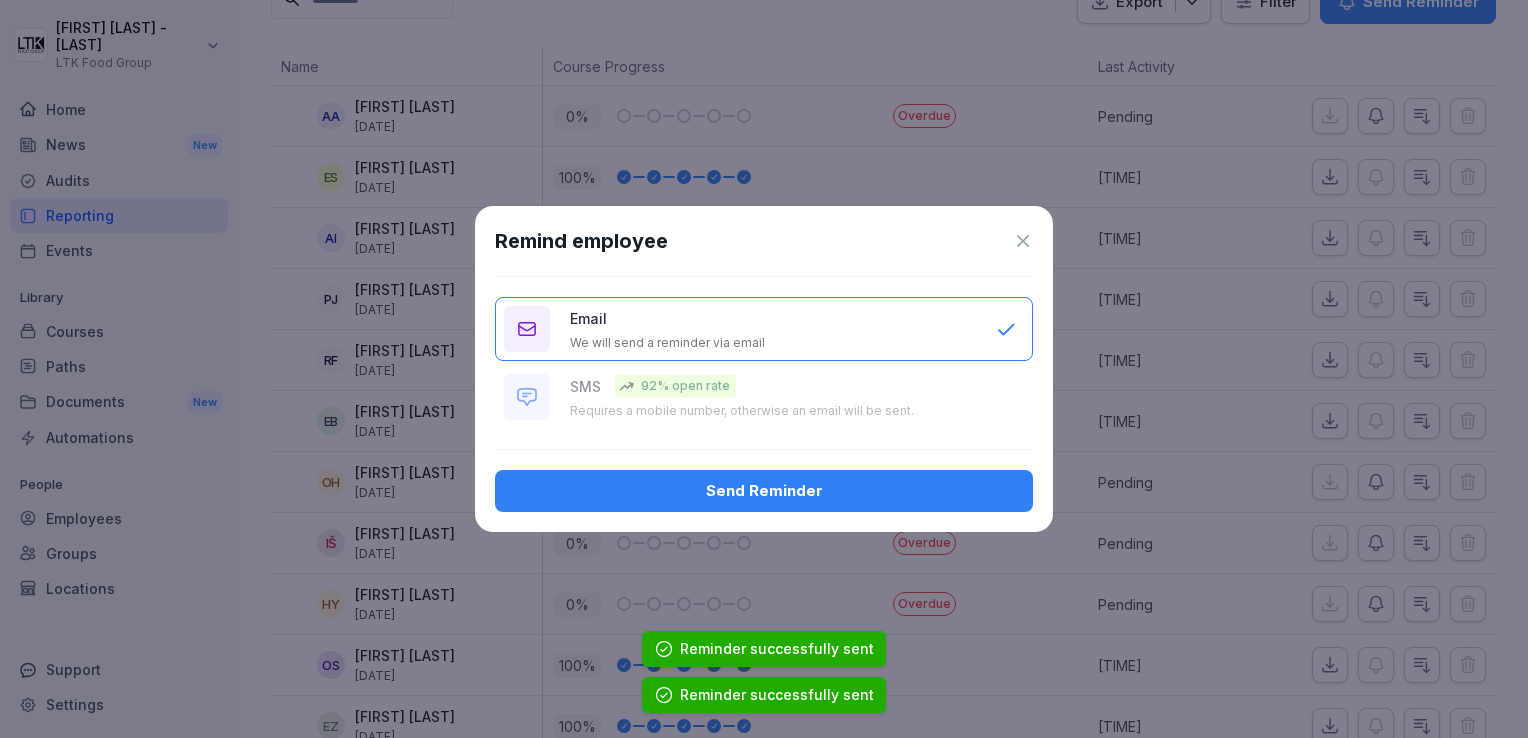 click on "Send Reminder" at bounding box center (764, 491) 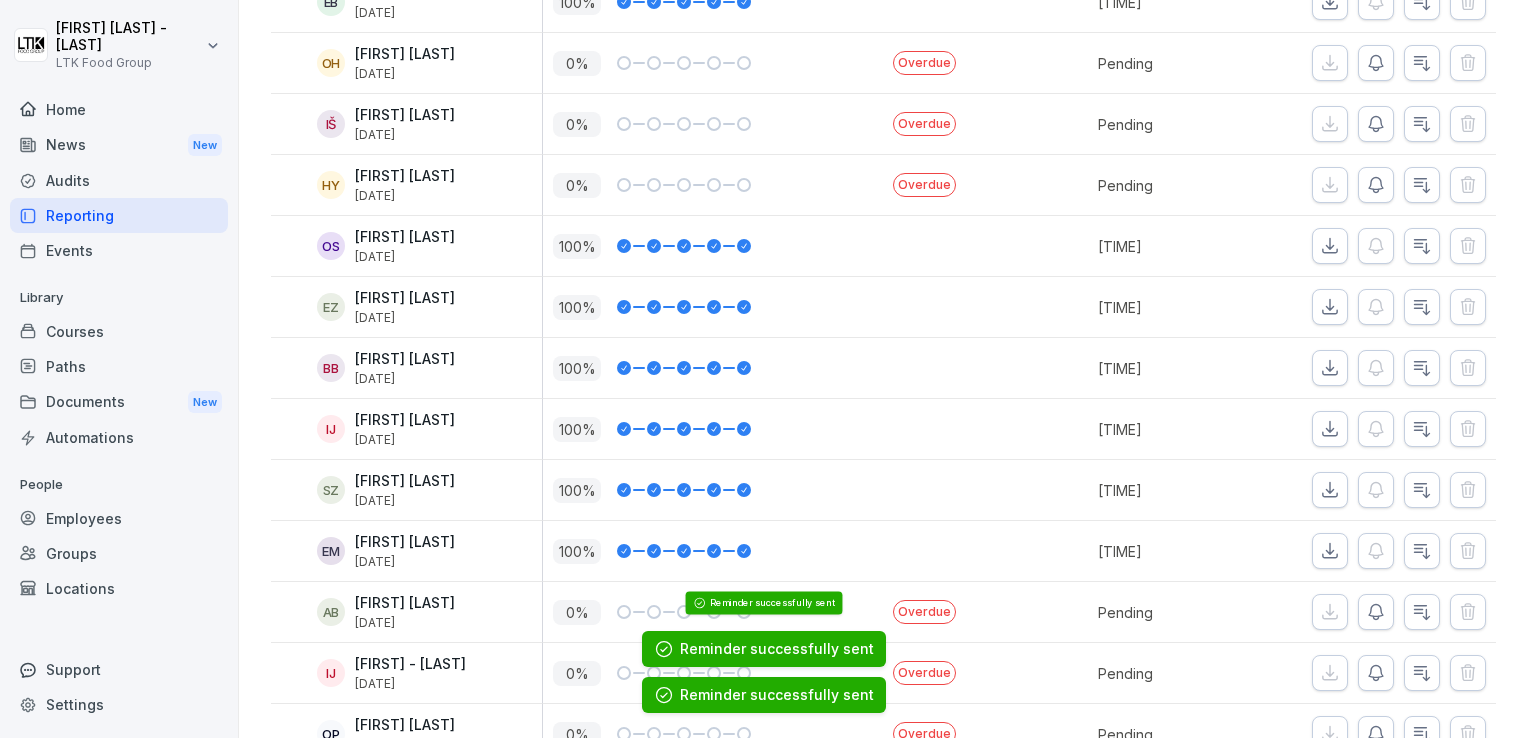 scroll, scrollTop: 788, scrollLeft: 0, axis: vertical 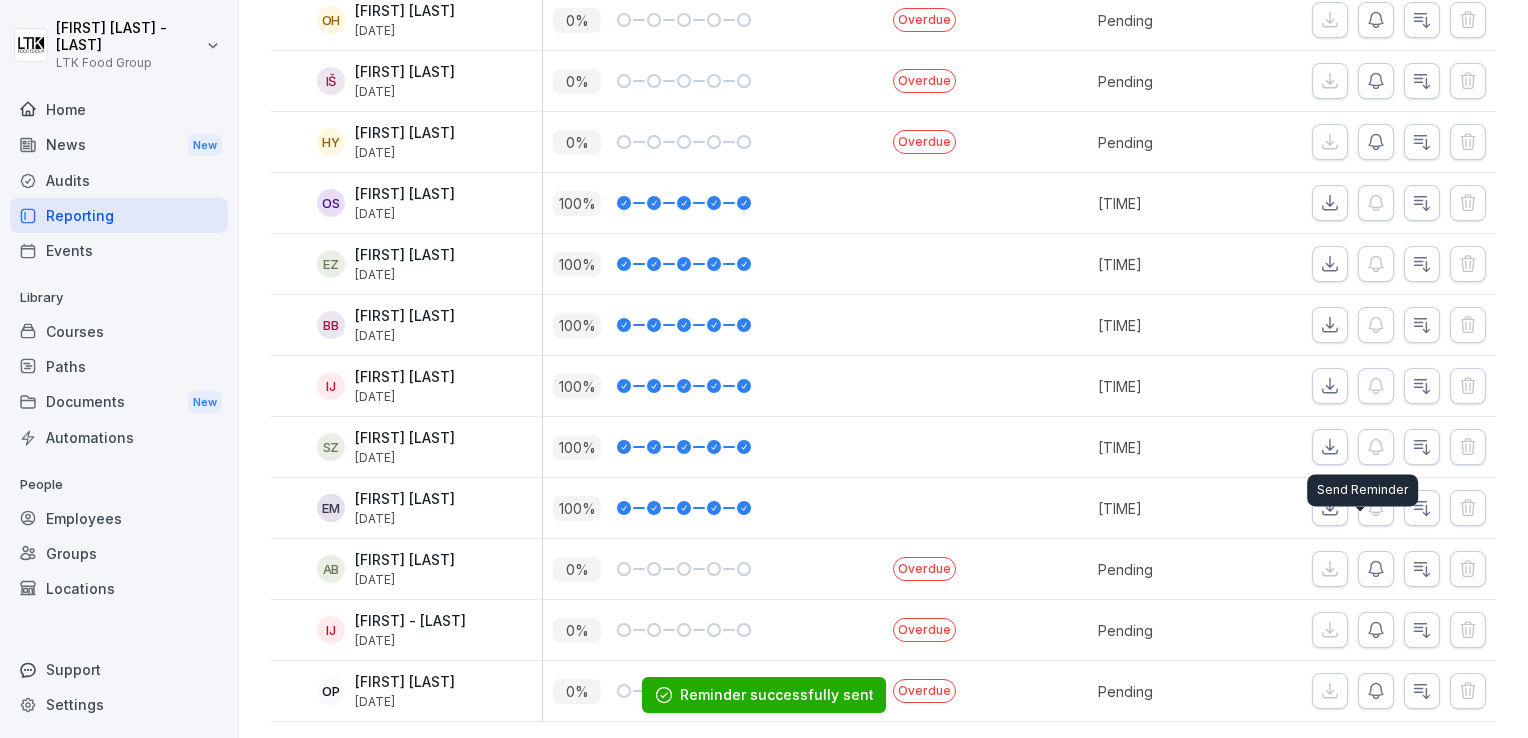 click 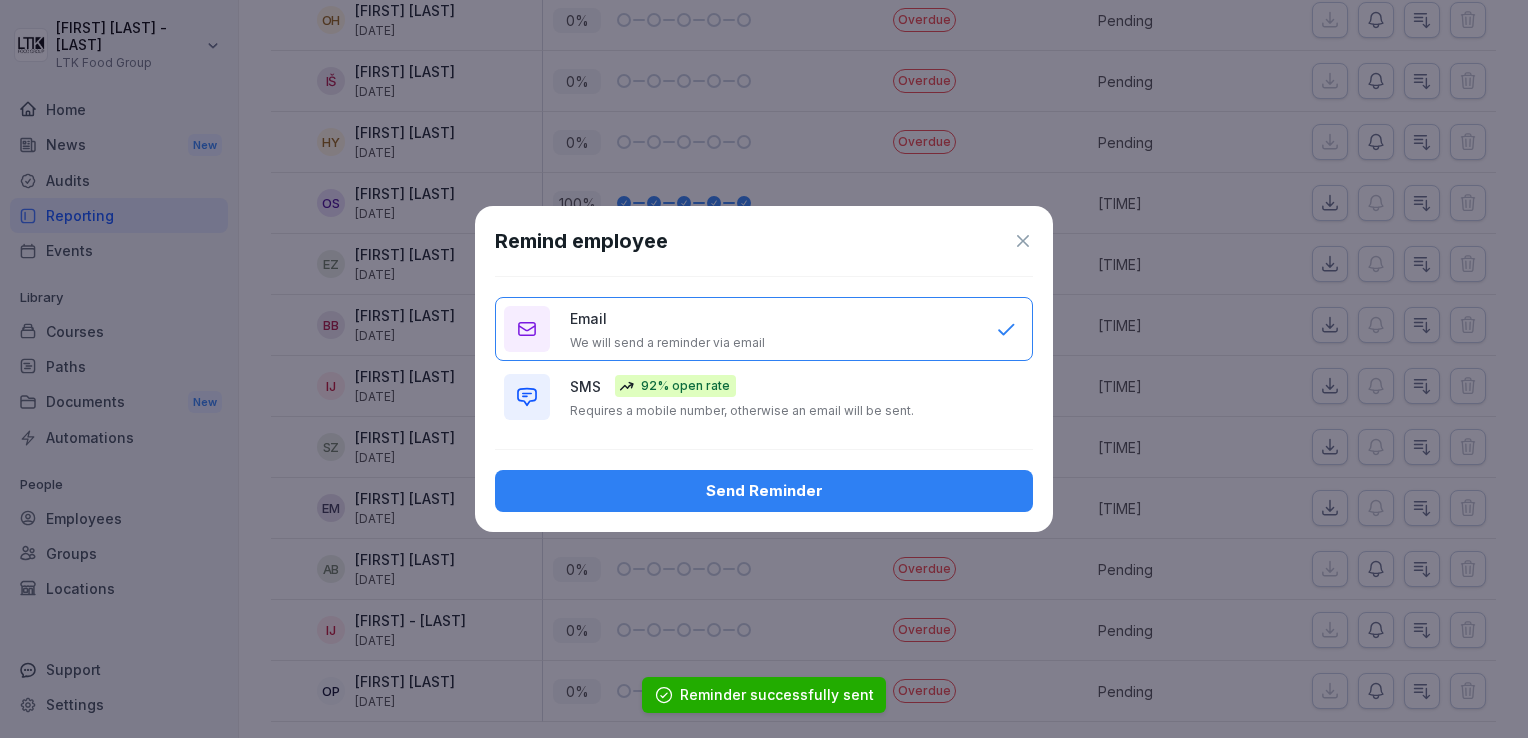 click on "Send Reminder" at bounding box center (764, 491) 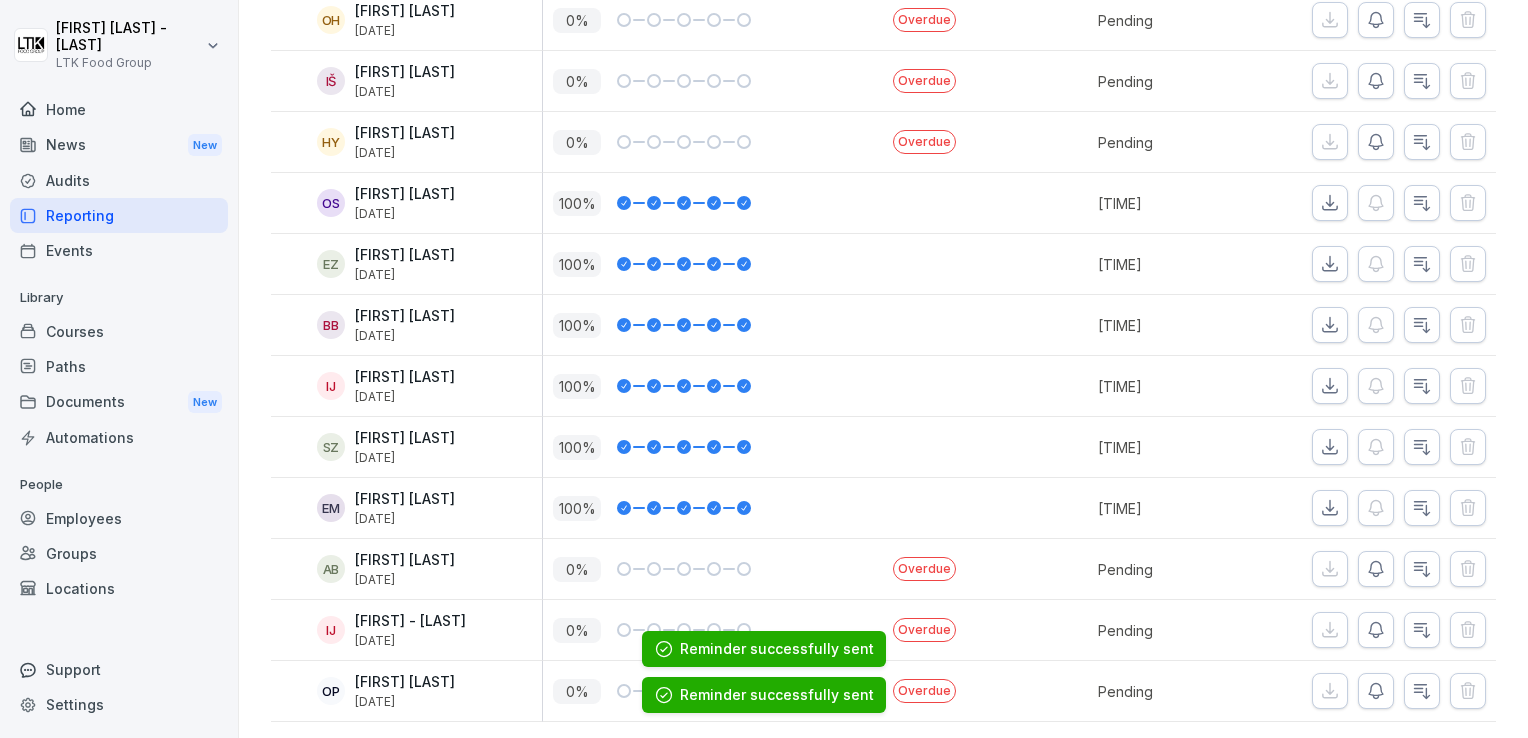click 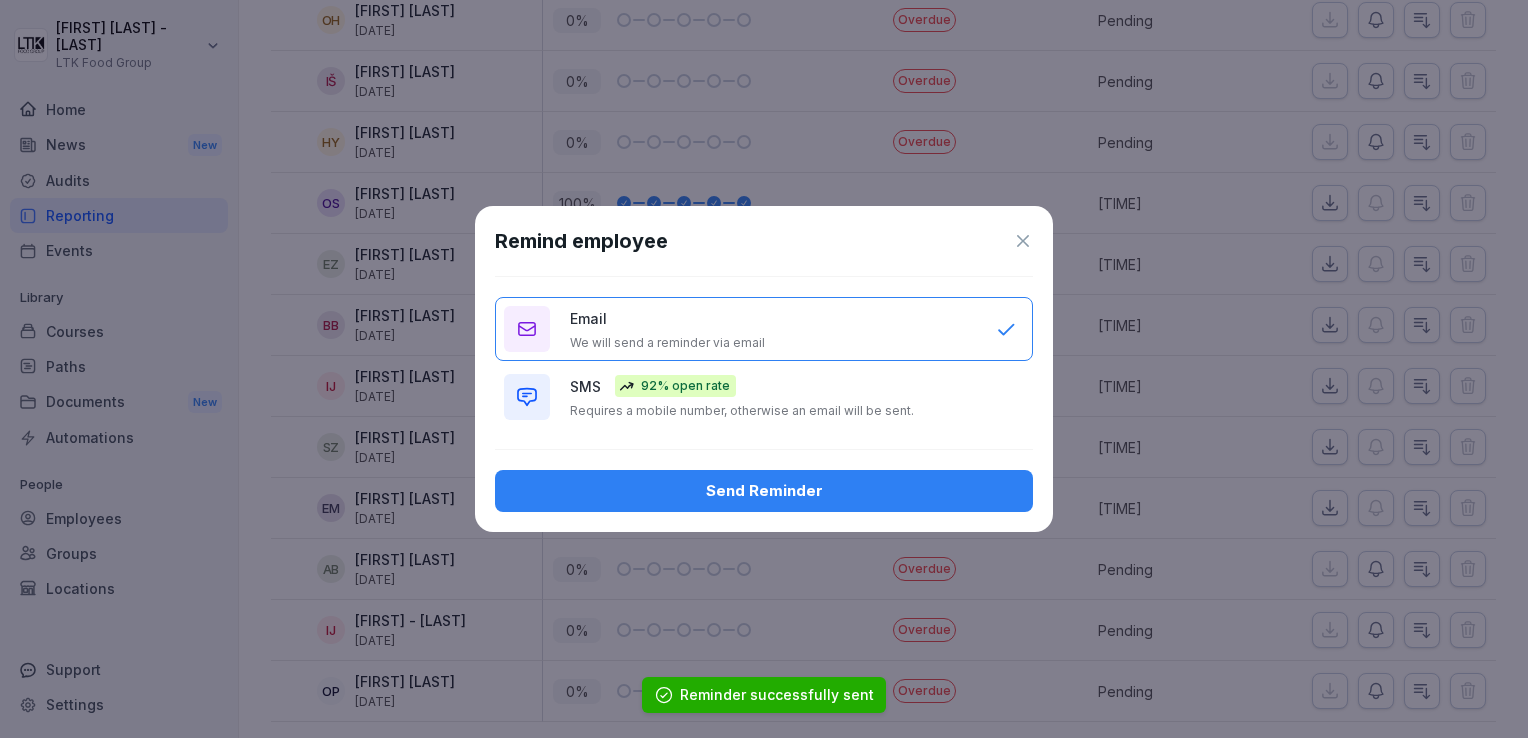 click on "Send Reminder" at bounding box center (764, 491) 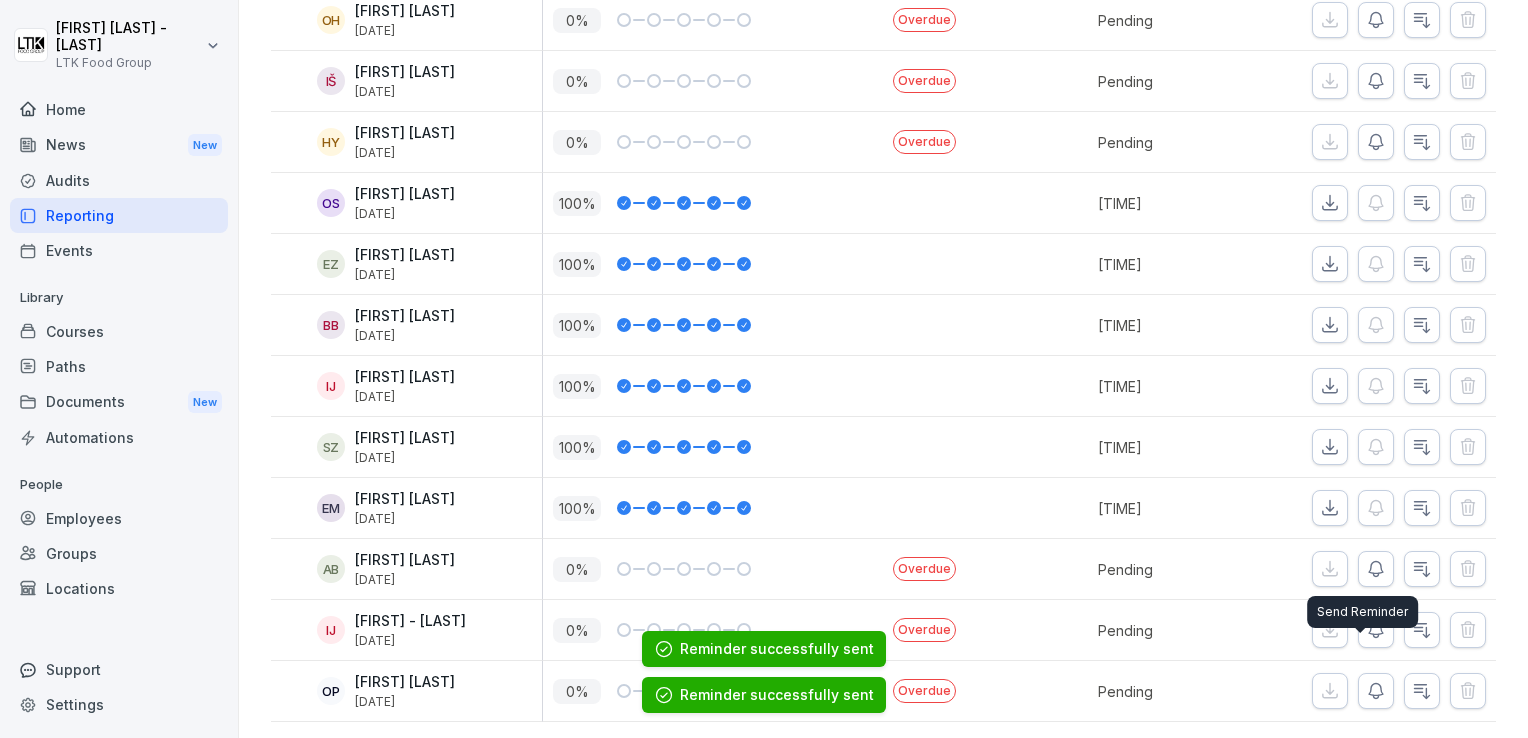 click 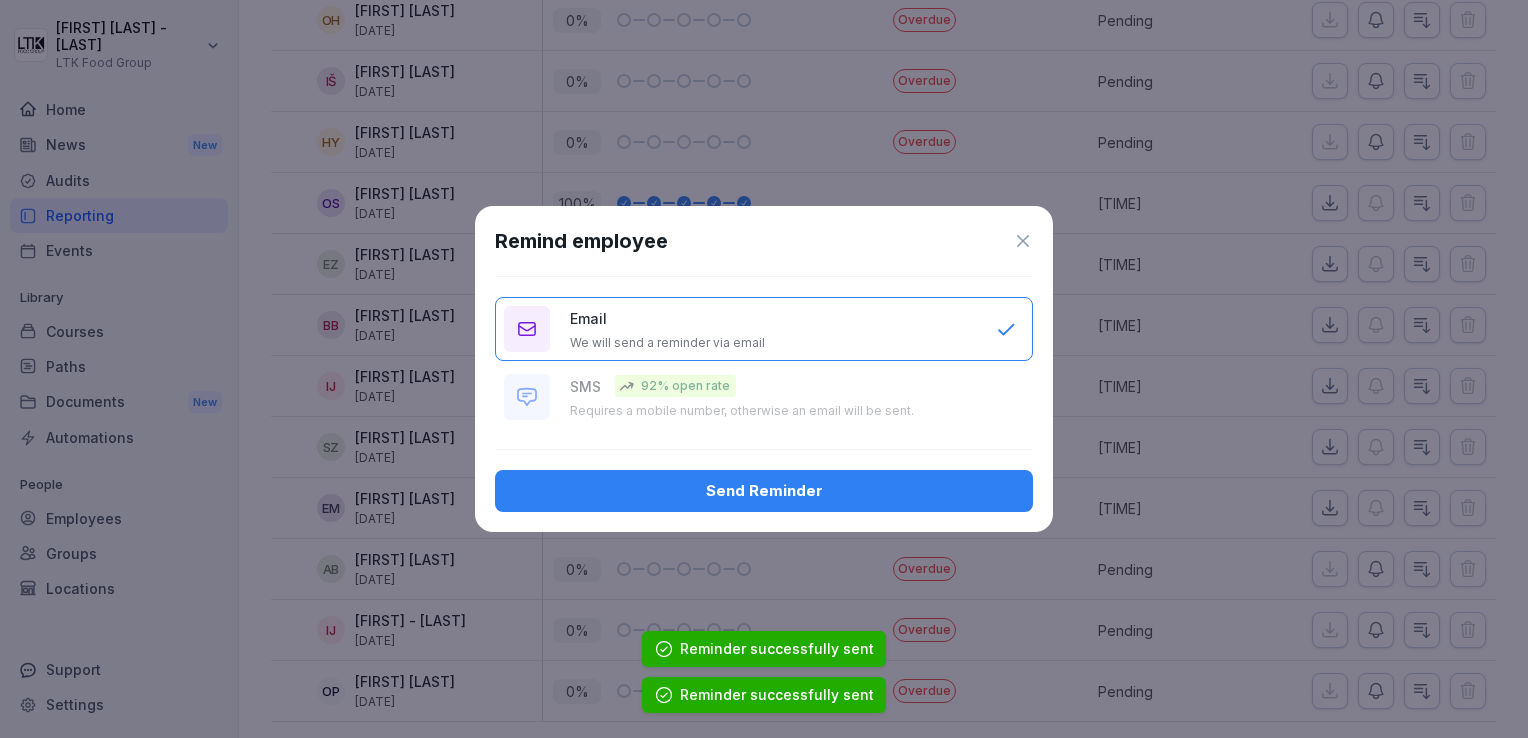 click on "Send Reminder" at bounding box center [764, 491] 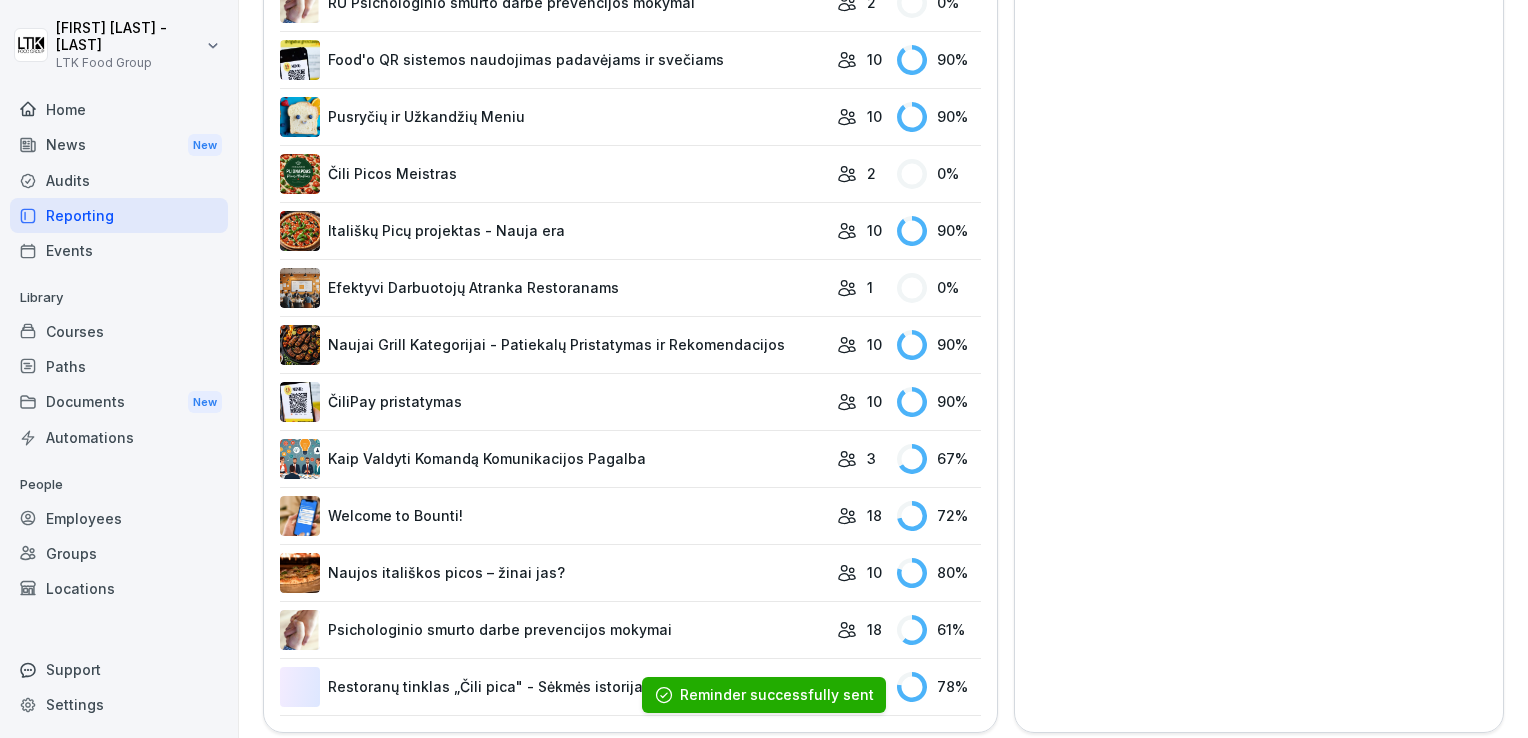 scroll, scrollTop: 1102, scrollLeft: 0, axis: vertical 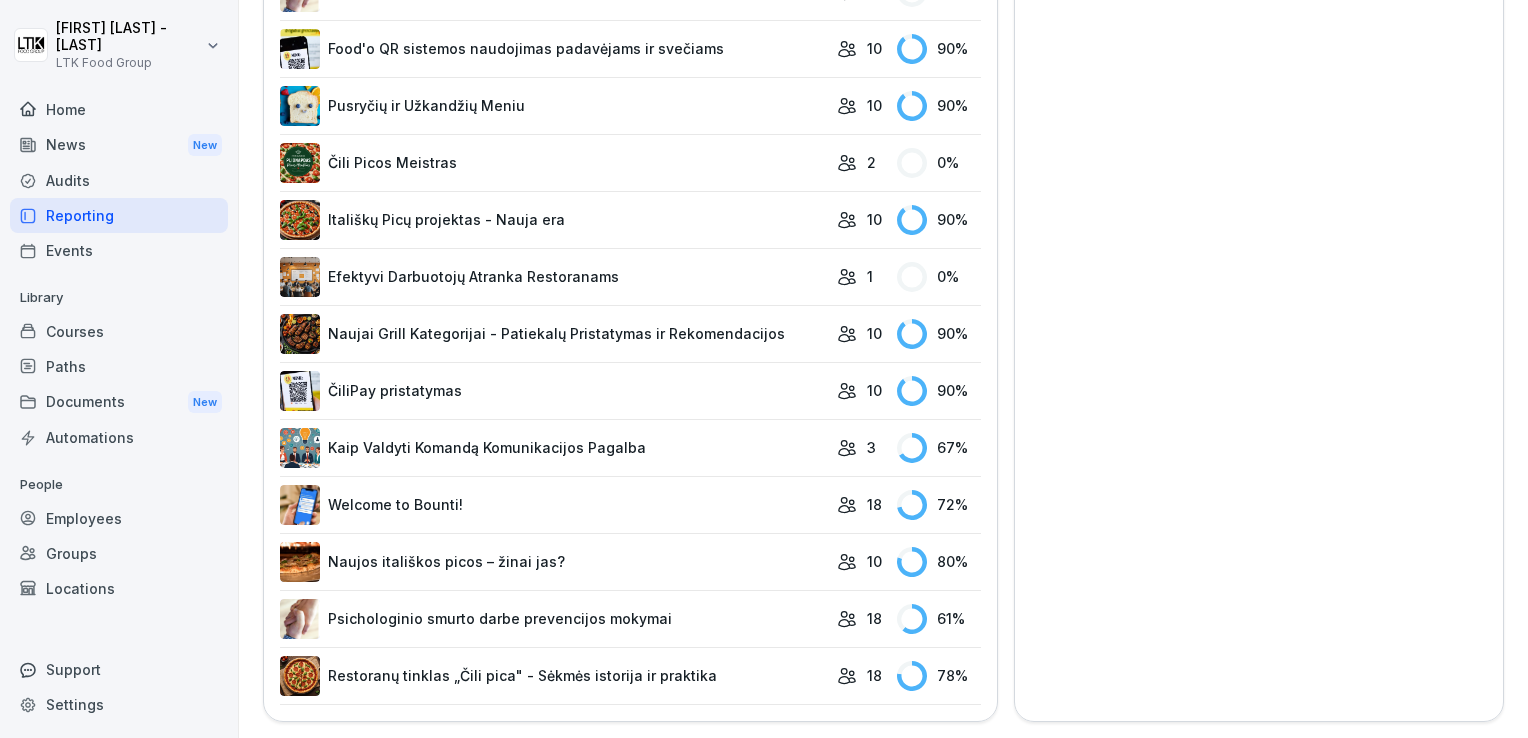 click on "Naujos itališkos picos – žinai jas?" at bounding box center [553, 562] 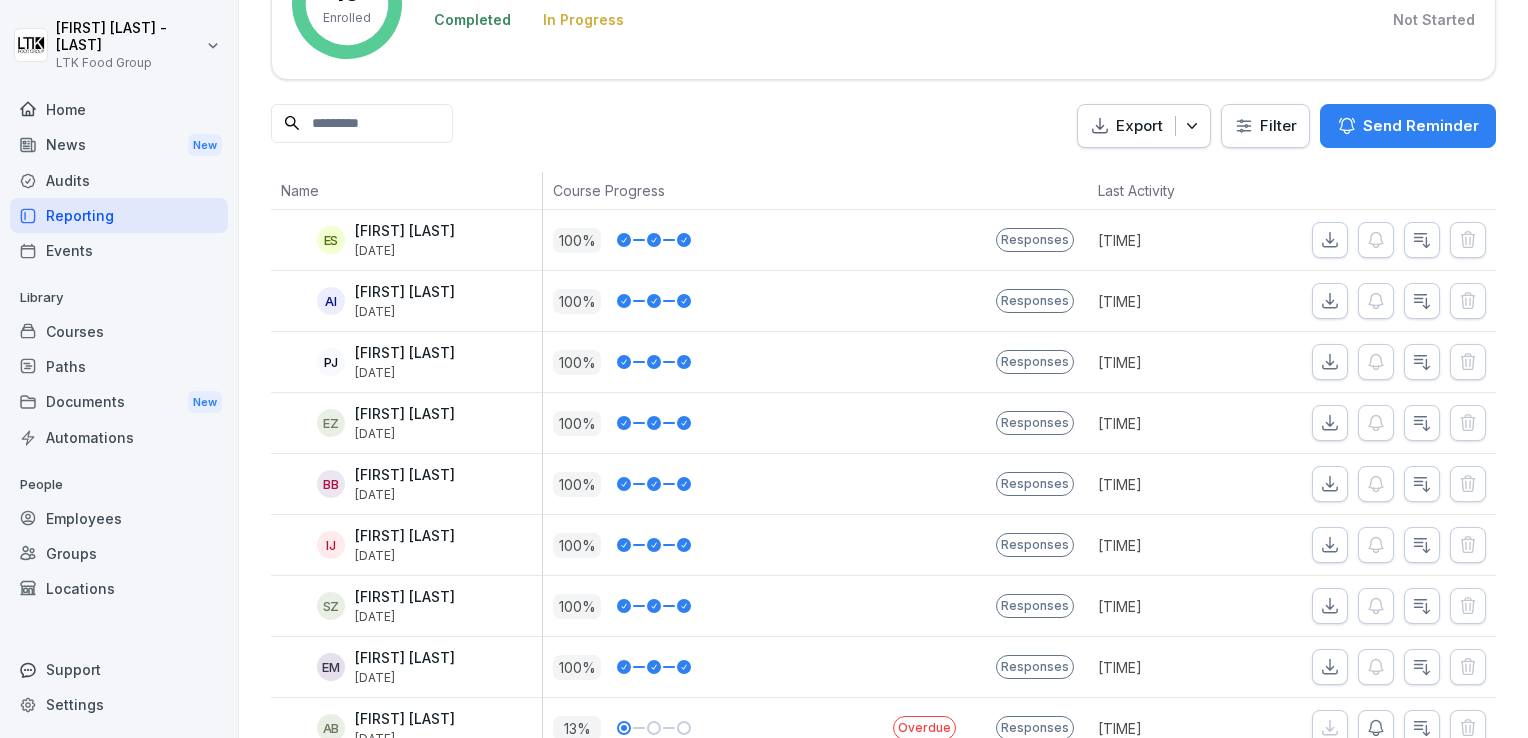 scroll, scrollTop: 301, scrollLeft: 0, axis: vertical 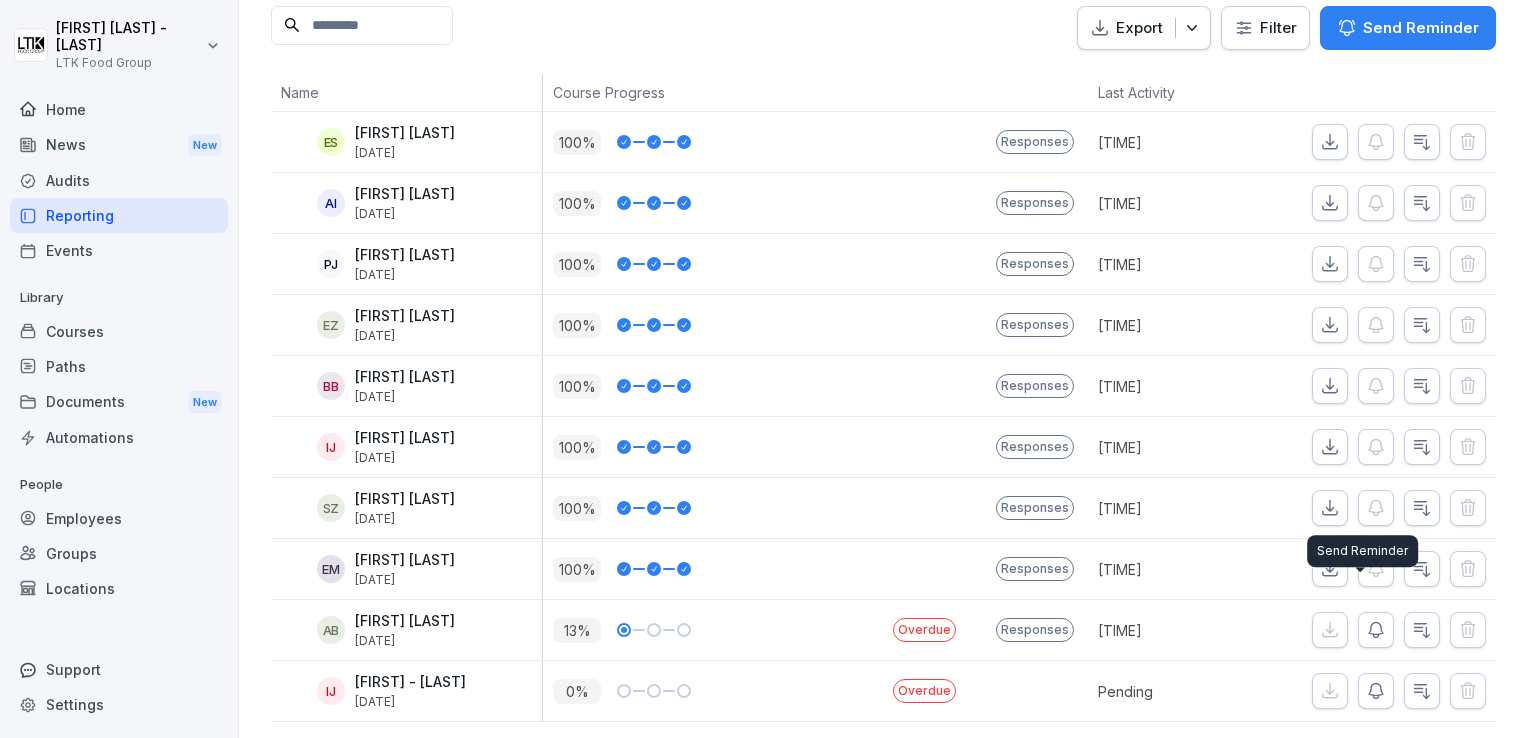 click 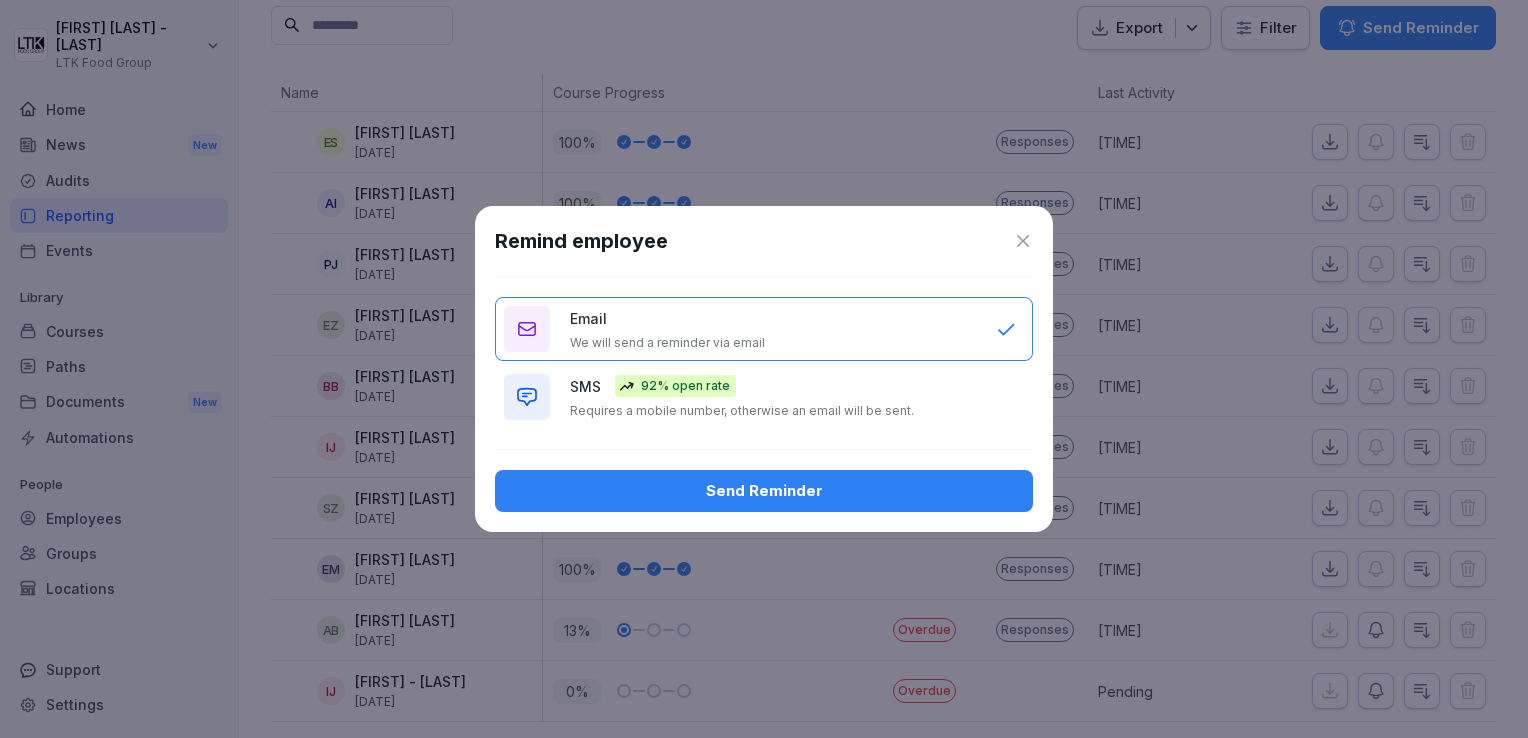 click on "Send Reminder" at bounding box center (764, 491) 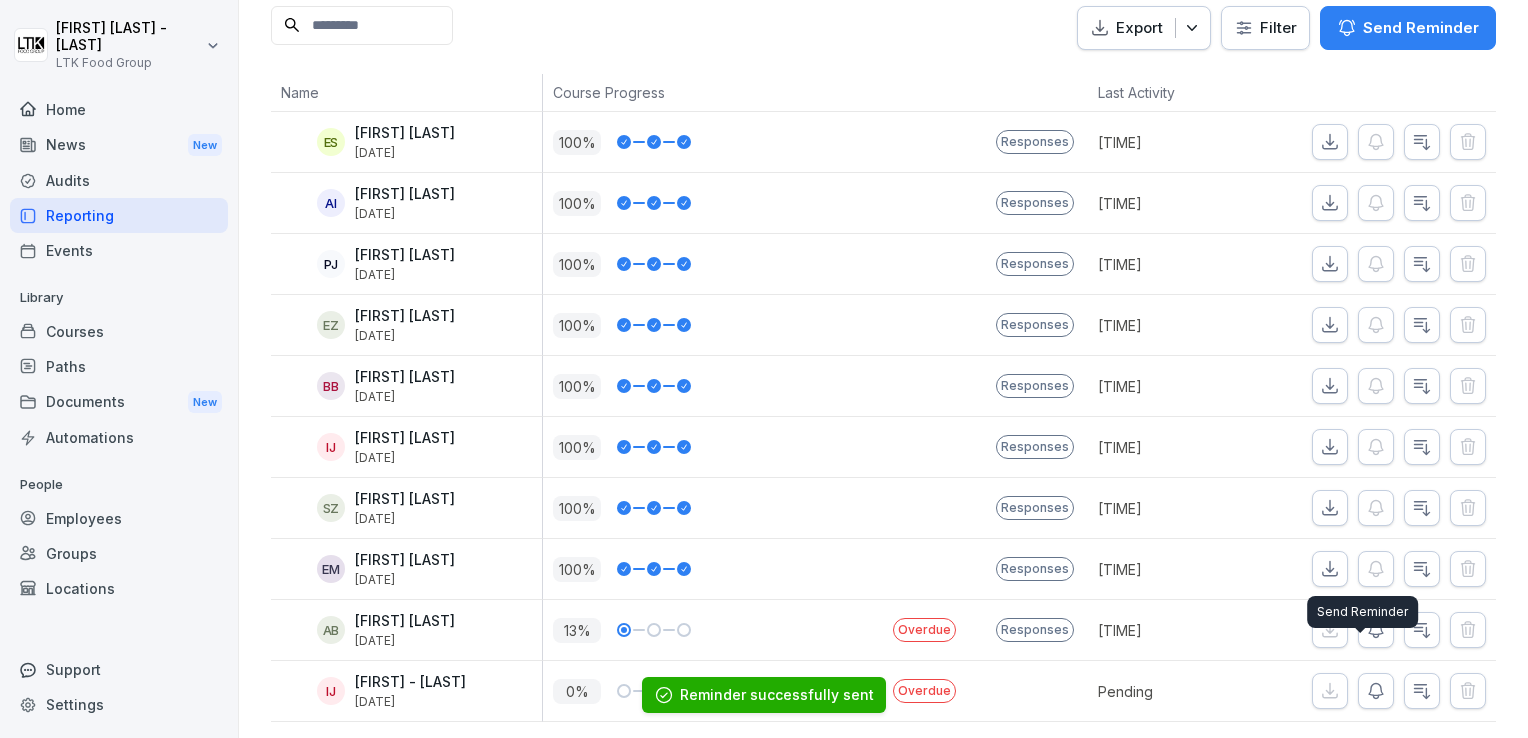 click 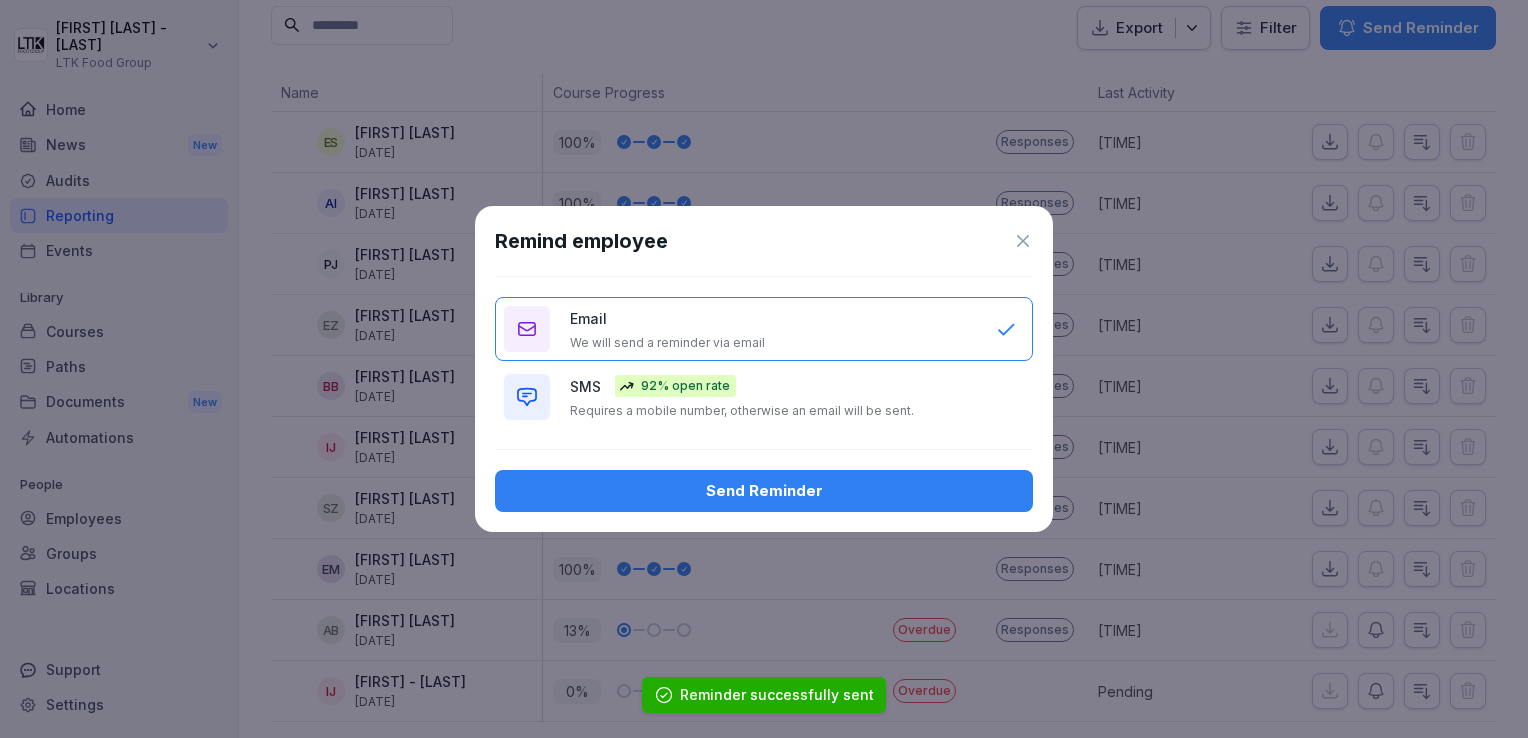 click on "Send Reminder" at bounding box center (764, 491) 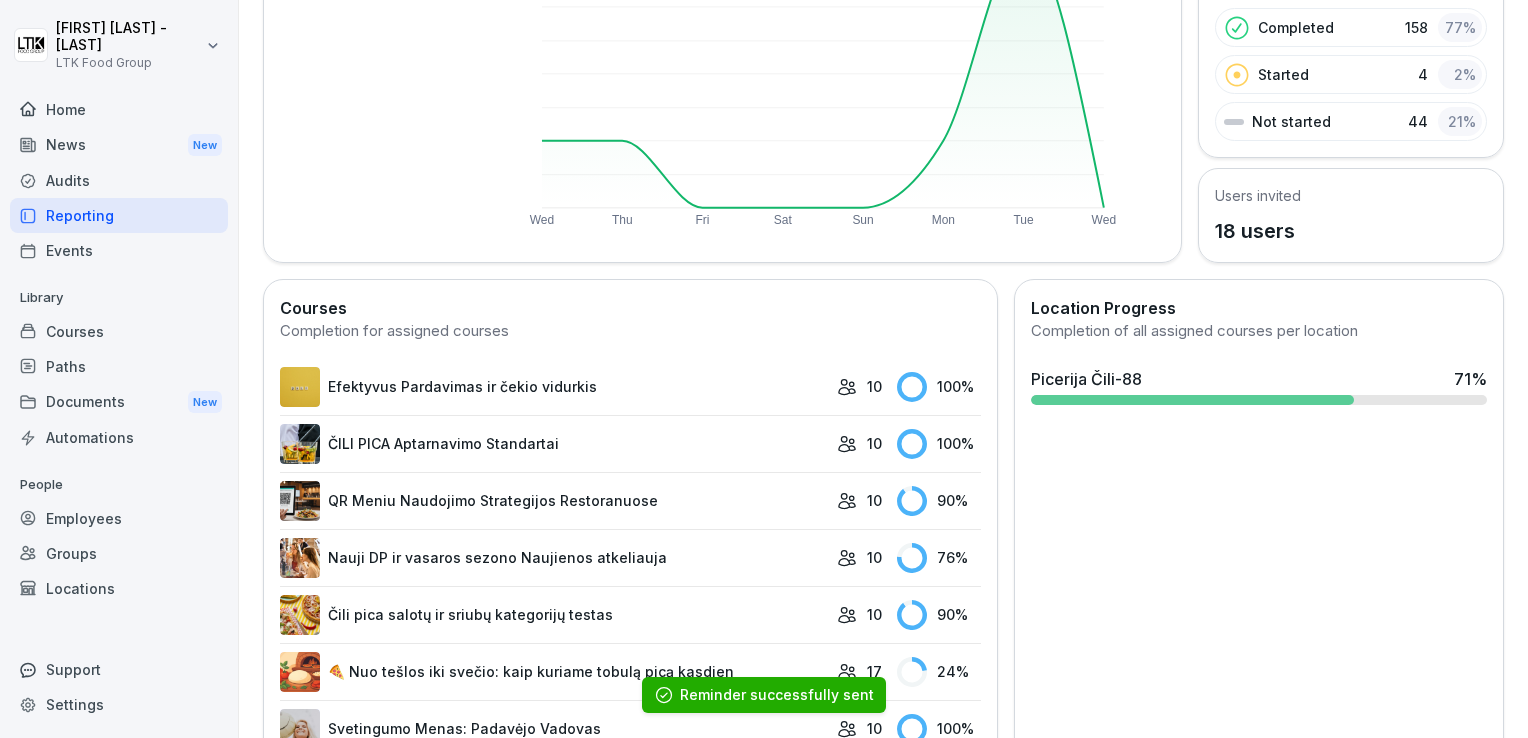 click on "QR Meniu Naudojimo Strategijos Restoranuose" at bounding box center (553, 501) 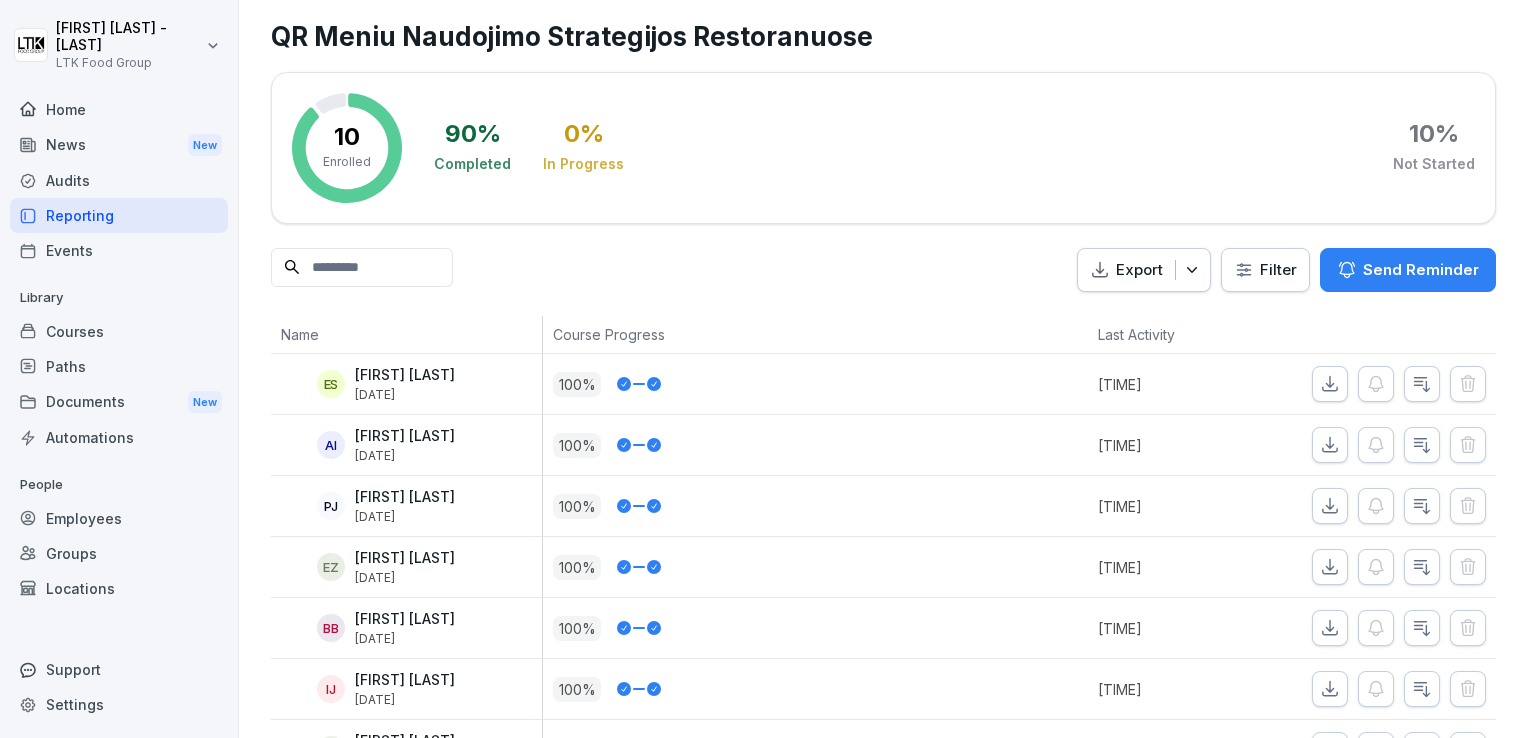 scroll, scrollTop: 1, scrollLeft: 0, axis: vertical 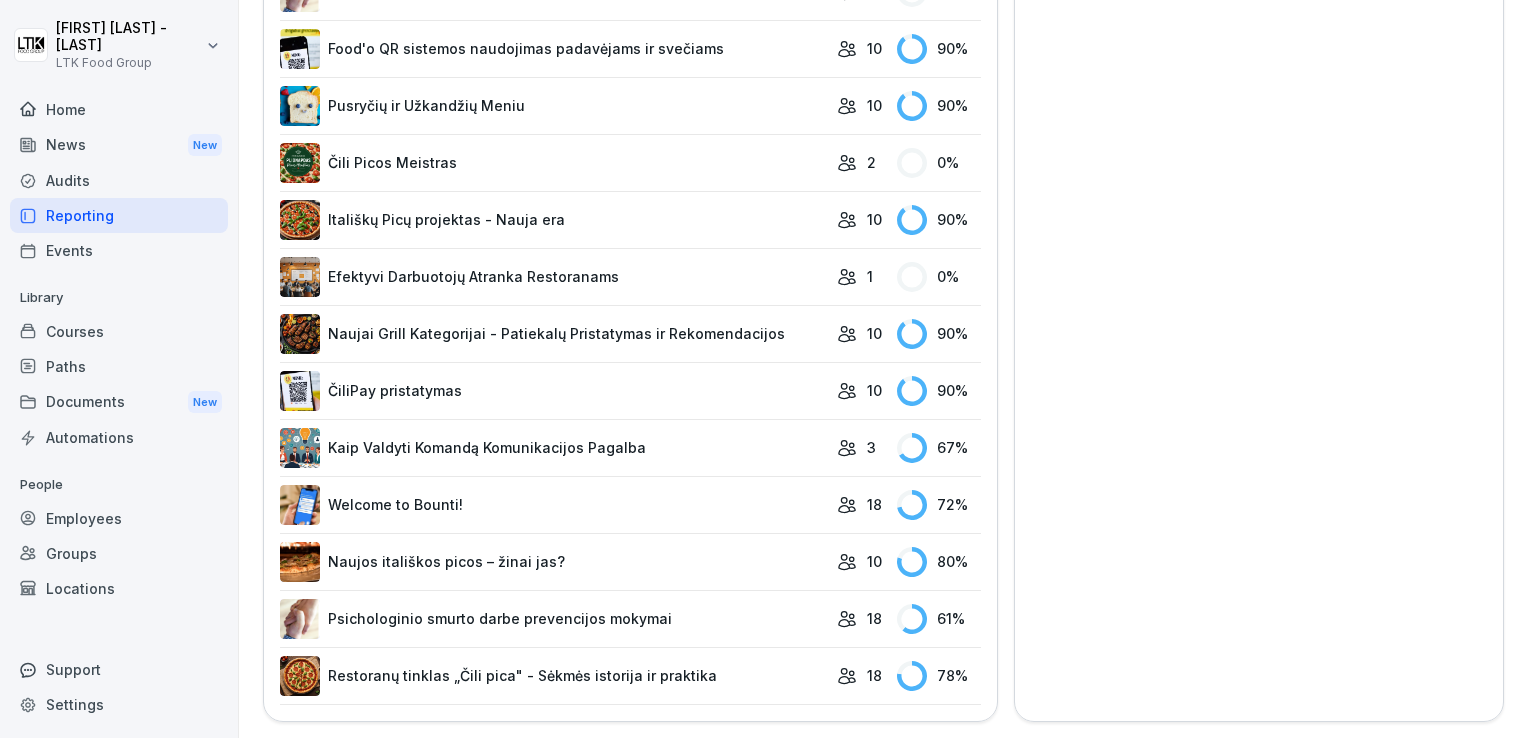 click on "Welcome to Bounti!" at bounding box center (553, 505) 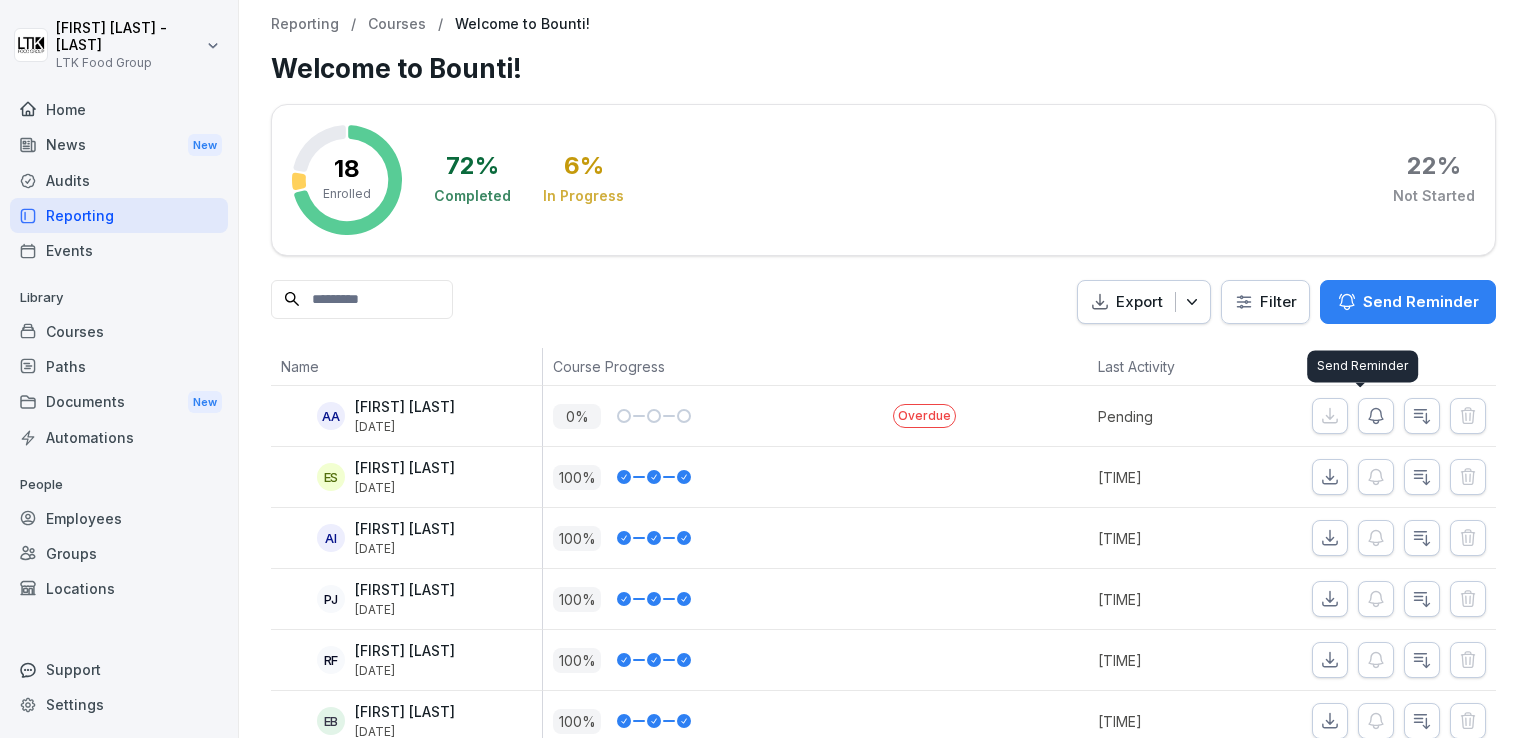 click at bounding box center [1376, 416] 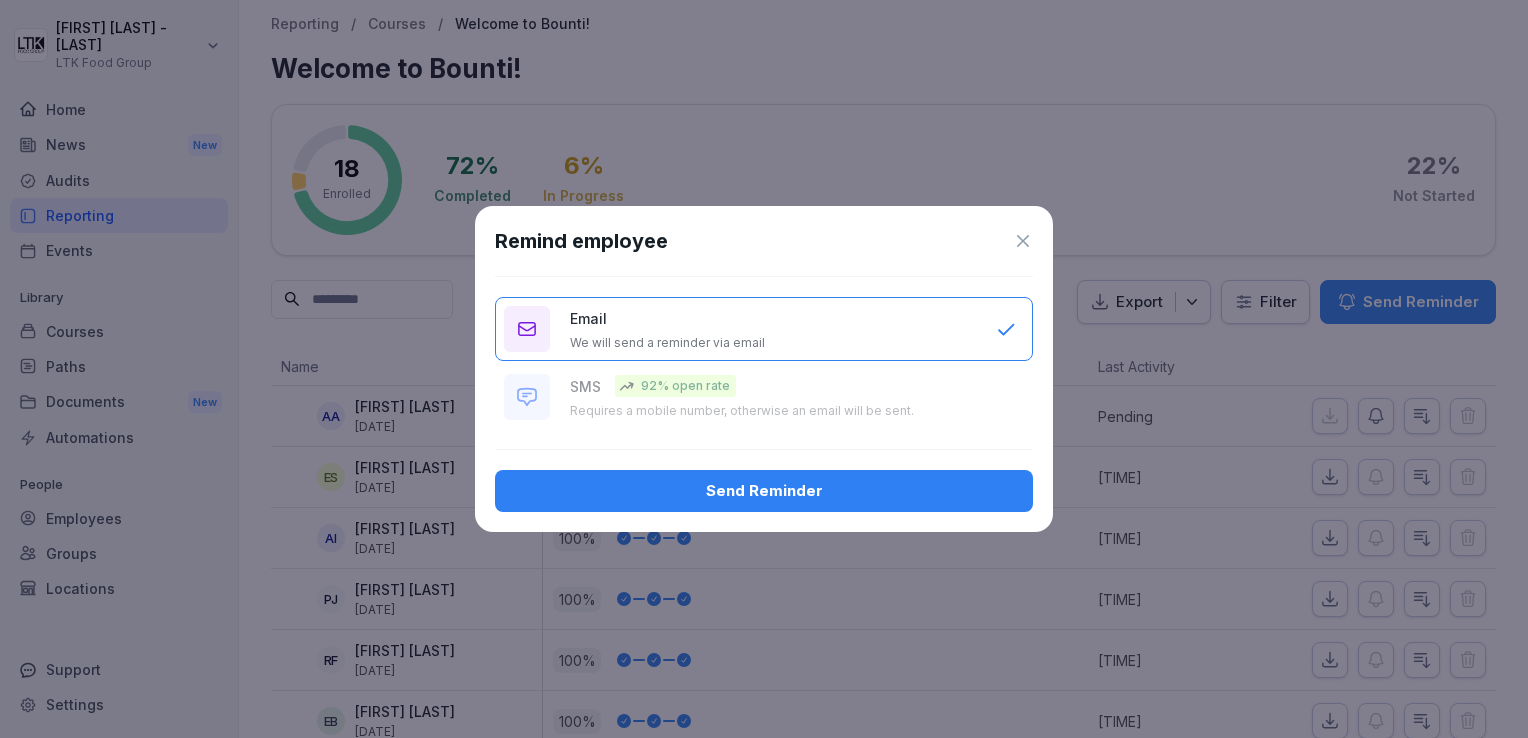 click on "Send Reminder" at bounding box center [764, 491] 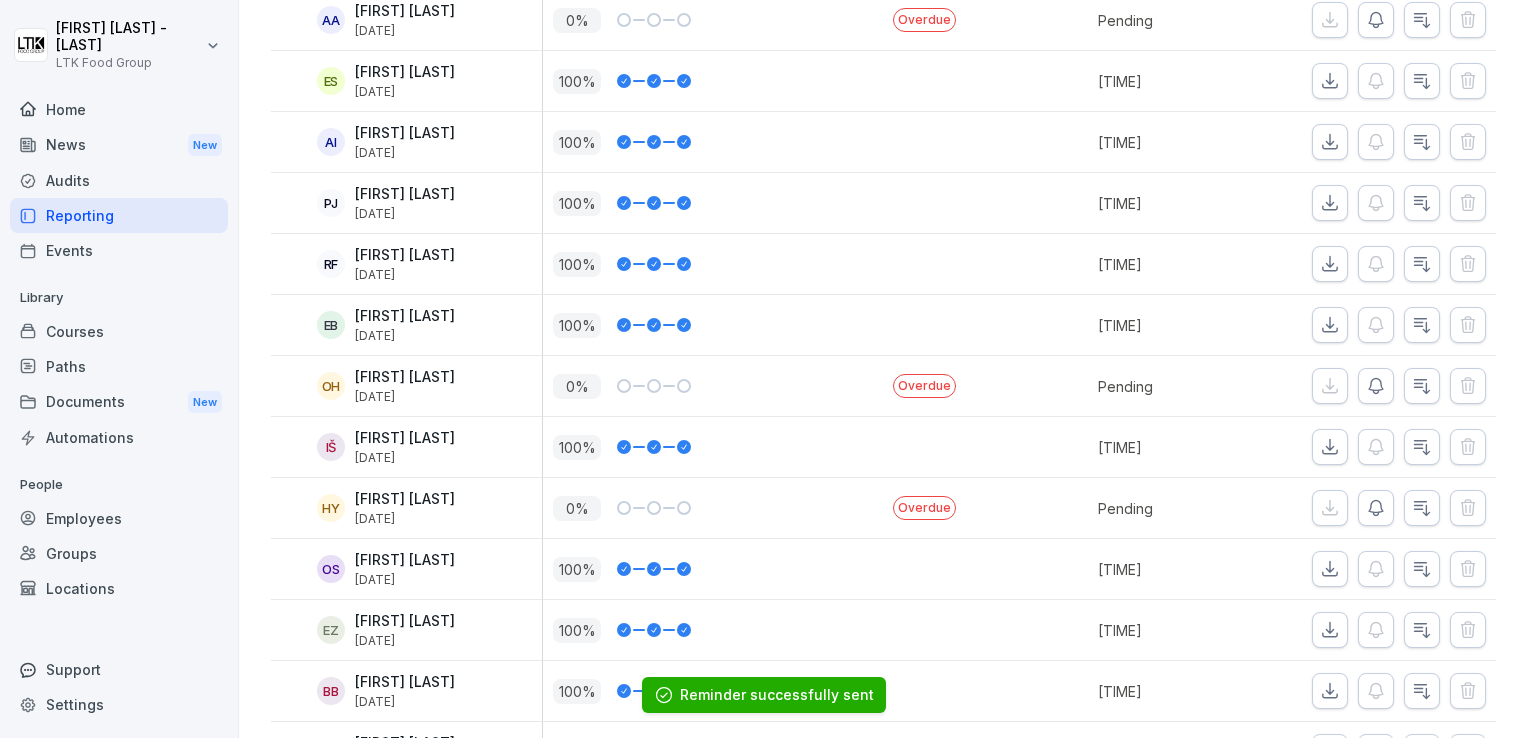 scroll, scrollTop: 400, scrollLeft: 0, axis: vertical 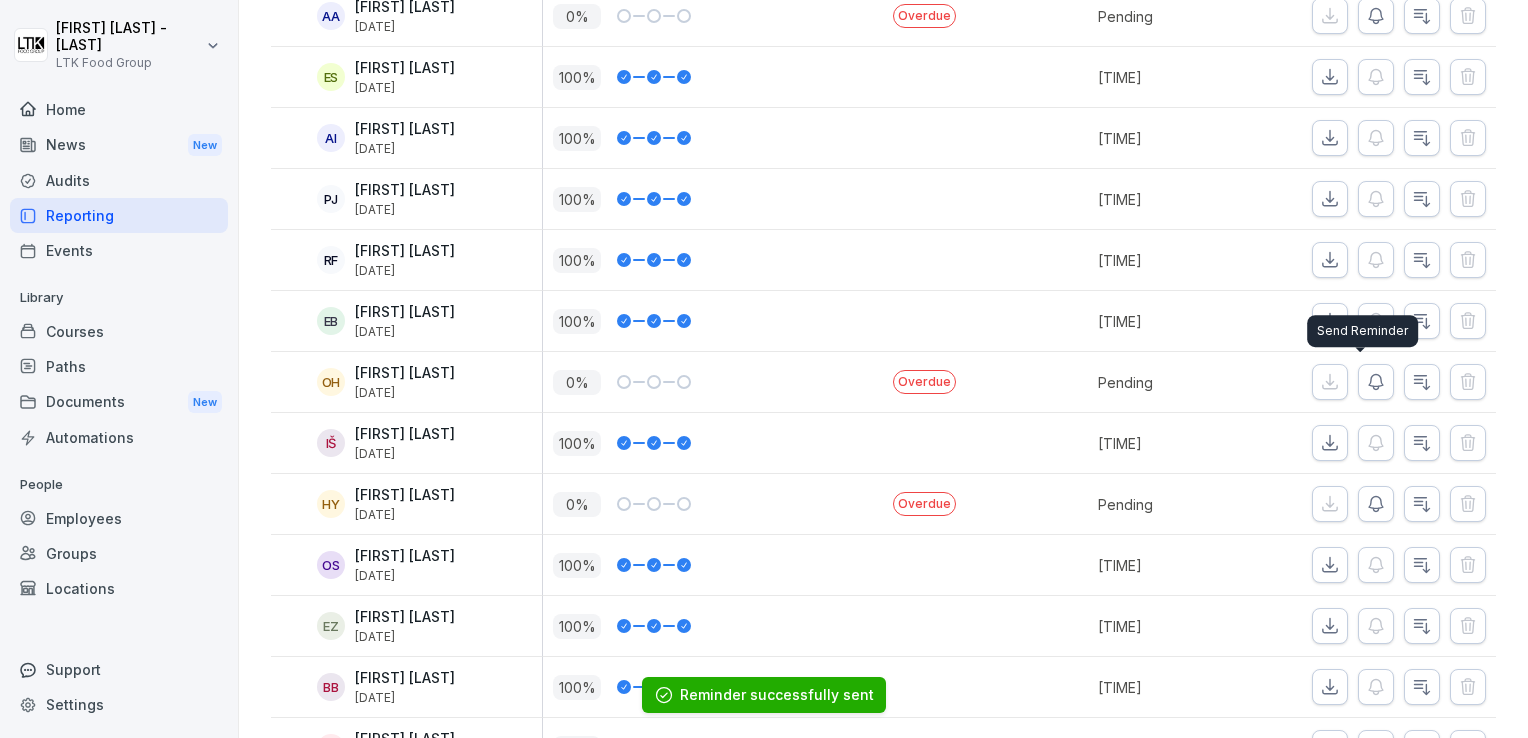 click 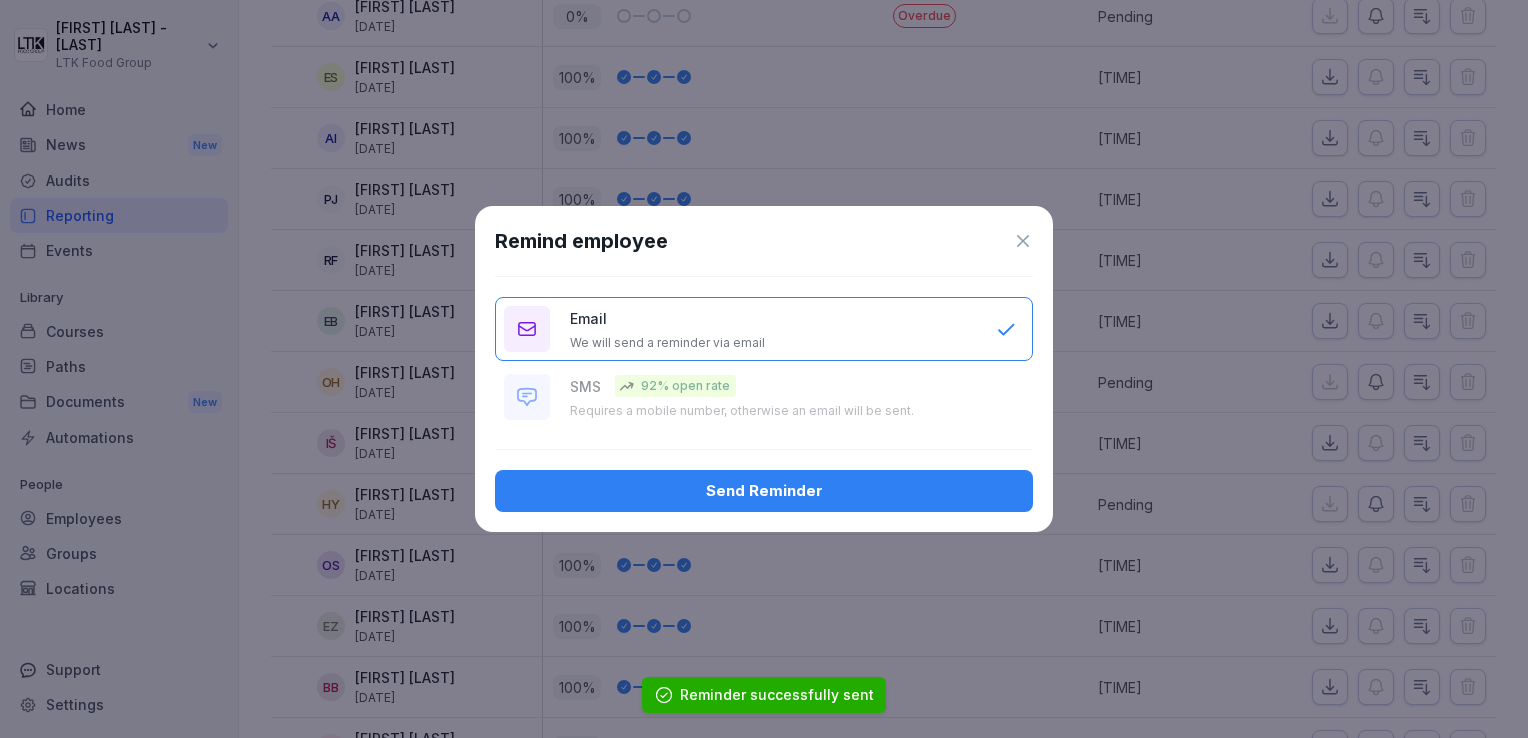 click on "Send Reminder" at bounding box center [764, 491] 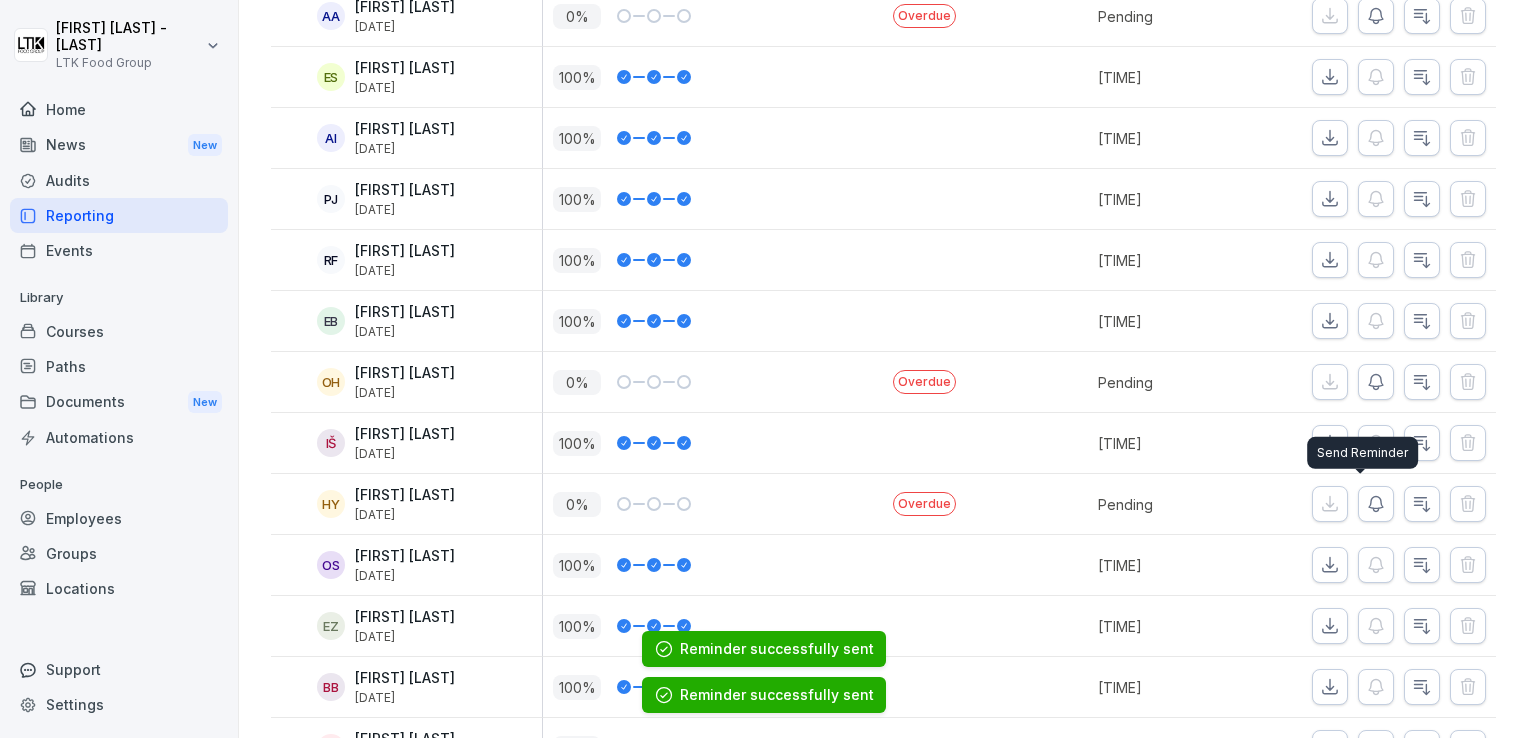 click 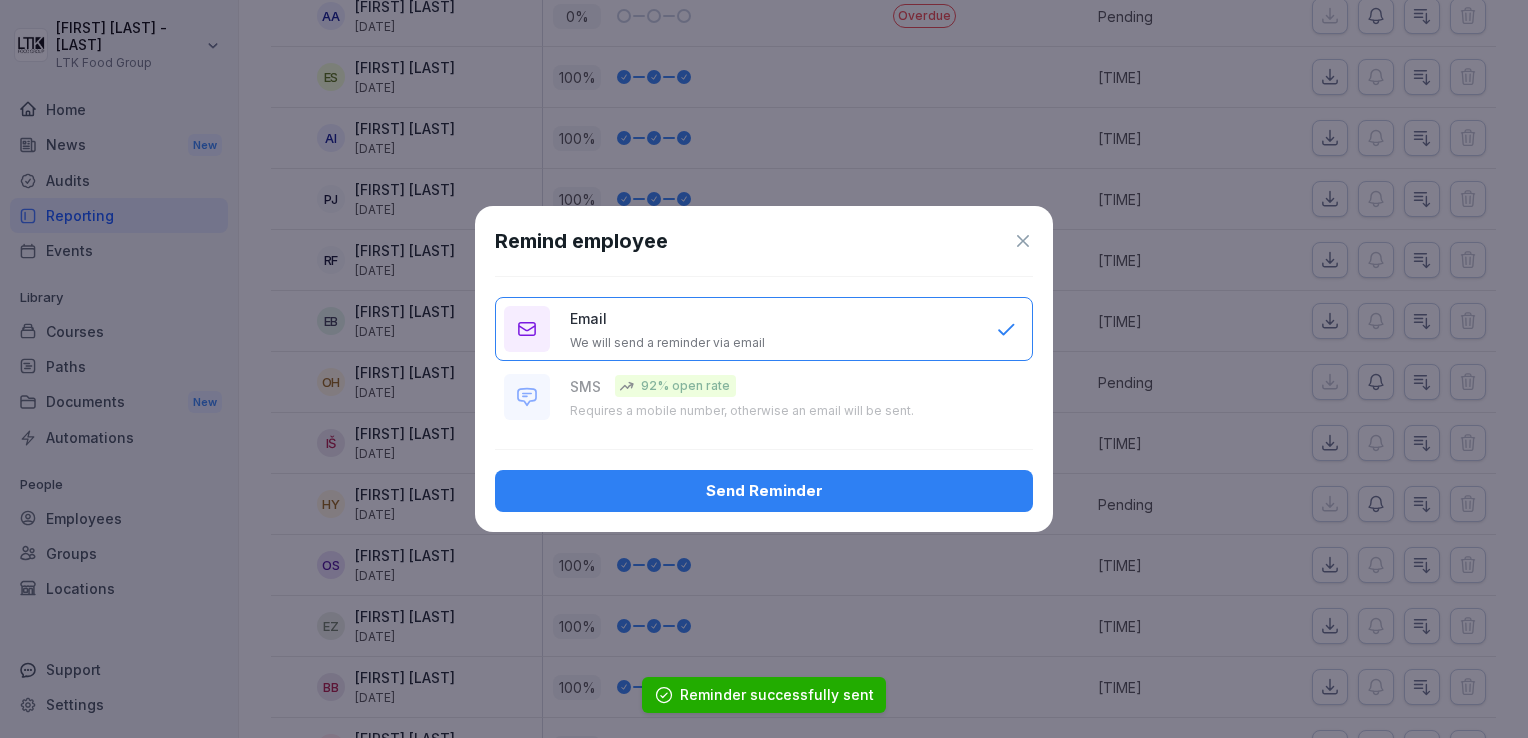 click on "Send Reminder" at bounding box center [764, 491] 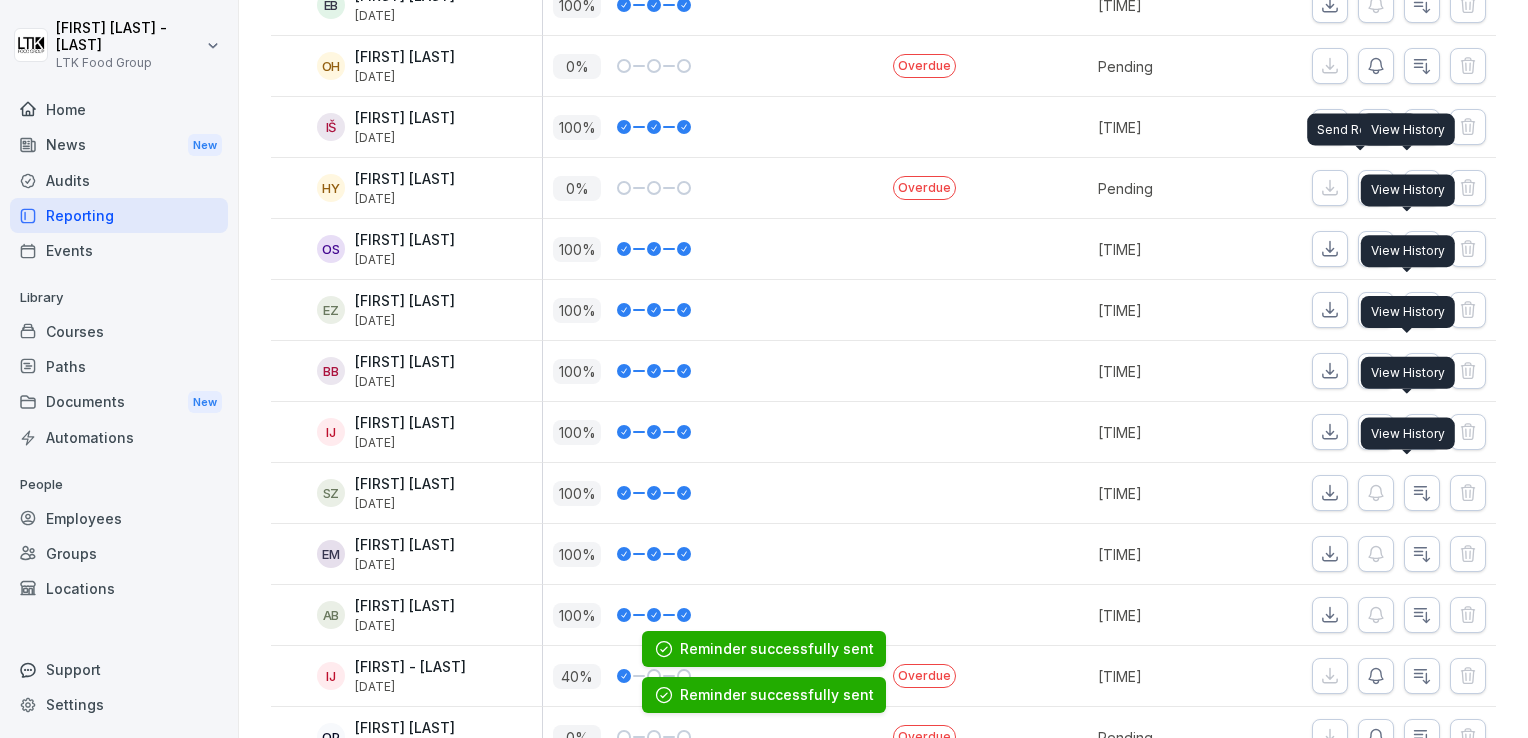 scroll, scrollTop: 788, scrollLeft: 0, axis: vertical 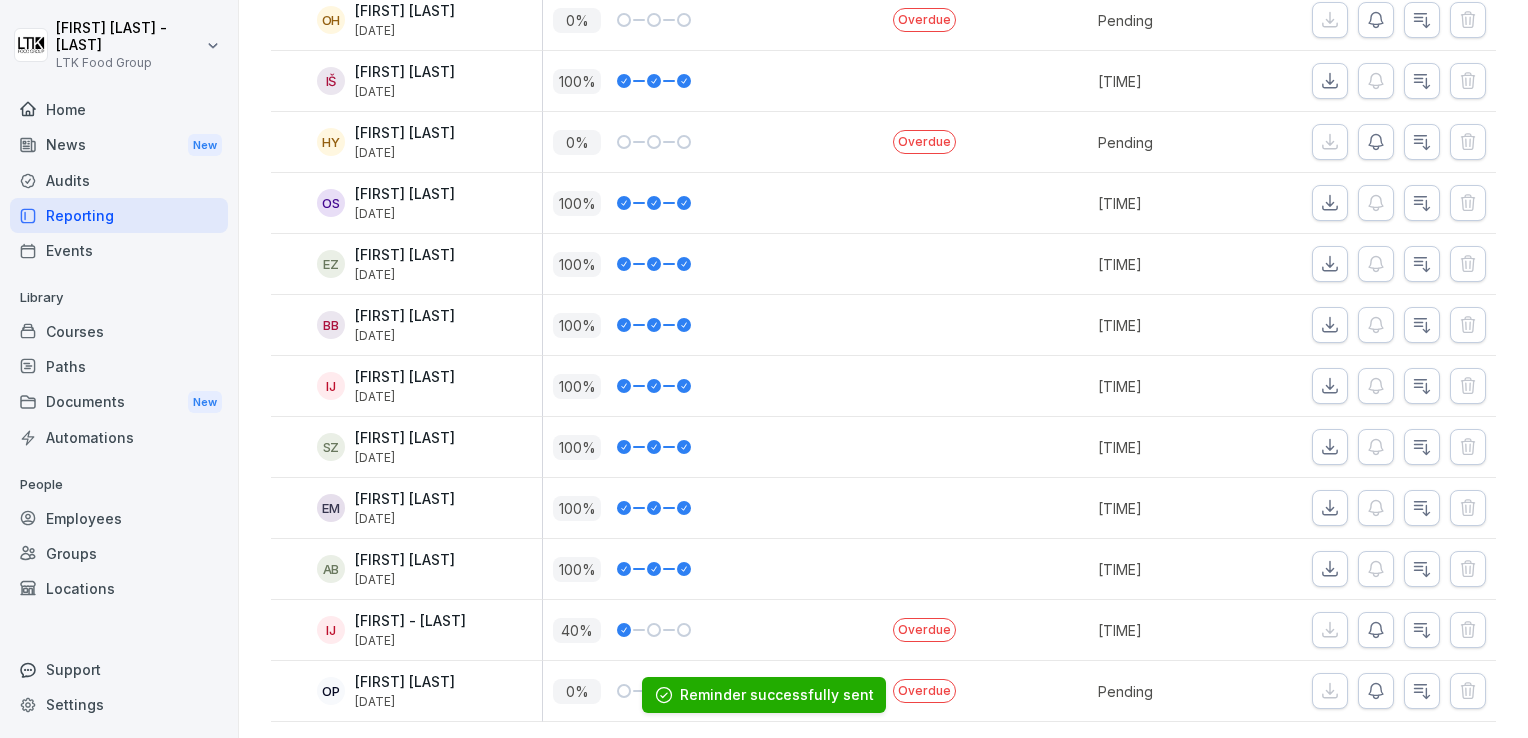 click at bounding box center [1376, 691] 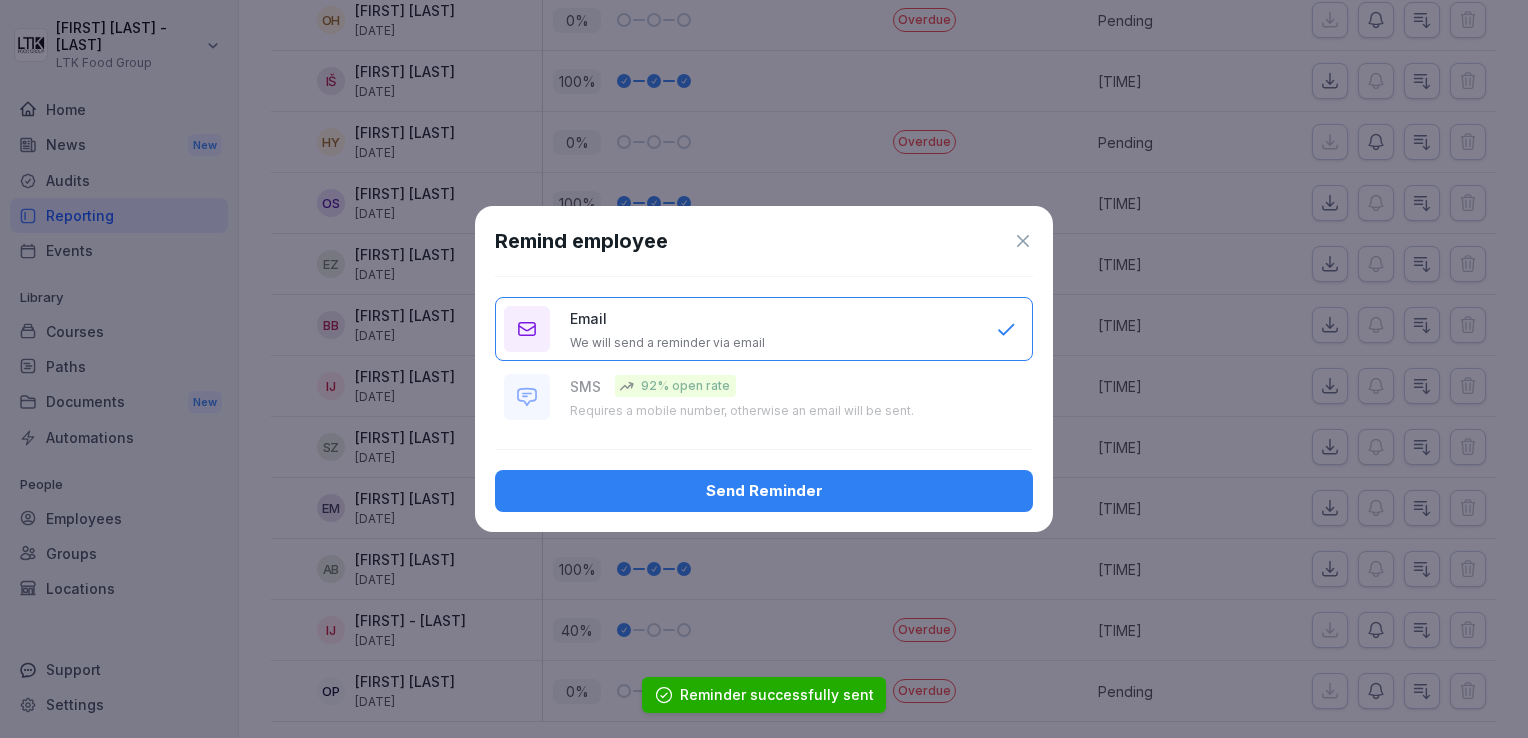 drag, startPoint x: 749, startPoint y: 486, endPoint x: 776, endPoint y: 465, distance: 34.20526 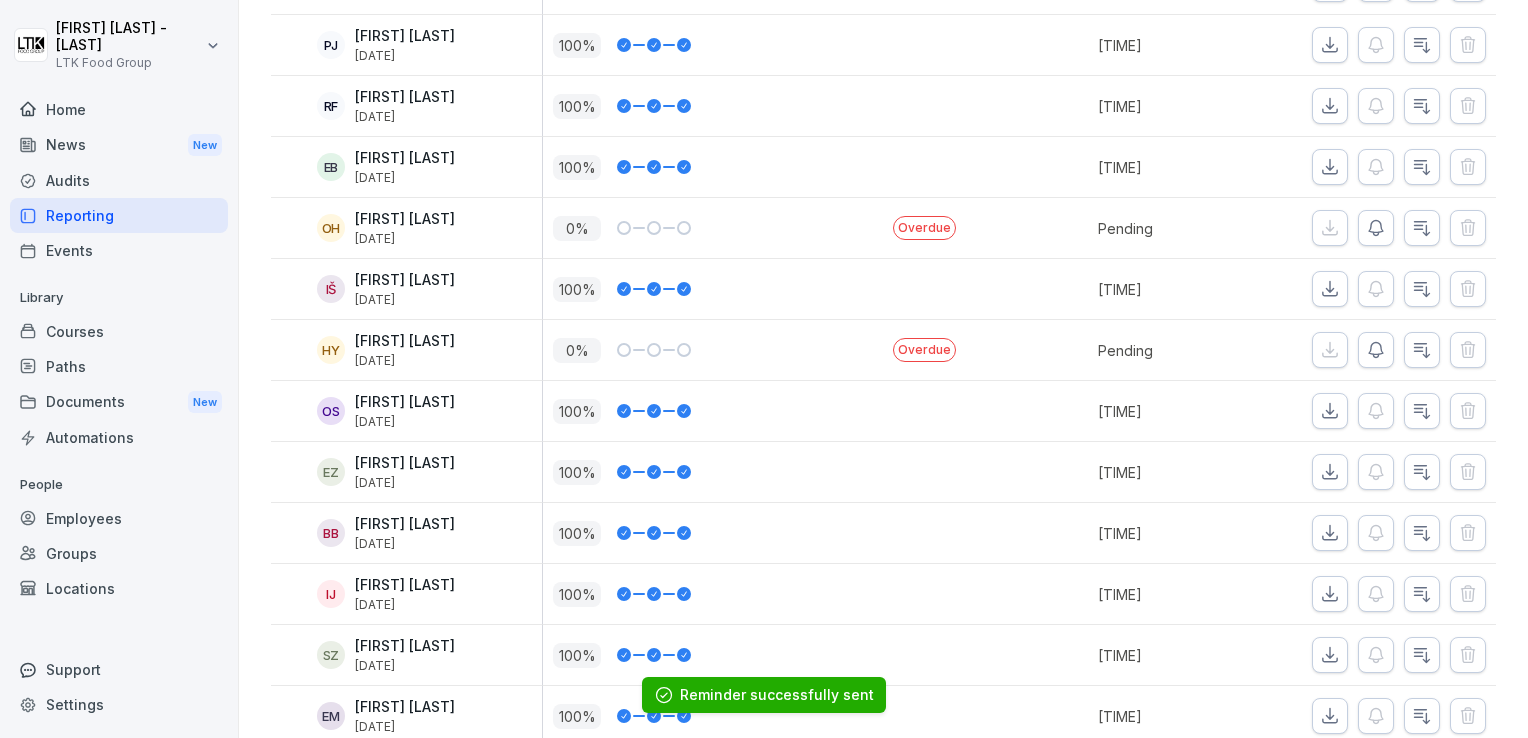 scroll, scrollTop: 388, scrollLeft: 0, axis: vertical 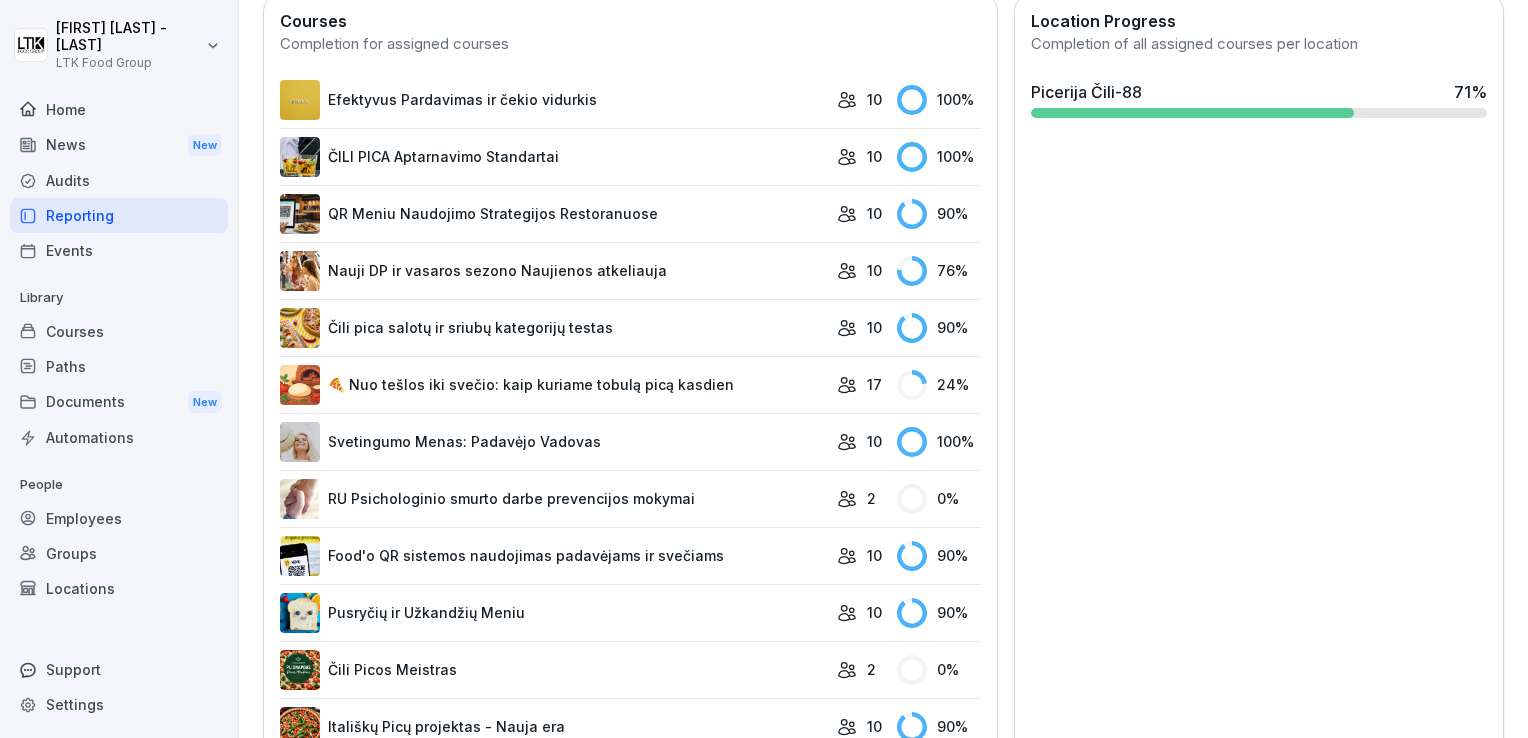 click on "RU Psichologinio smurto darbe prevencijos mokymai" at bounding box center [553, 499] 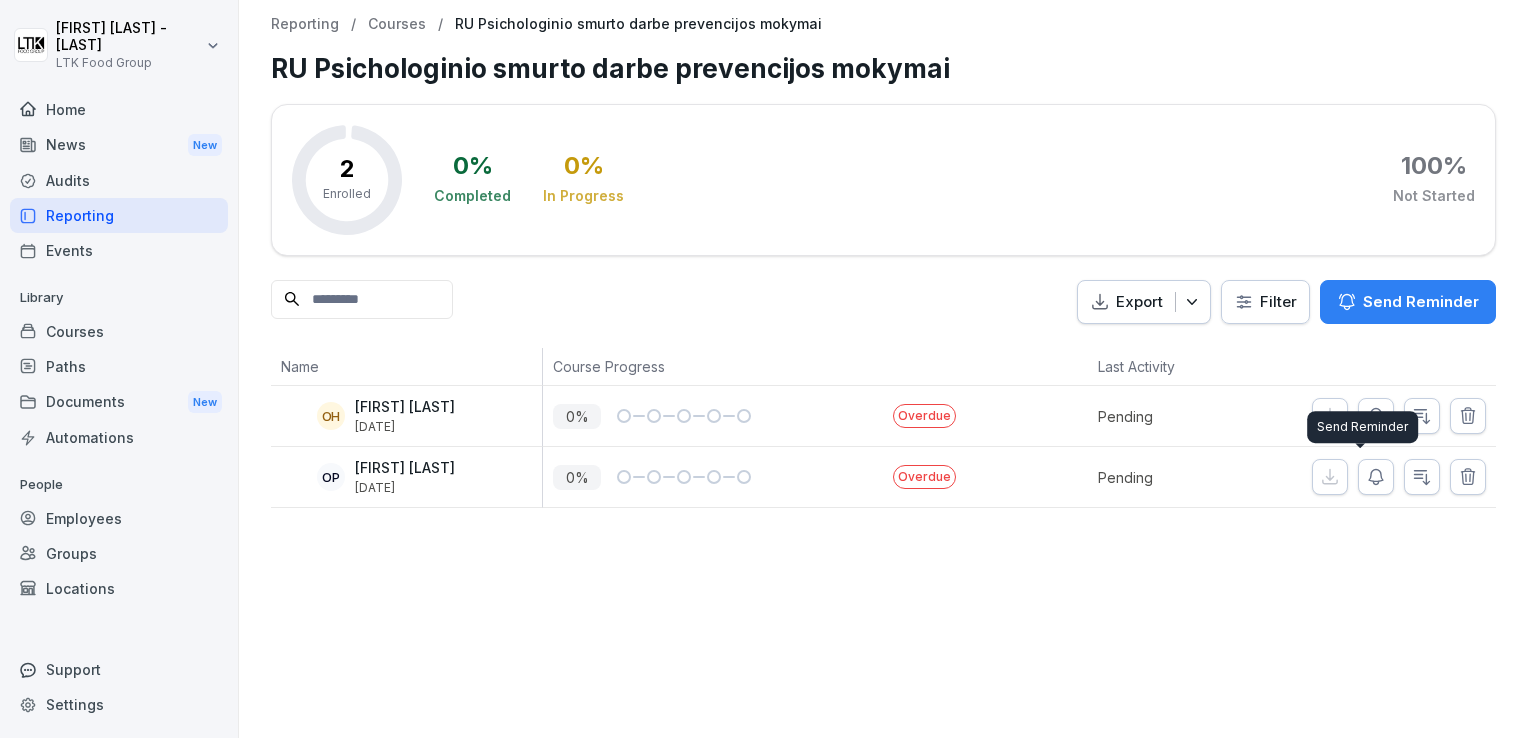 click on "Send Reminder Send Reminder" at bounding box center [1362, 427] 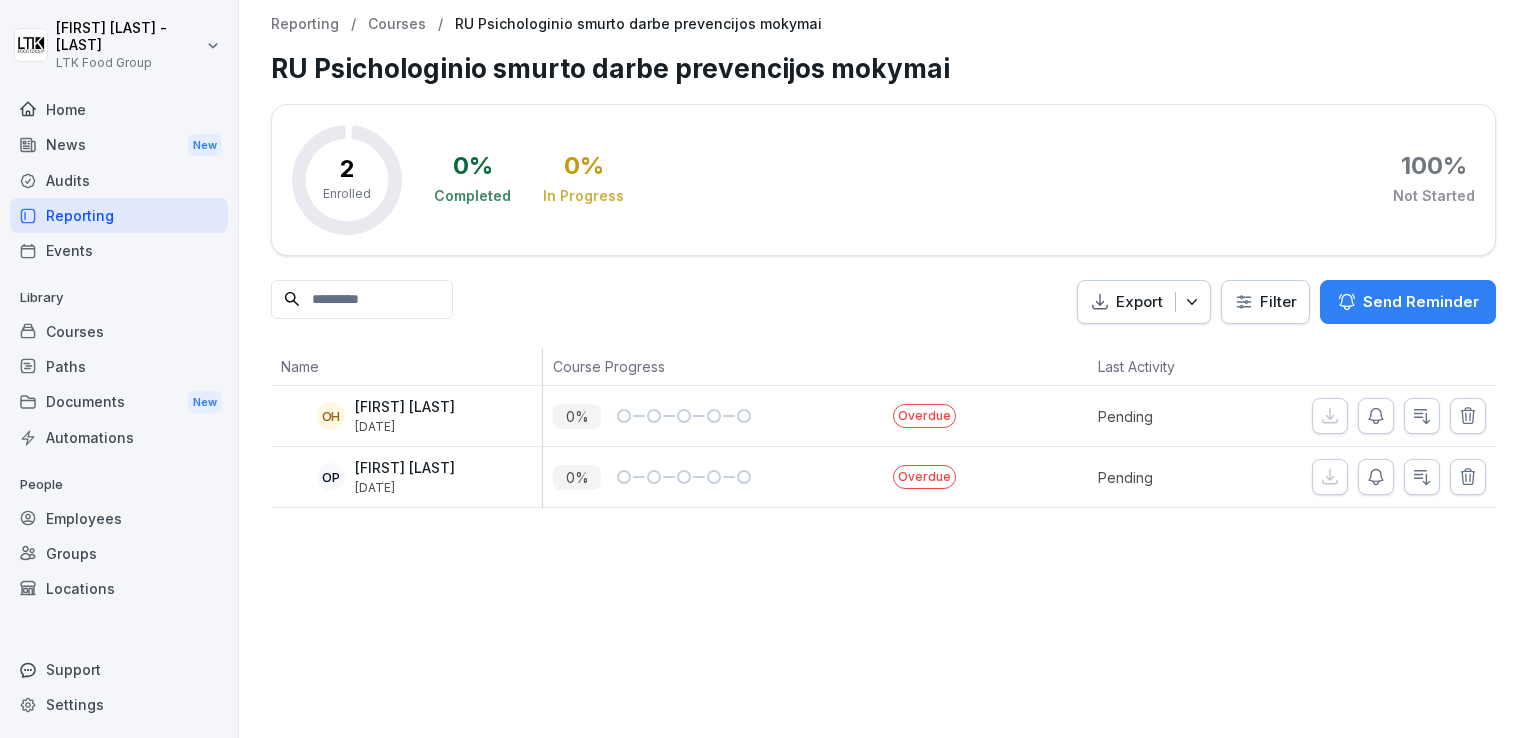 click 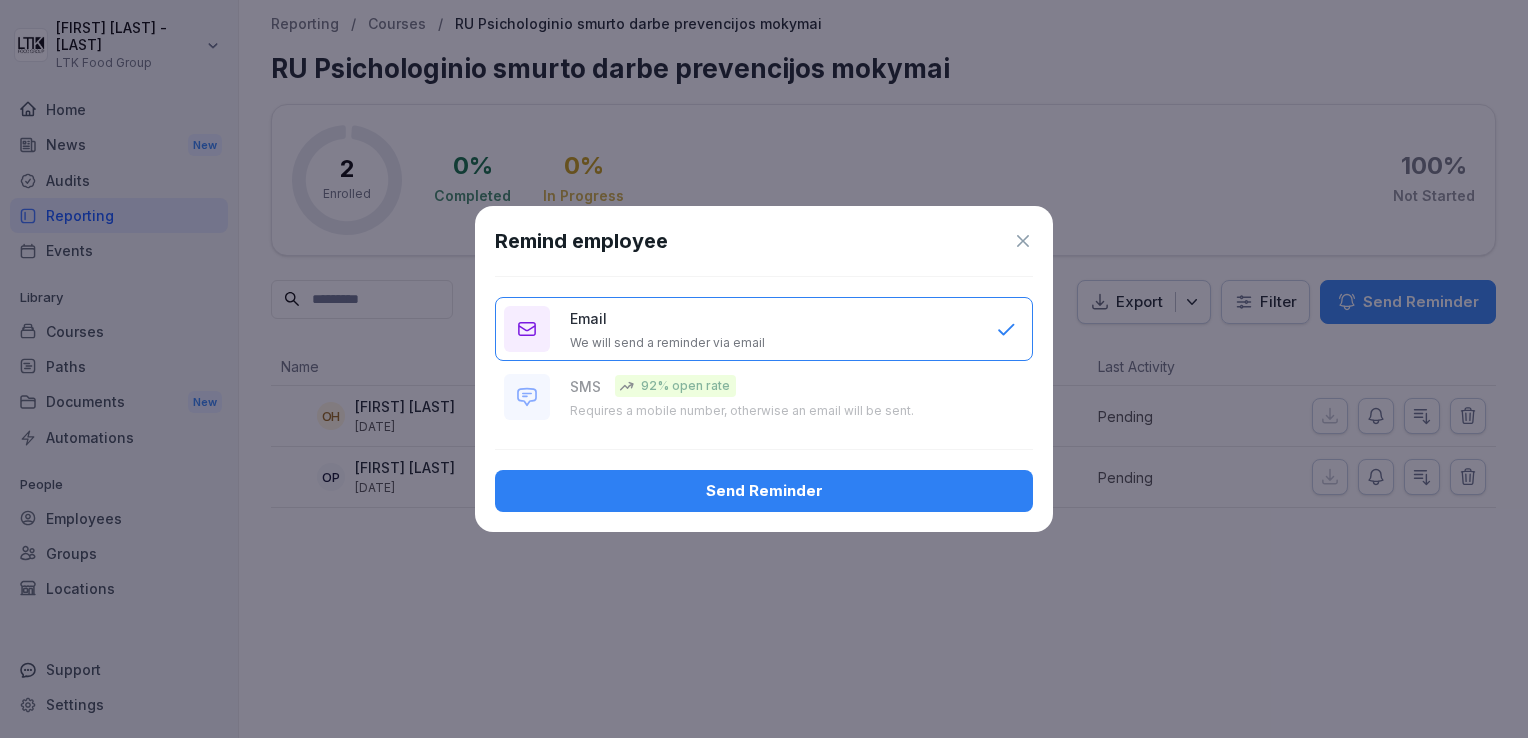 click on "Send Reminder" at bounding box center [764, 491] 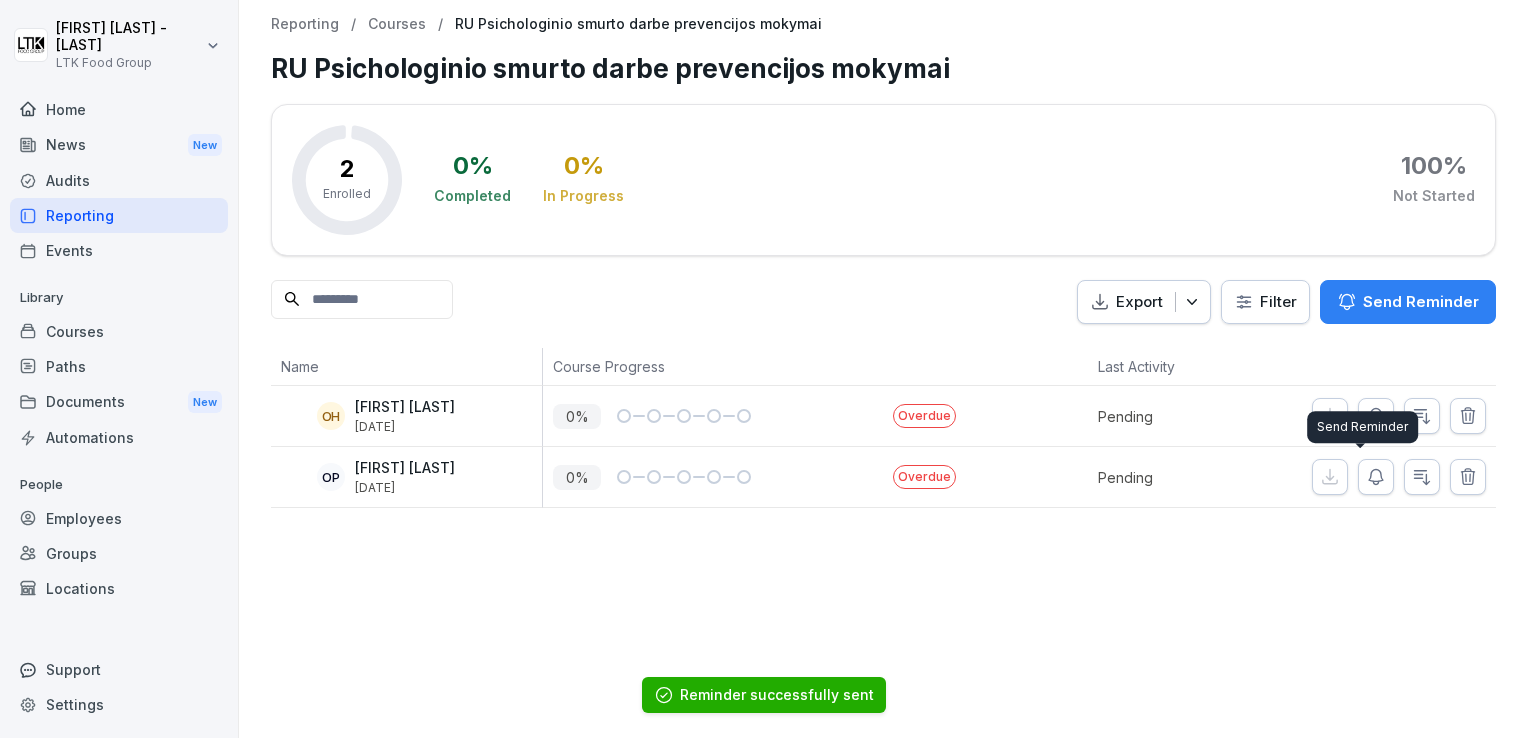 click 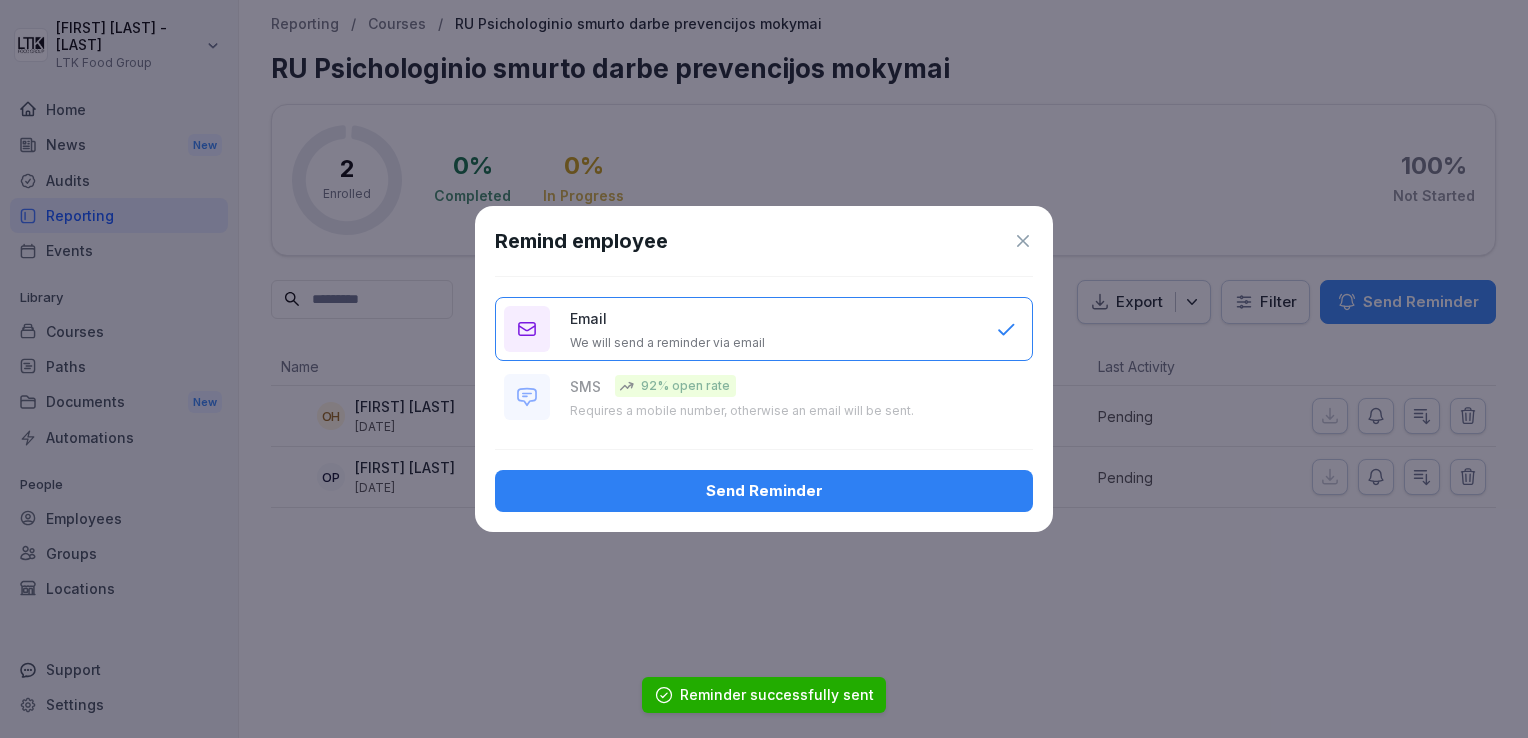 click on "Send Reminder" at bounding box center (764, 491) 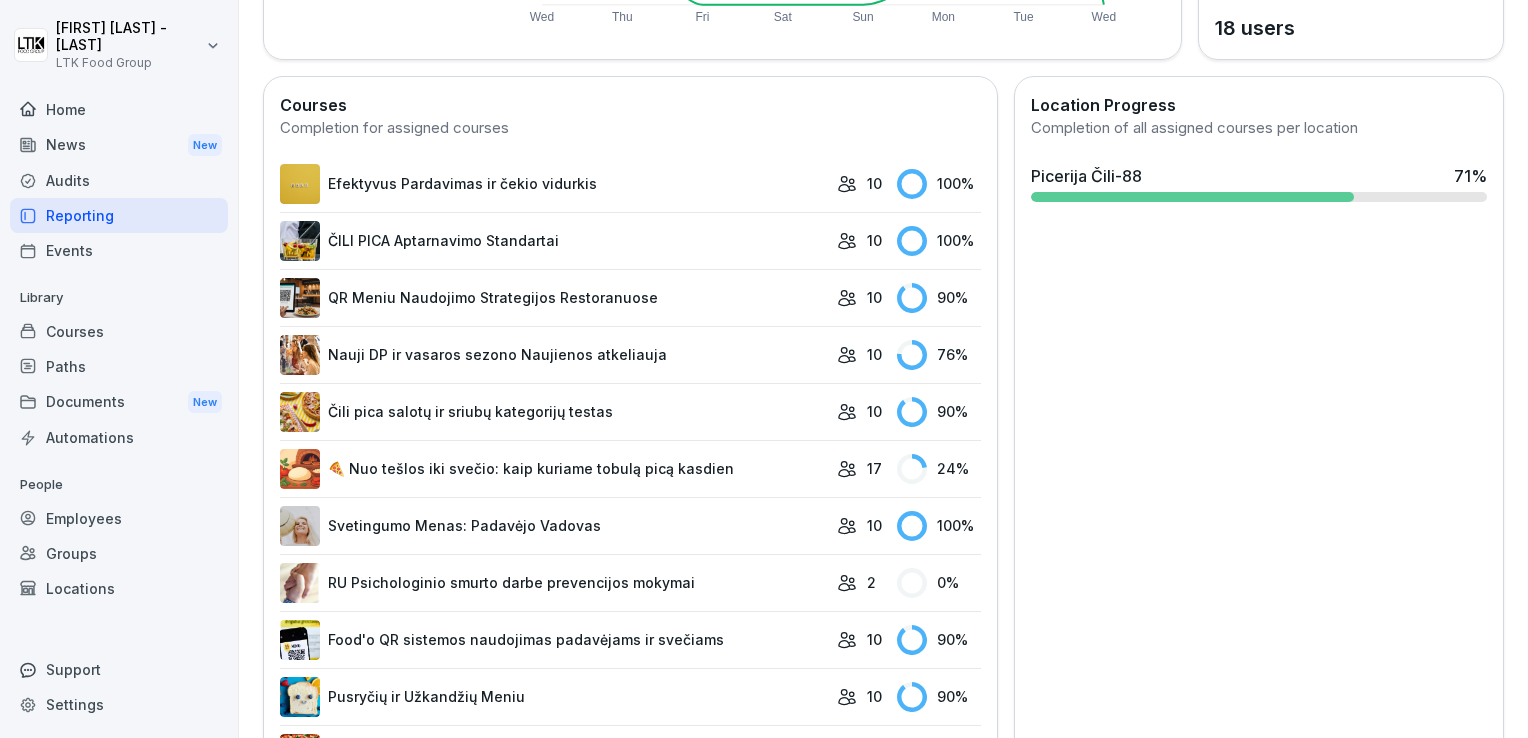 scroll, scrollTop: 502, scrollLeft: 0, axis: vertical 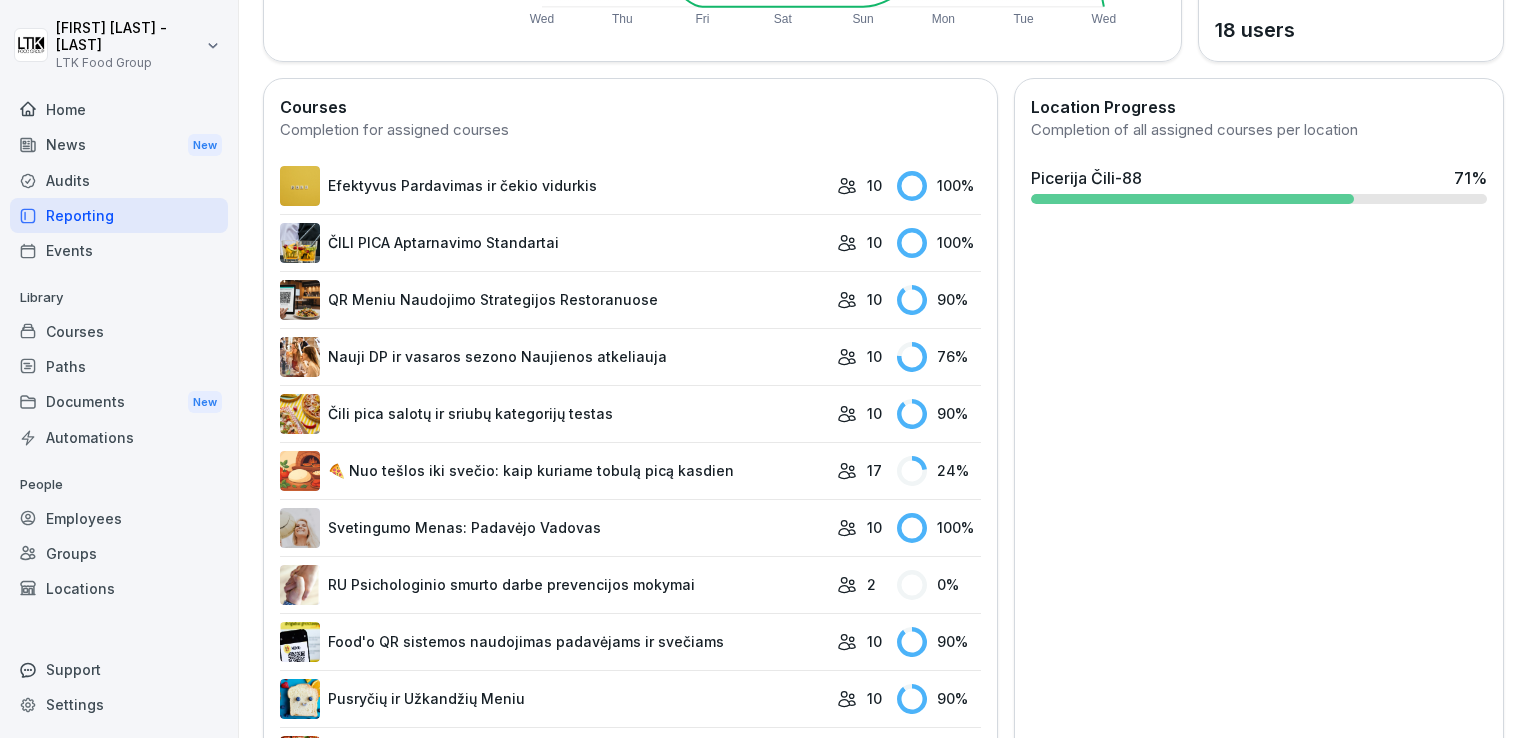 click on "🍕 Nuo tešlos iki svečio: kaip kuriame tobulą picą kasdien" at bounding box center (553, 471) 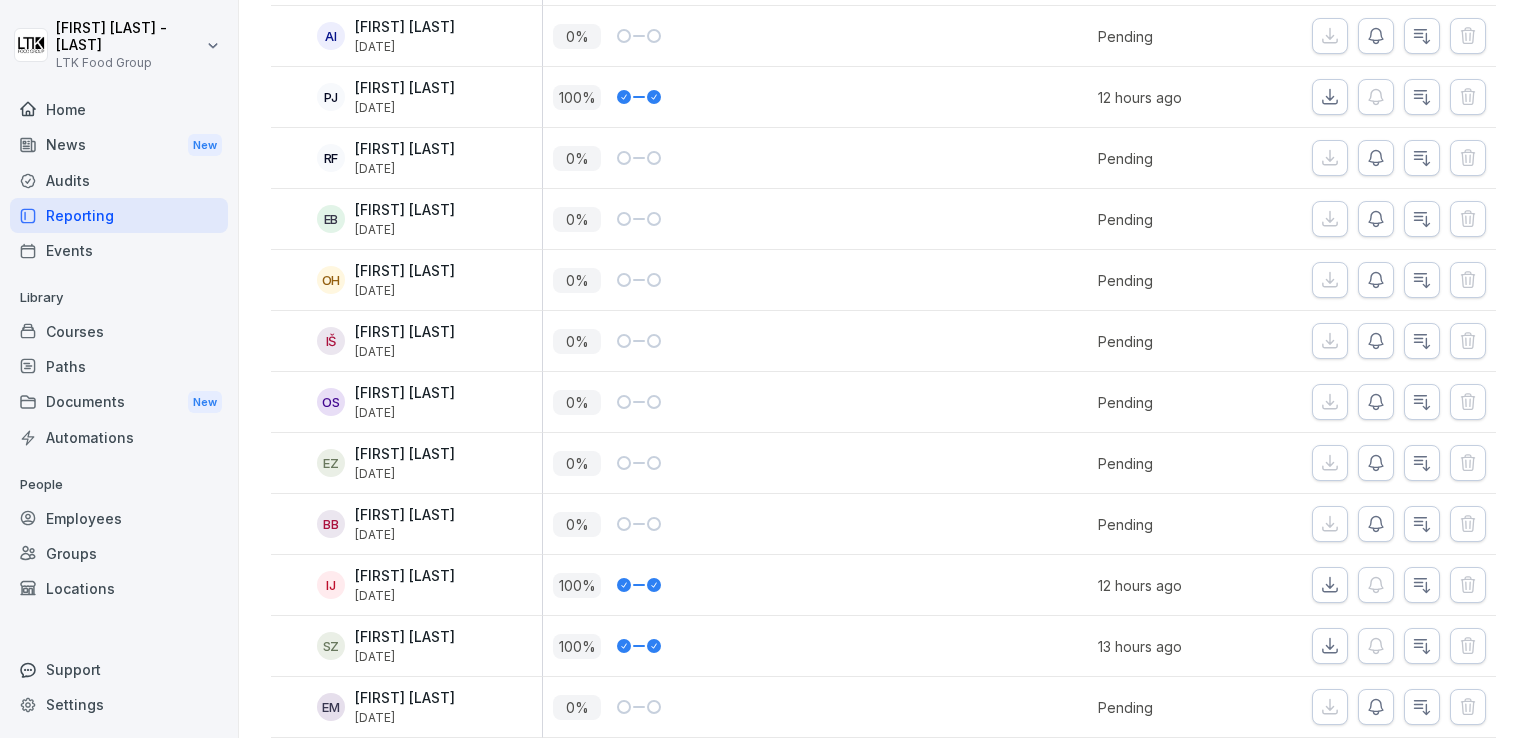 scroll, scrollTop: 0, scrollLeft: 0, axis: both 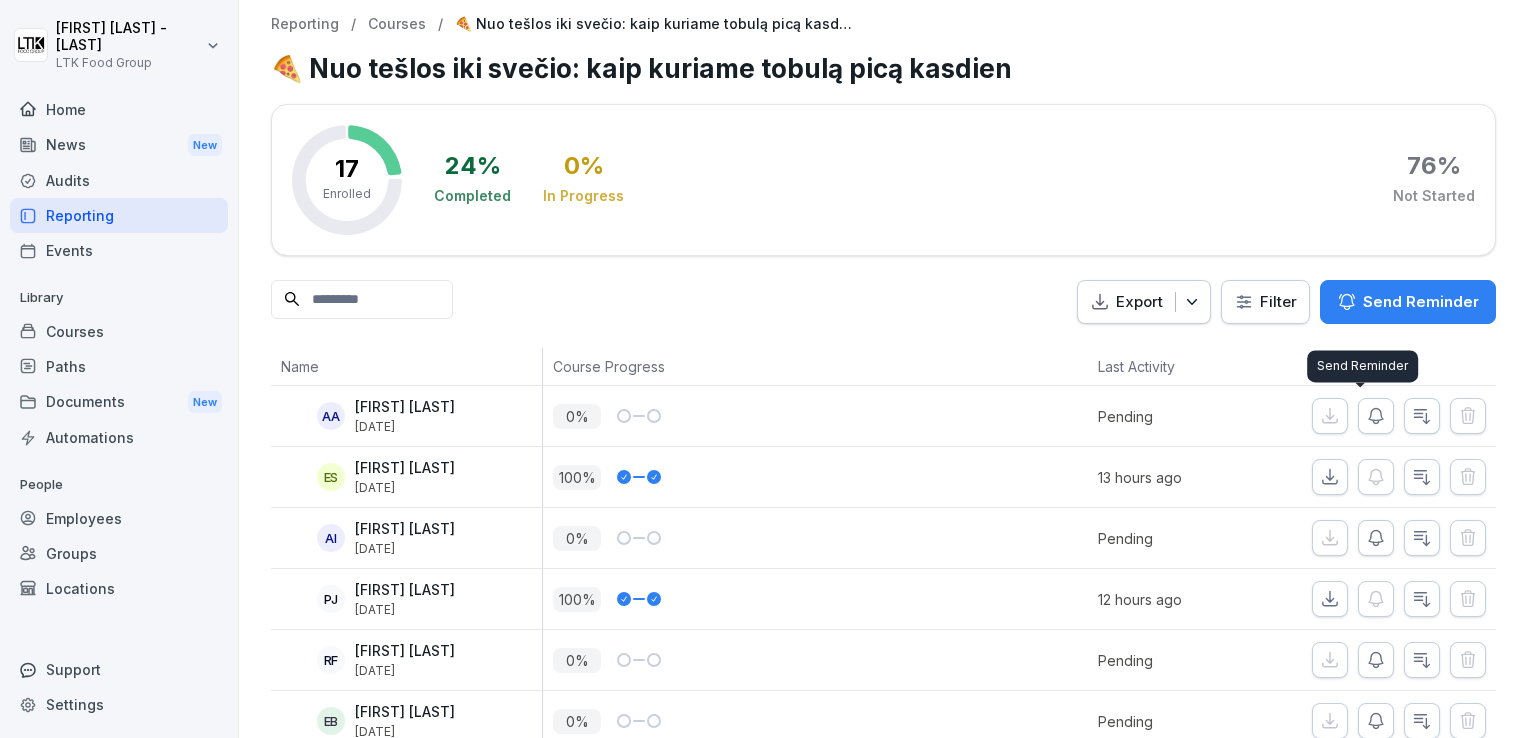 click 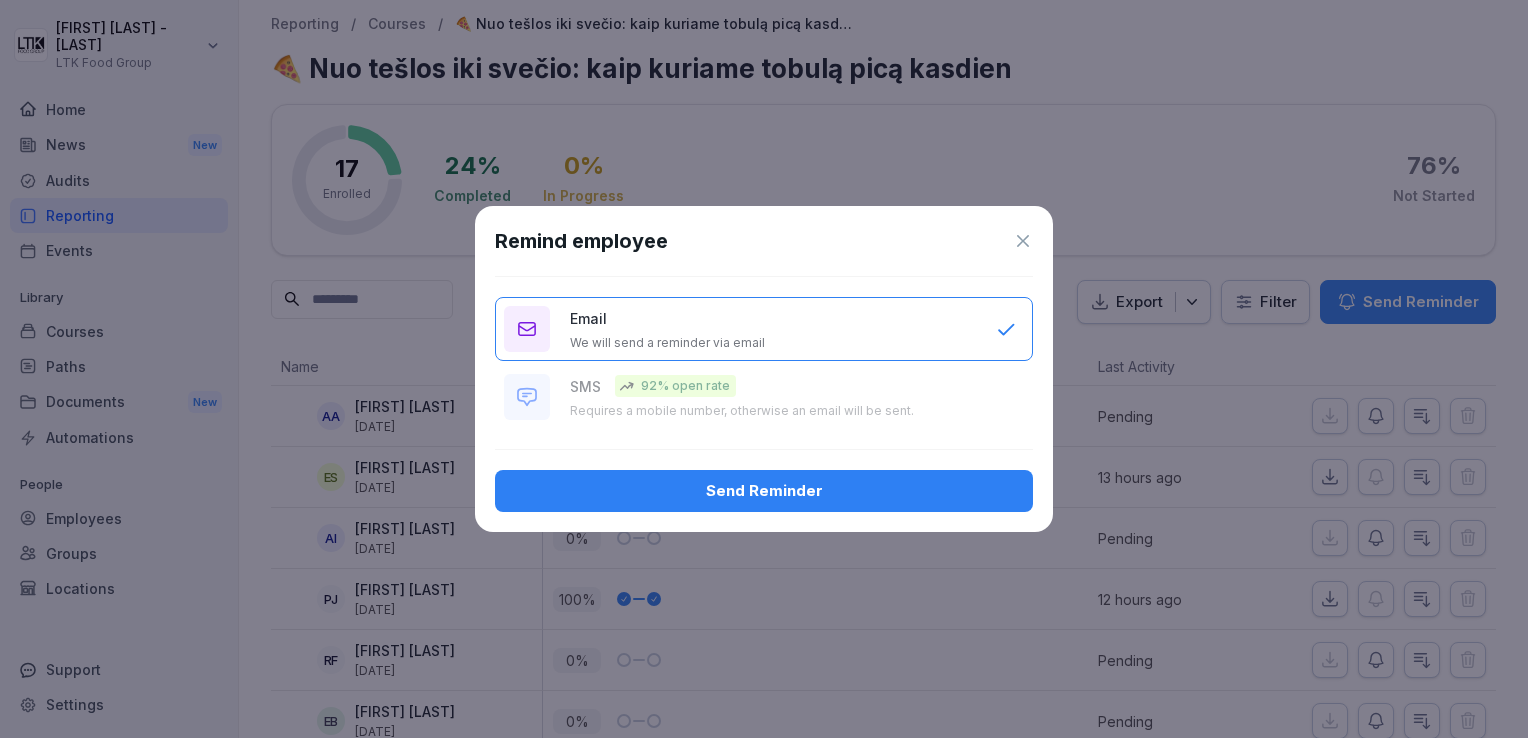 click on "Send Reminder" at bounding box center [764, 491] 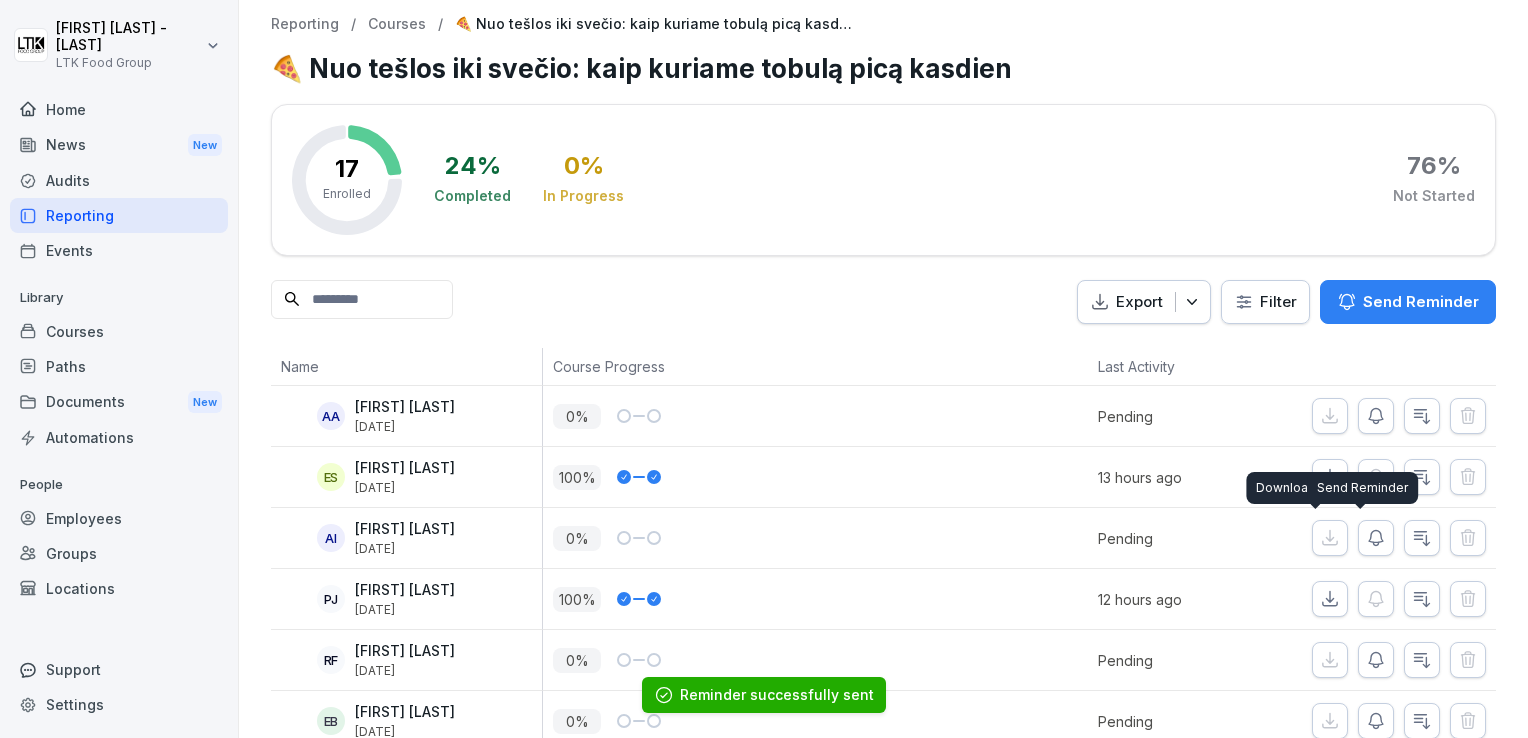 click 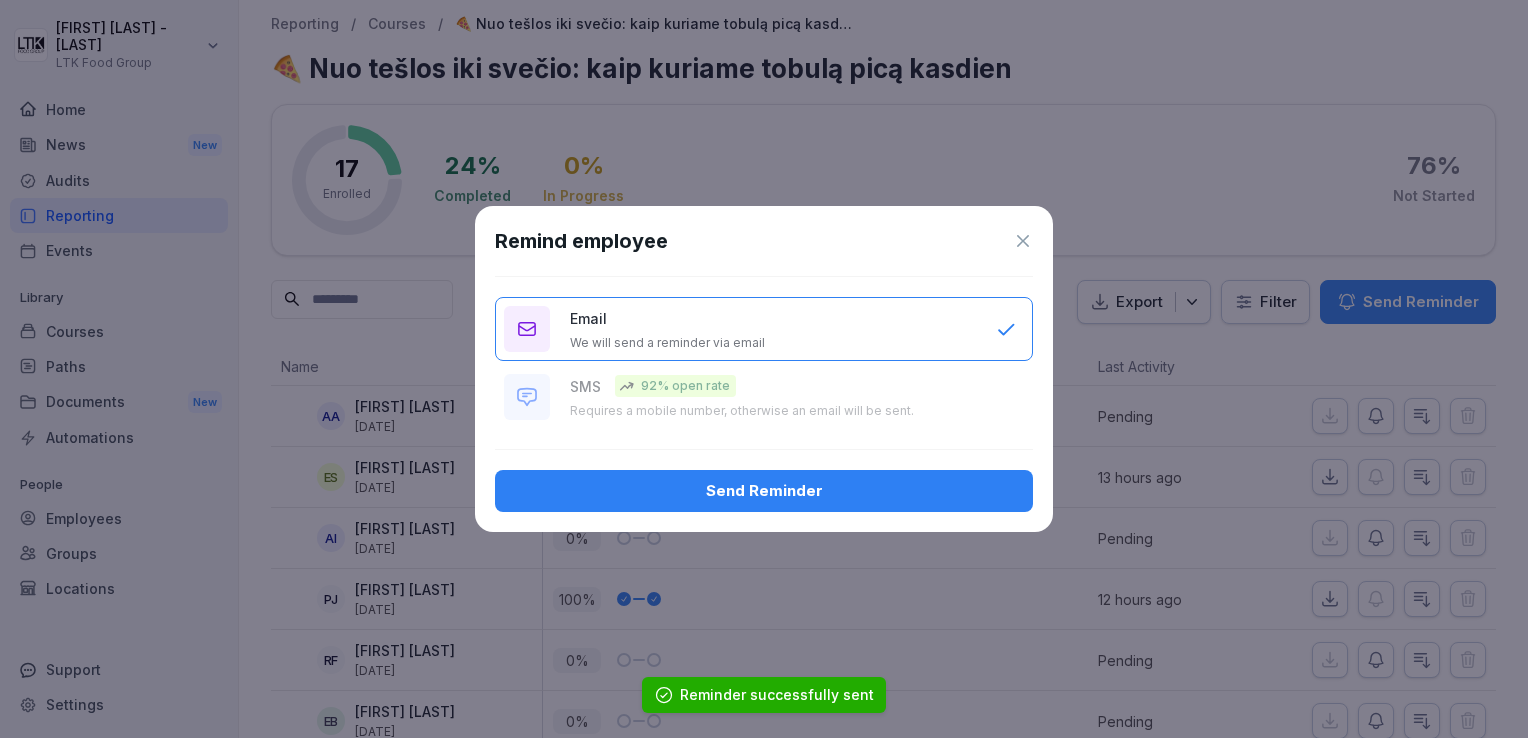 click on "Send Reminder" at bounding box center [764, 491] 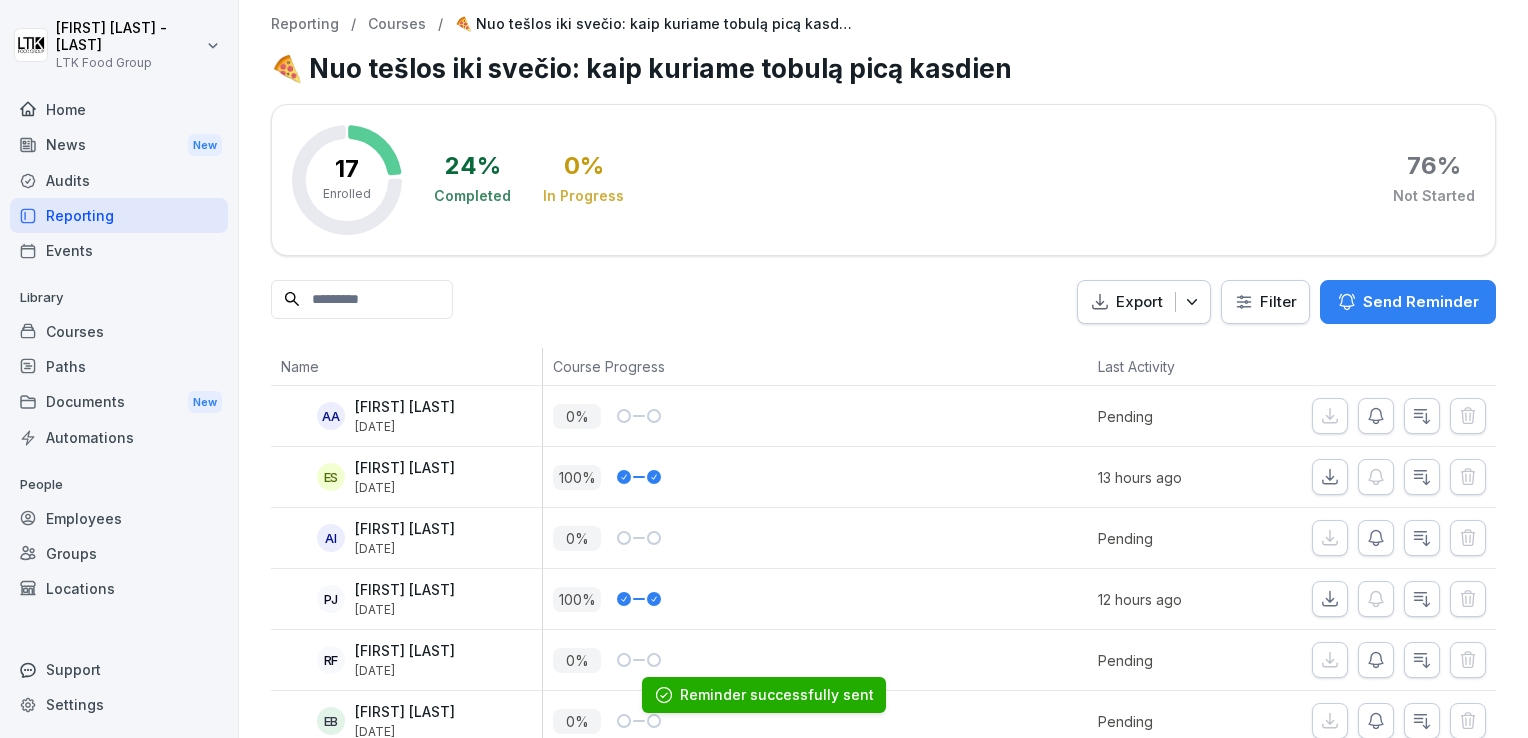scroll, scrollTop: 0, scrollLeft: 0, axis: both 